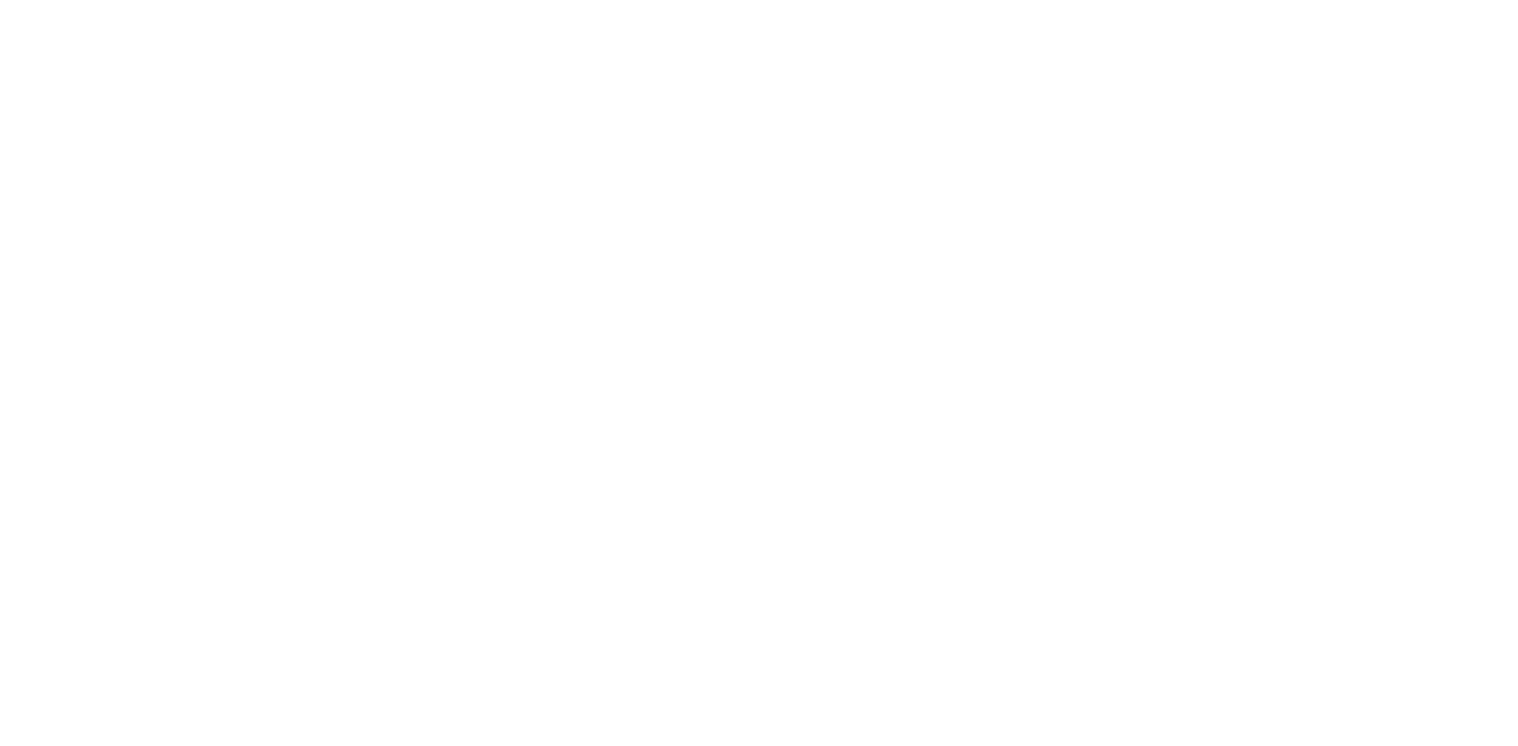 scroll, scrollTop: 0, scrollLeft: 0, axis: both 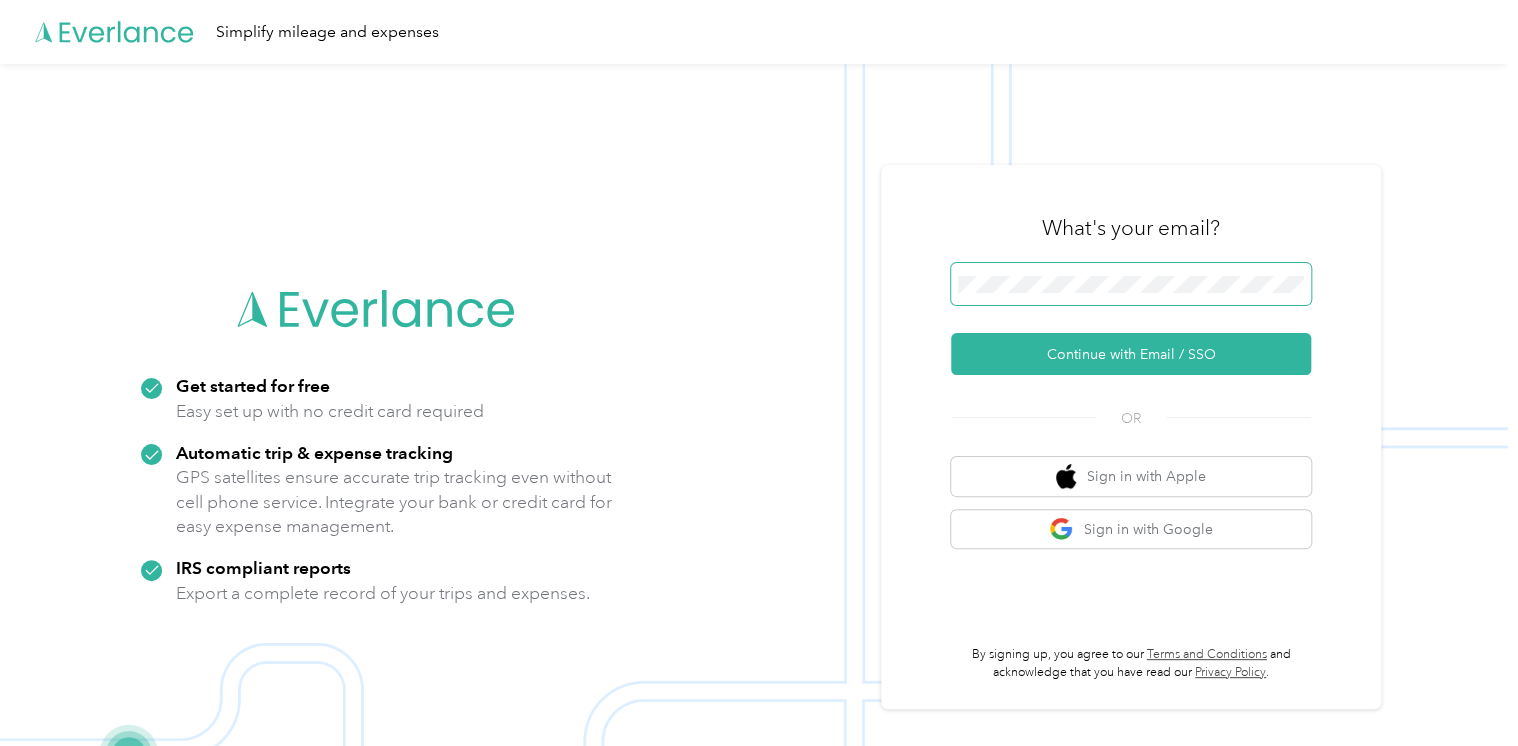 click at bounding box center (1131, 284) 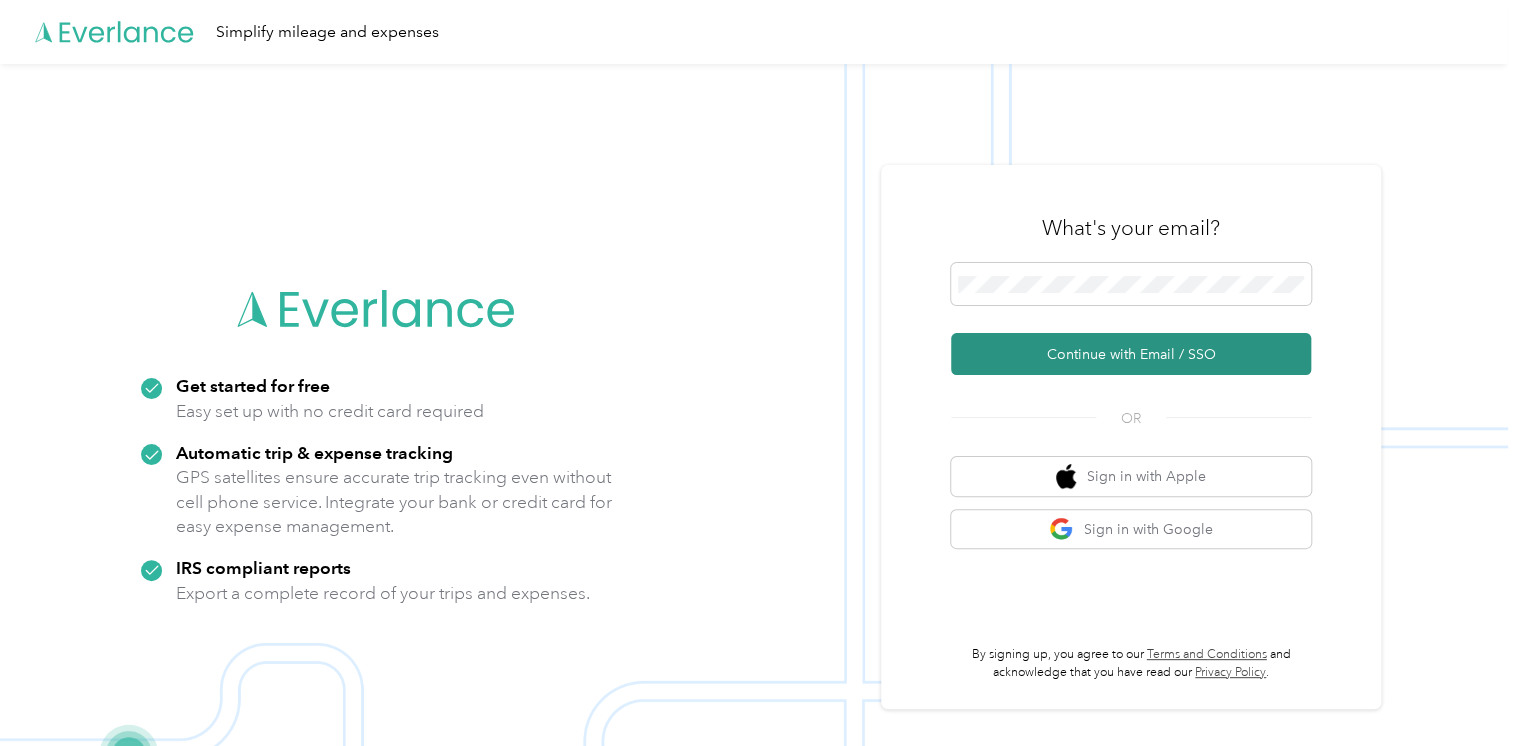 click on "Continue with Email / SSO" at bounding box center [1131, 354] 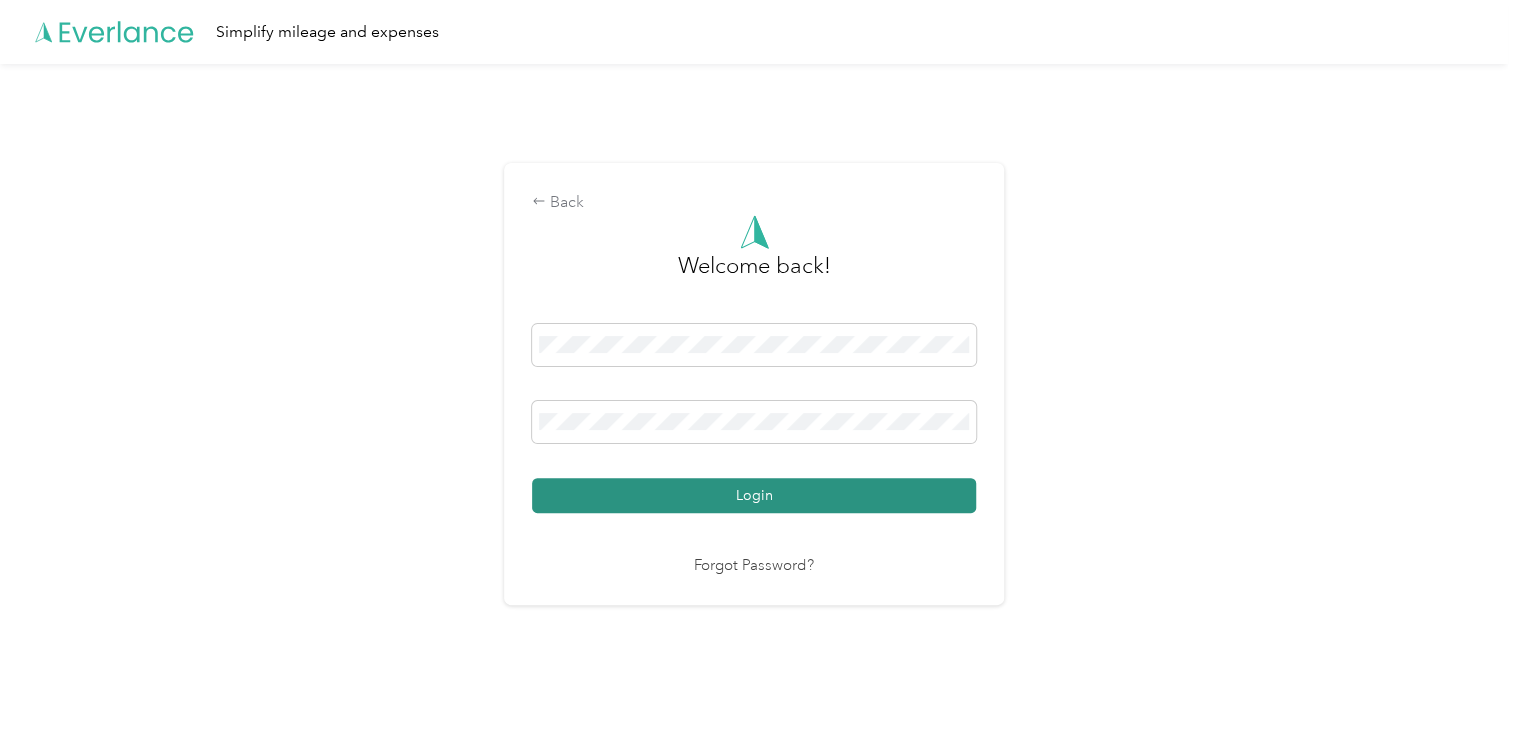 click on "Login" at bounding box center (754, 495) 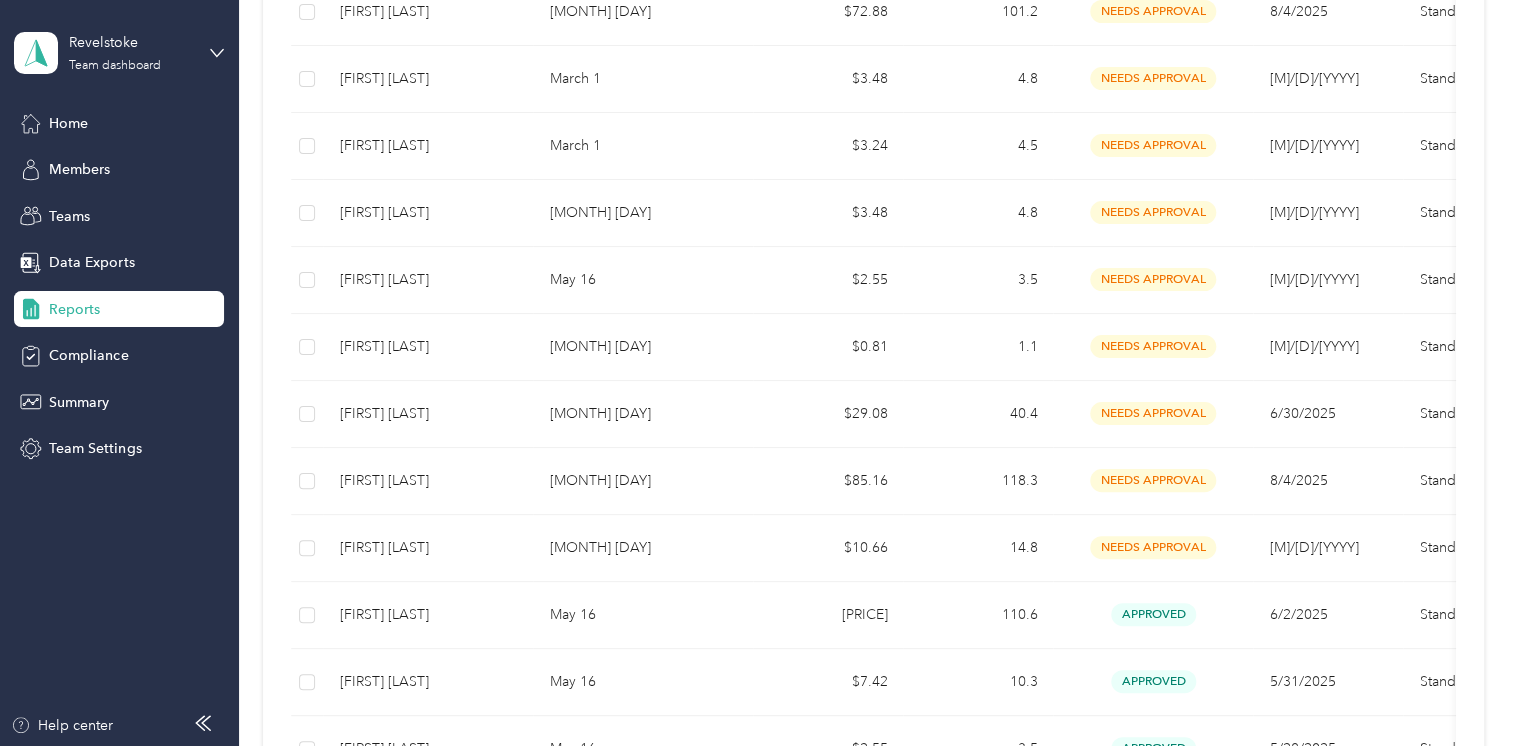 scroll, scrollTop: 900, scrollLeft: 0, axis: vertical 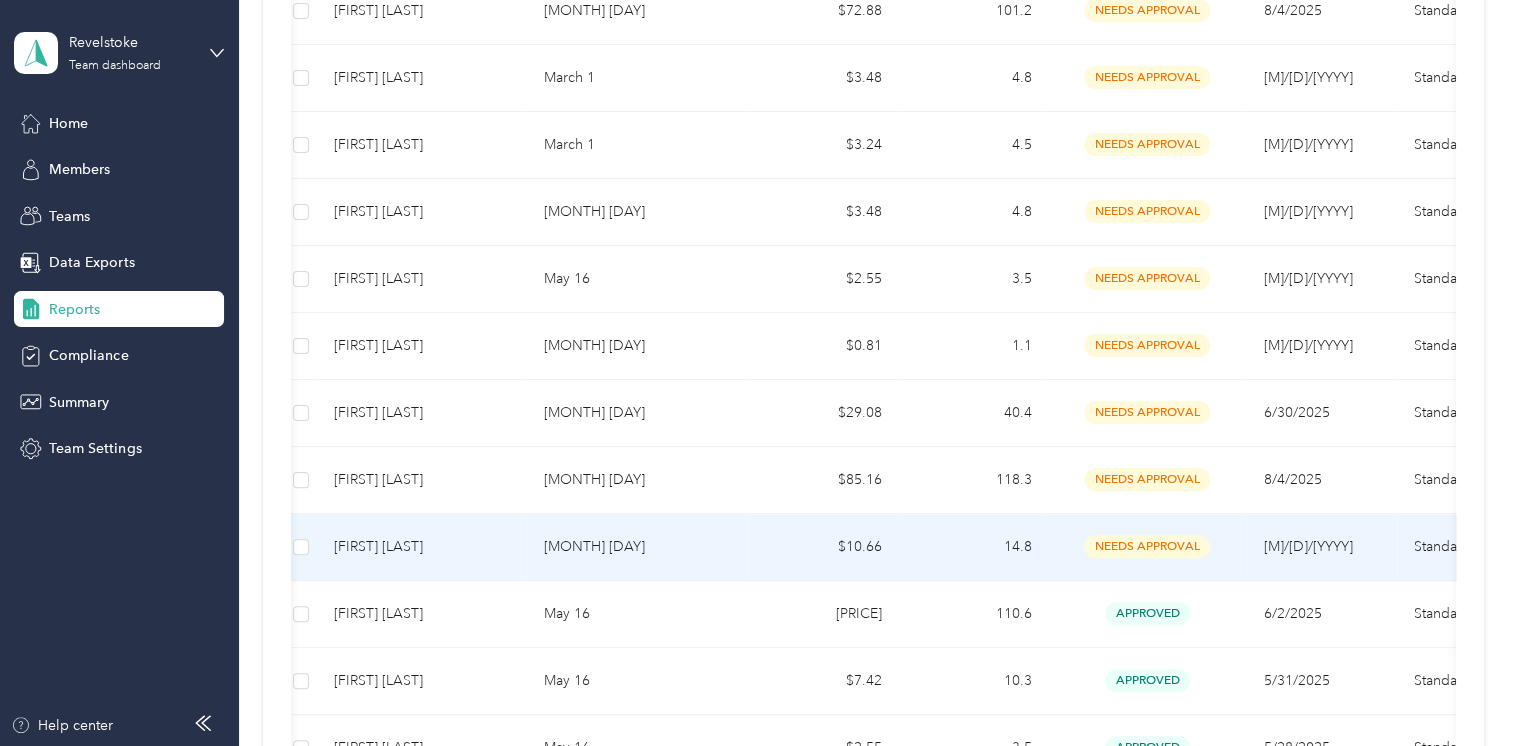 click on "needs approval" at bounding box center (1147, 546) 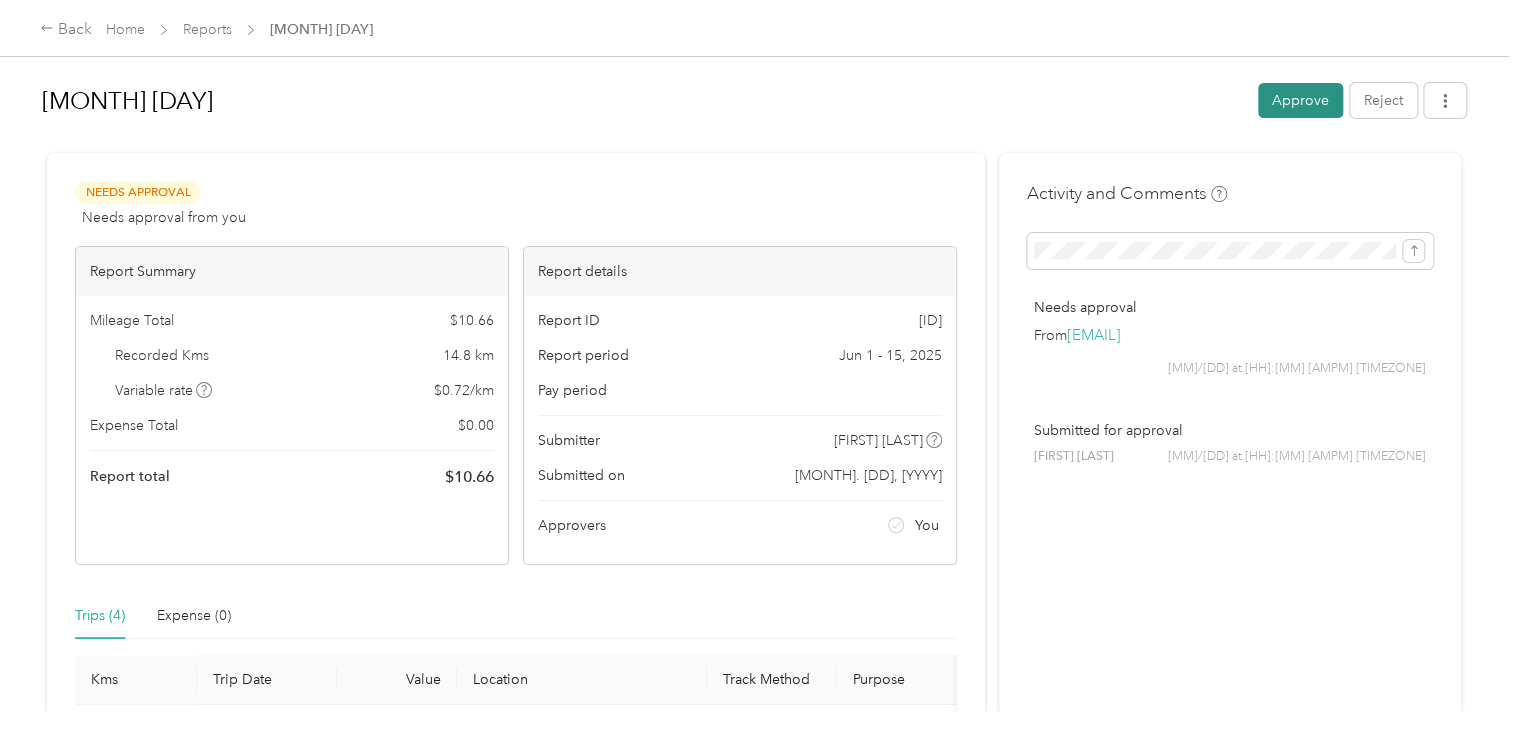 click on "Approve" at bounding box center [1300, 100] 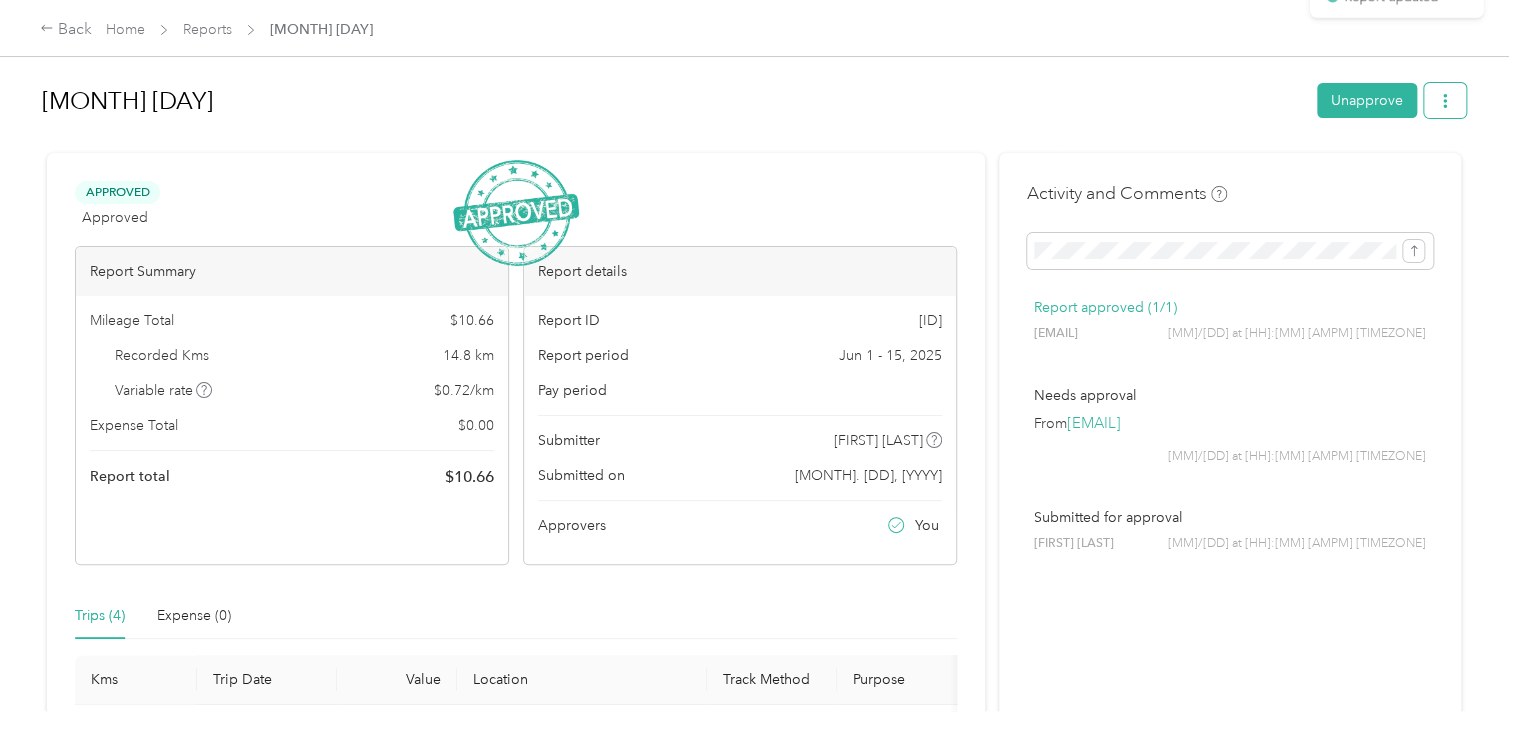 click at bounding box center [1445, 100] 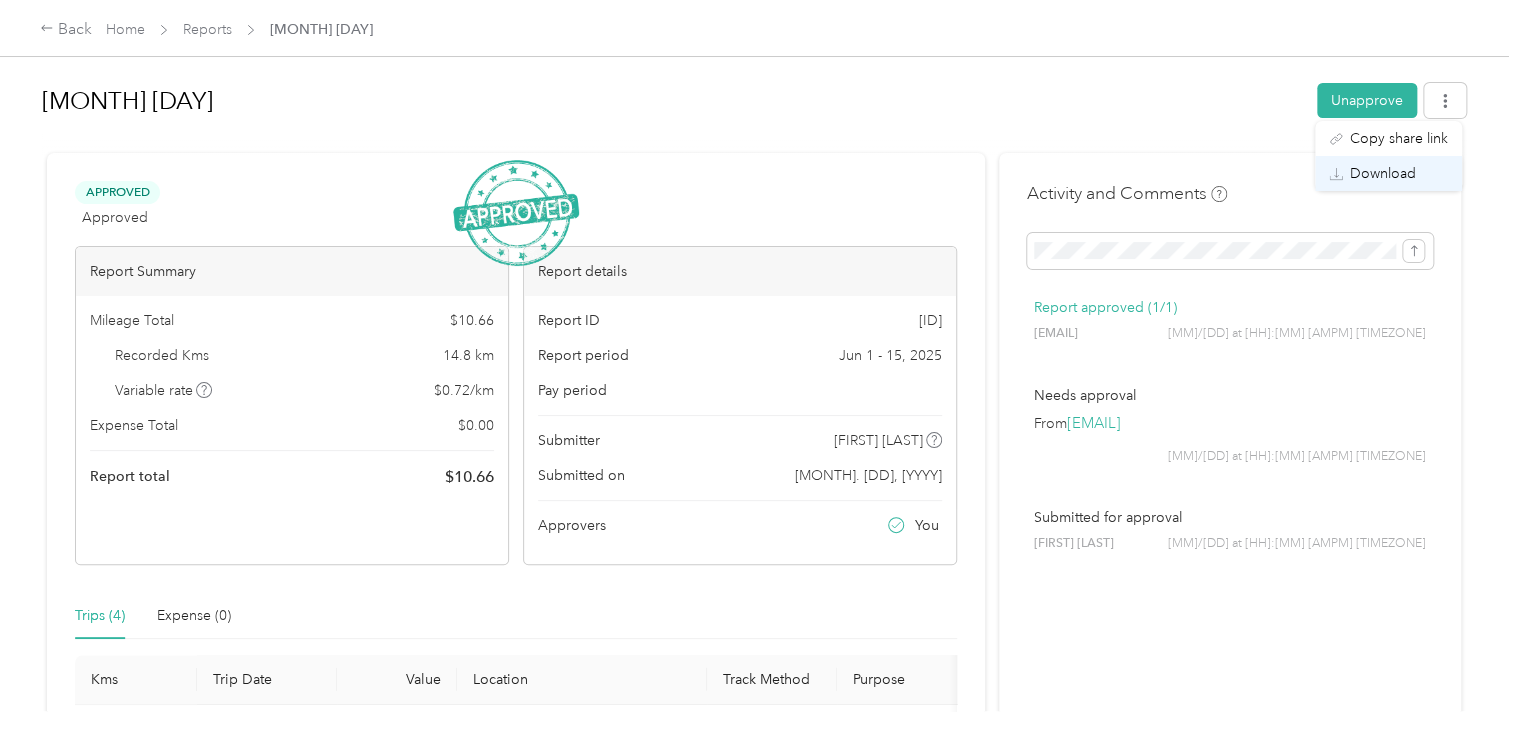 click on "Download" at bounding box center [1383, 173] 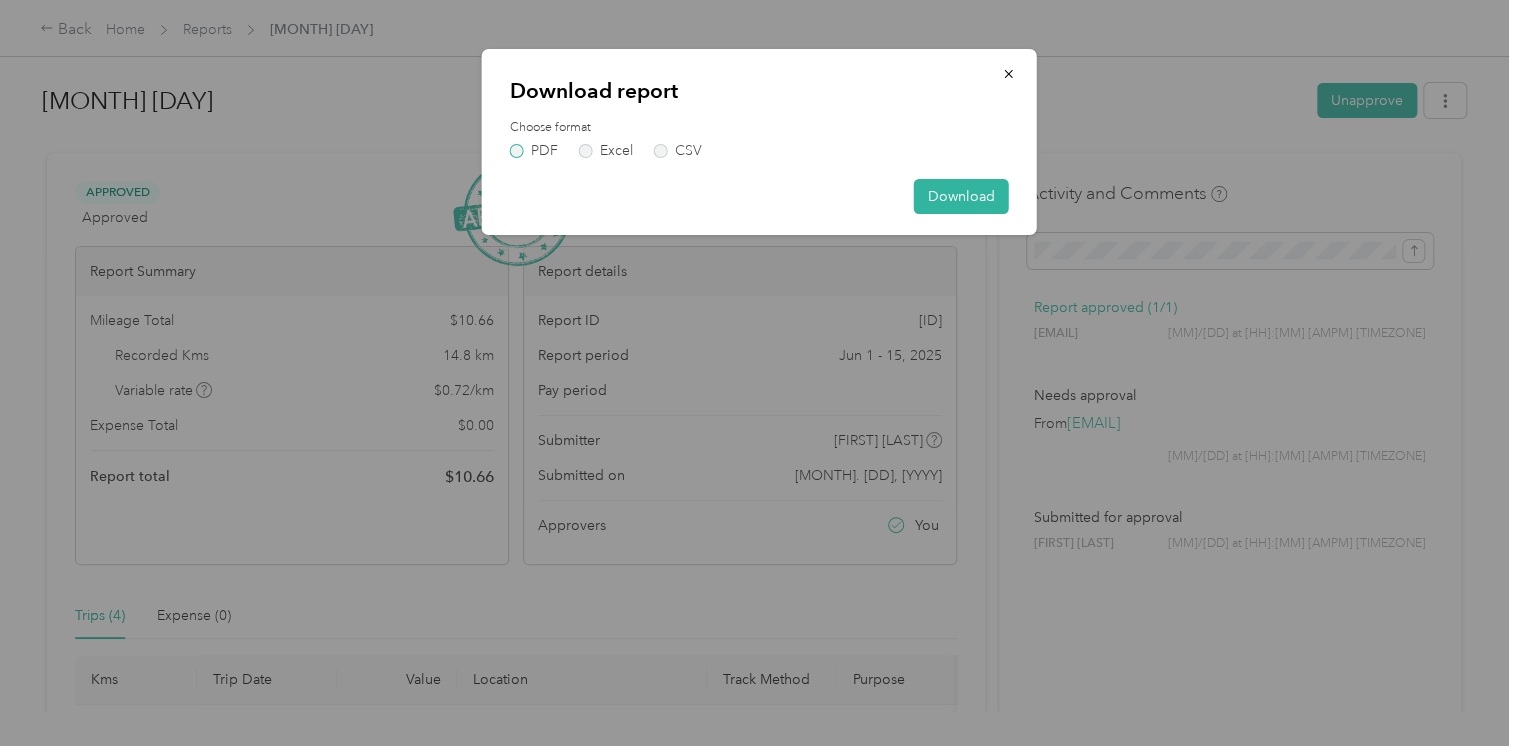 click on "PDF" at bounding box center [534, 151] 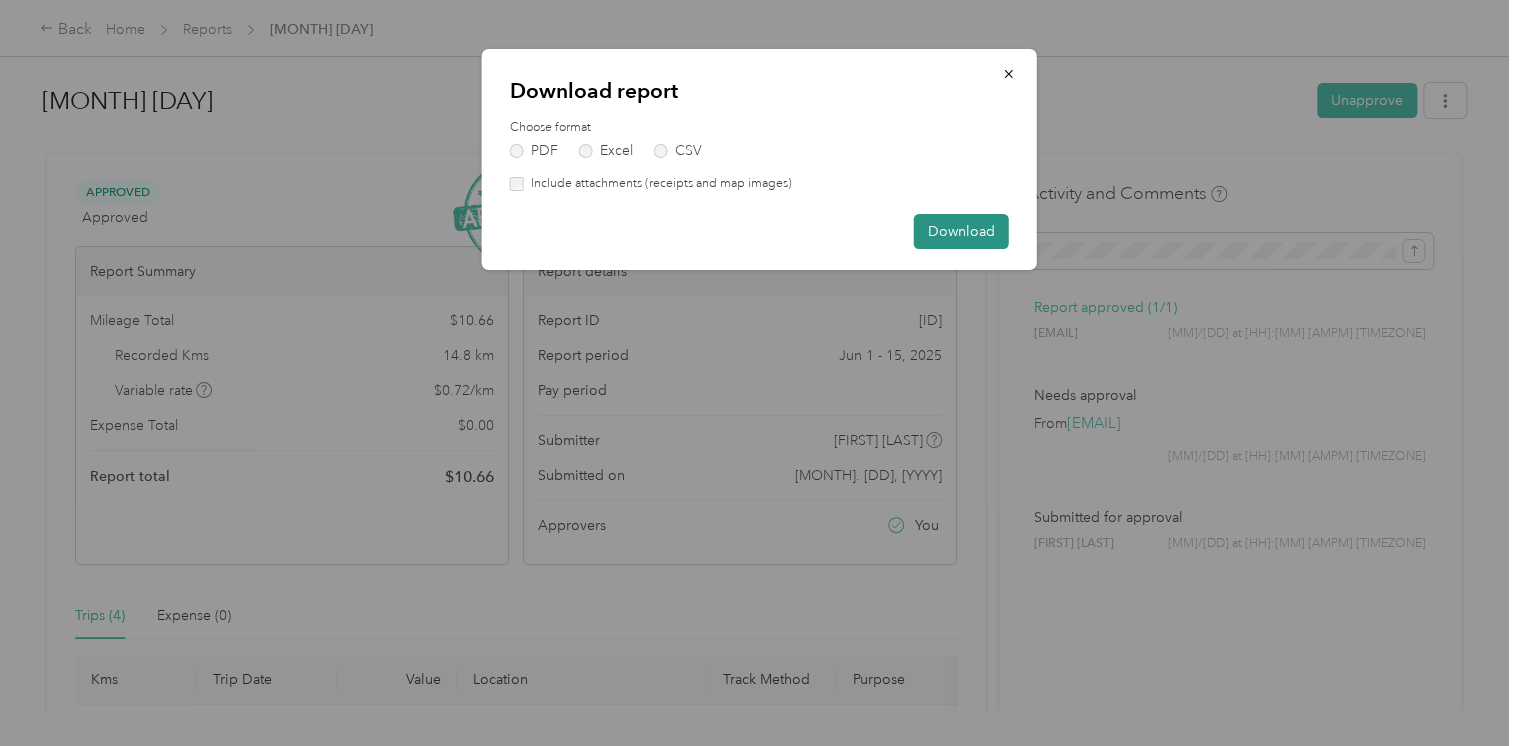 click on "Download" at bounding box center (961, 231) 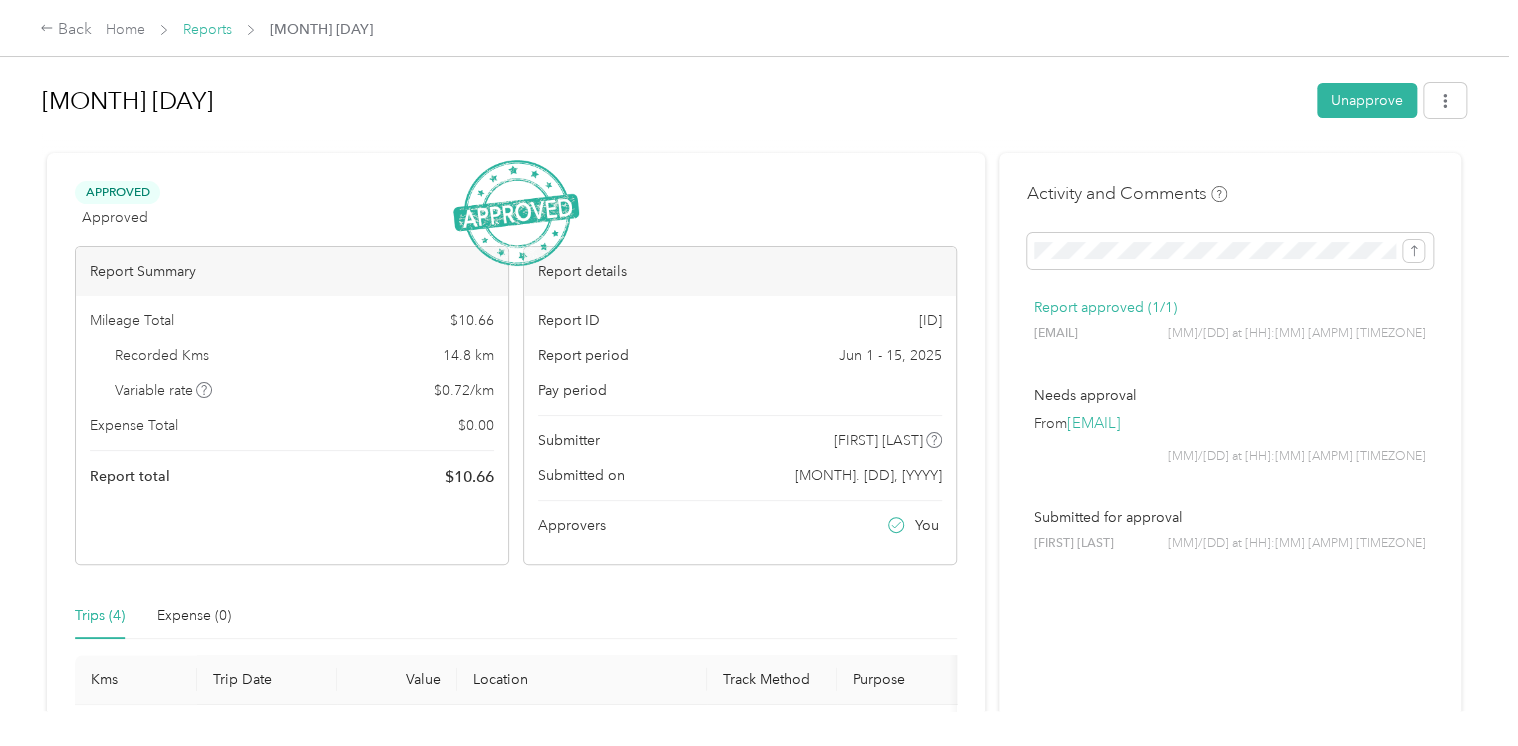 click on "Reports" at bounding box center (207, 29) 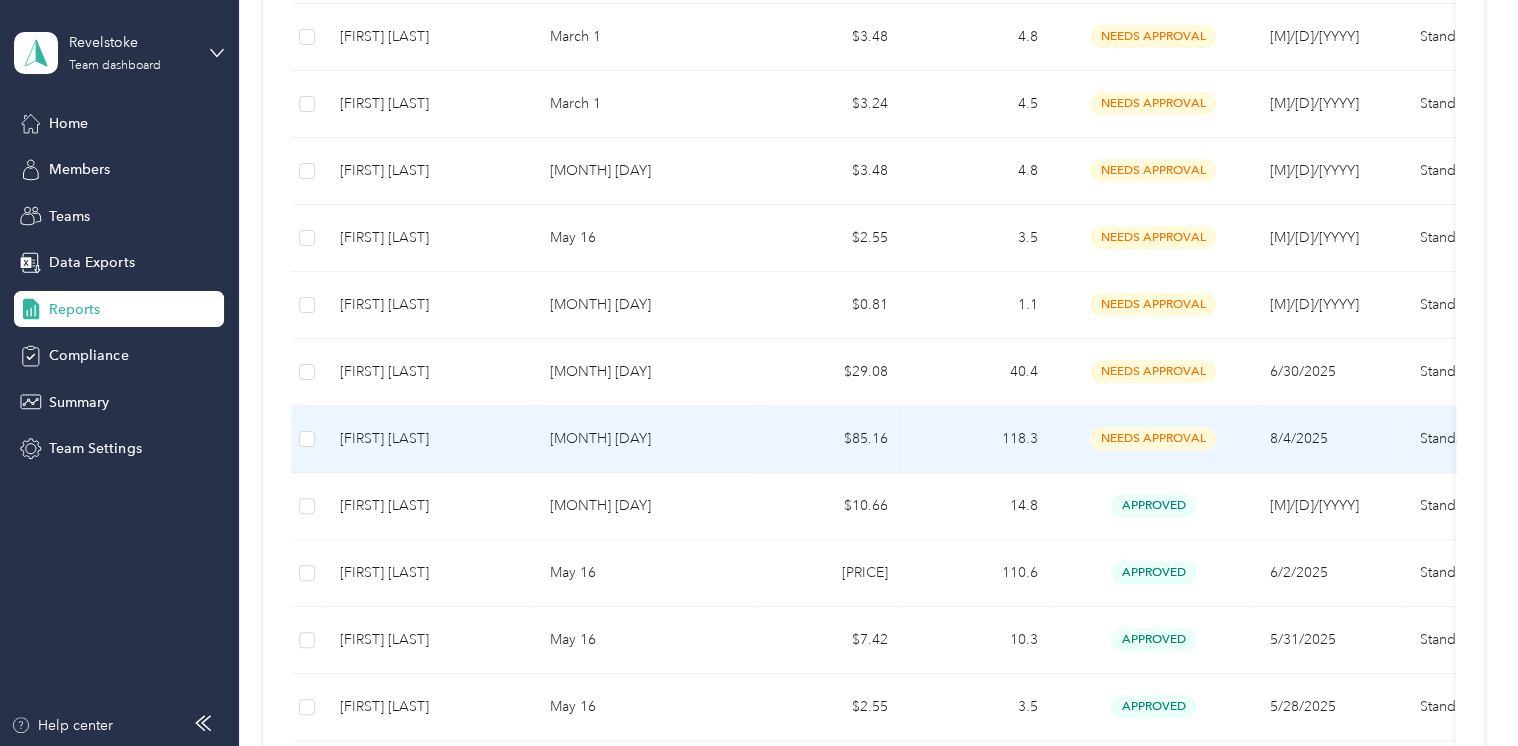 scroll, scrollTop: 1000, scrollLeft: 0, axis: vertical 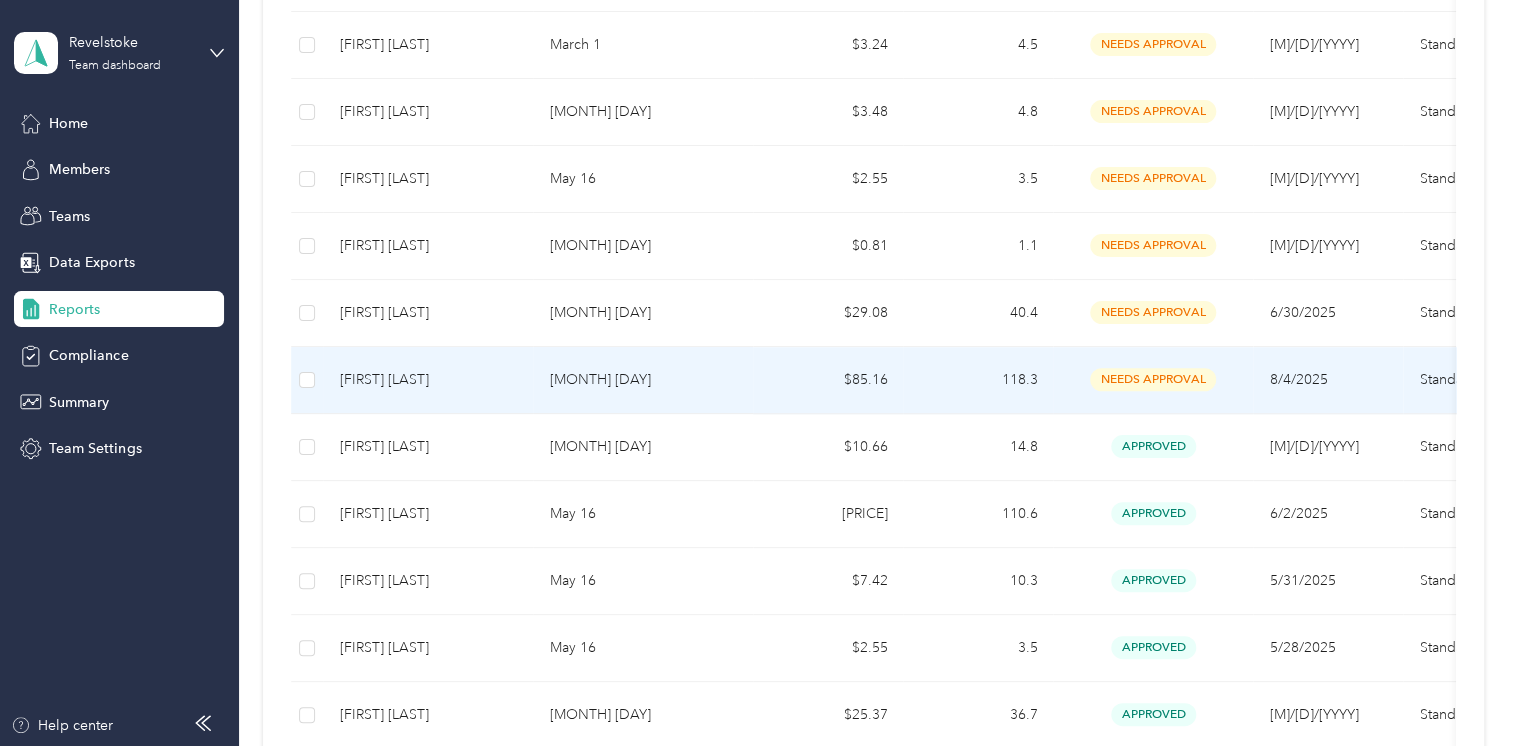 click on "needs approval" at bounding box center [1153, 379] 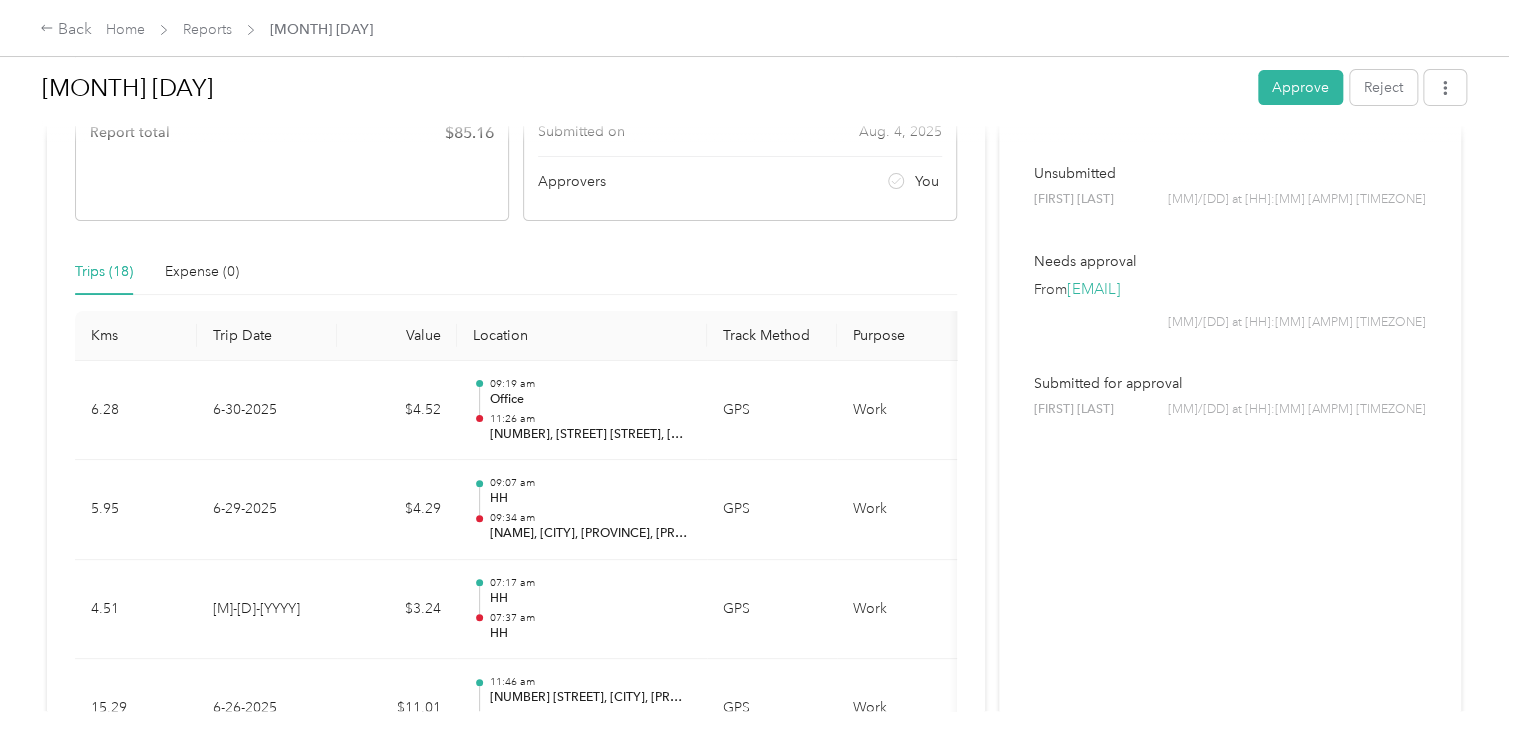 scroll, scrollTop: 0, scrollLeft: 0, axis: both 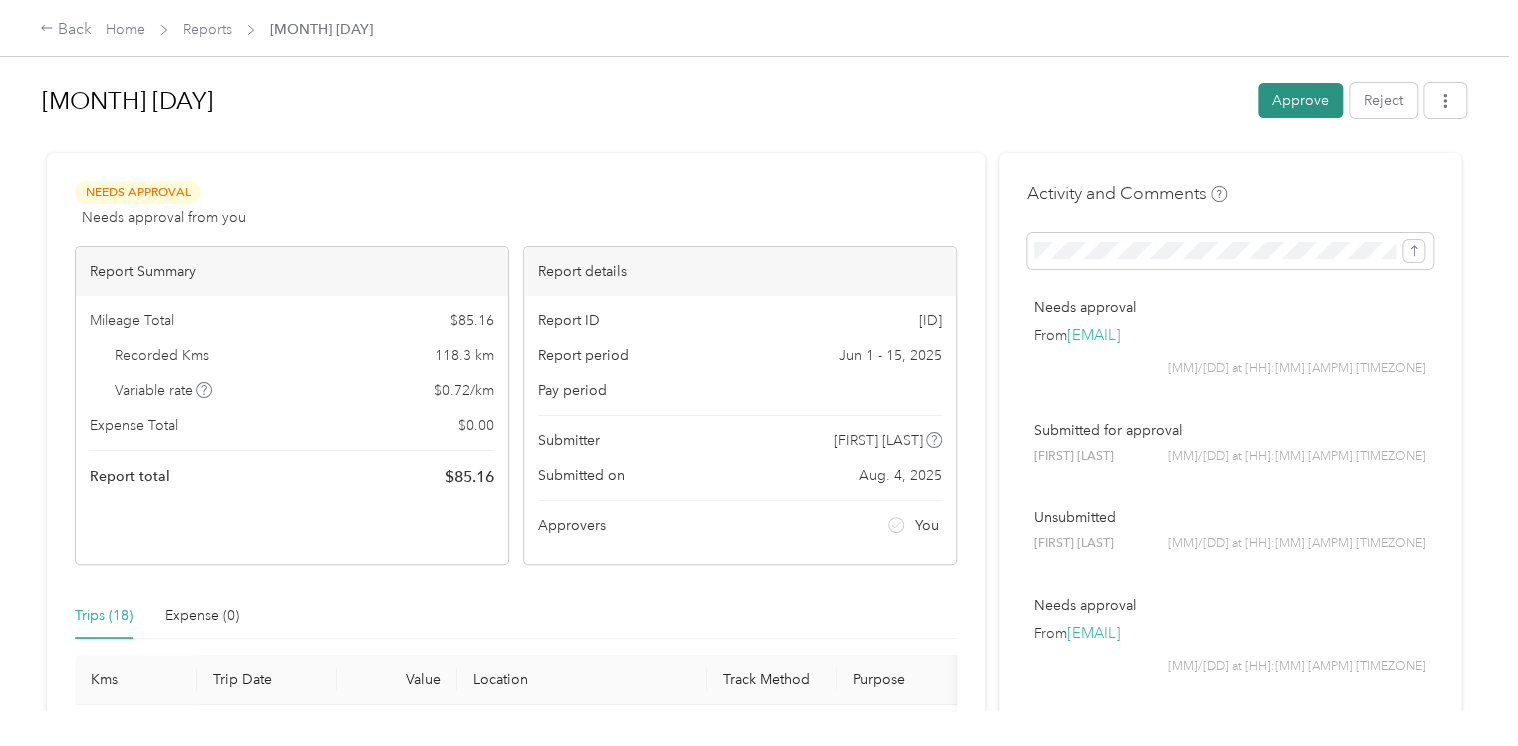 click on "Approve" at bounding box center (1300, 100) 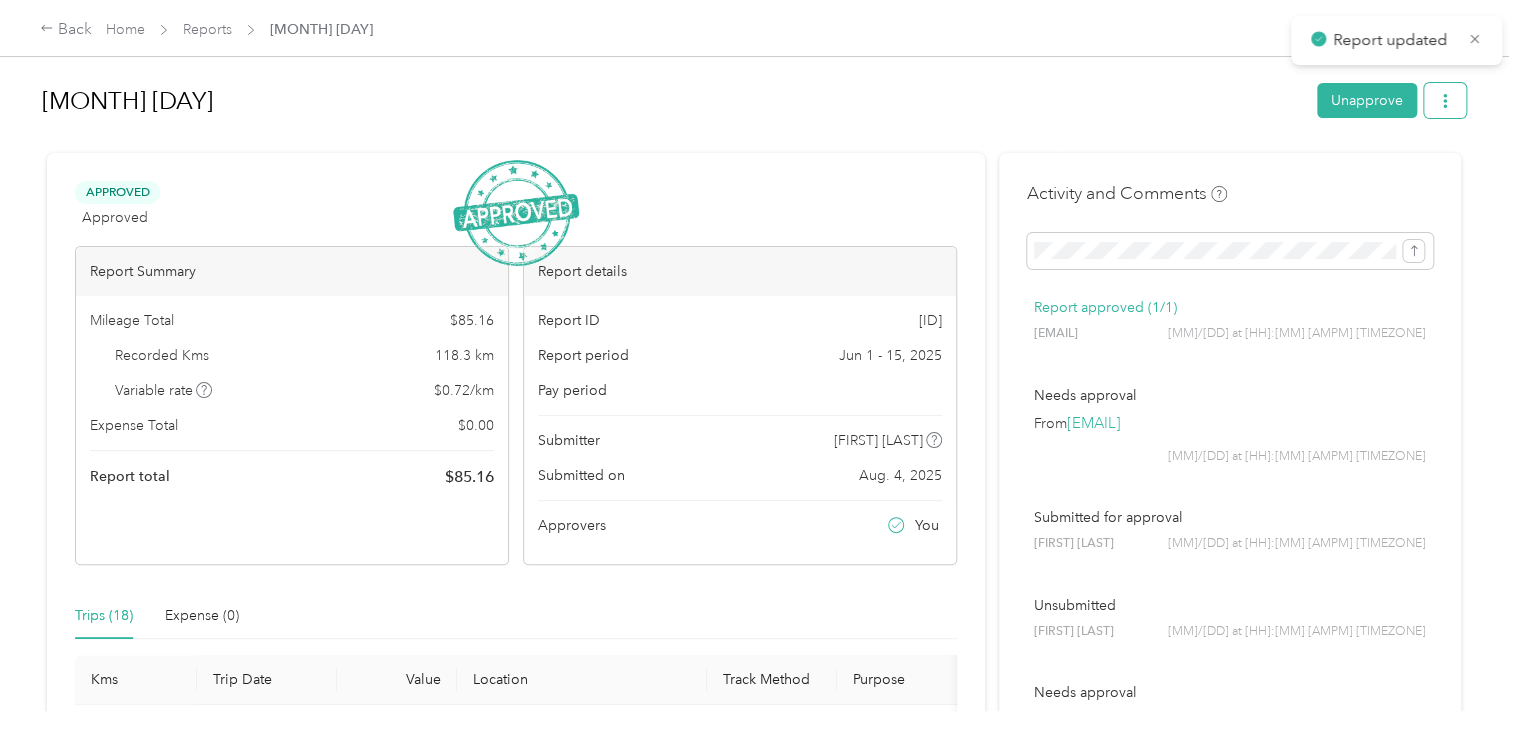 click at bounding box center [1445, 100] 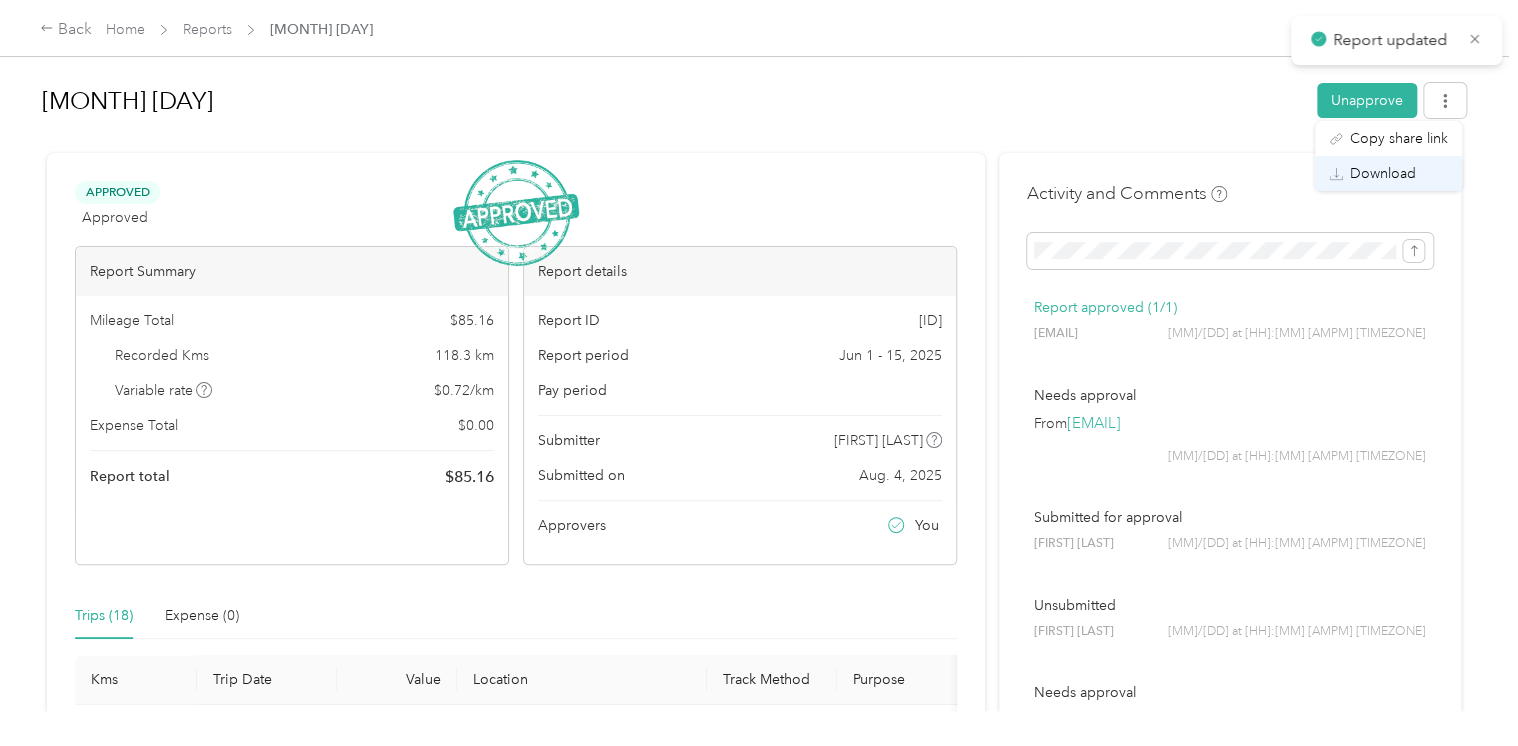 click on "Download" at bounding box center (1383, 173) 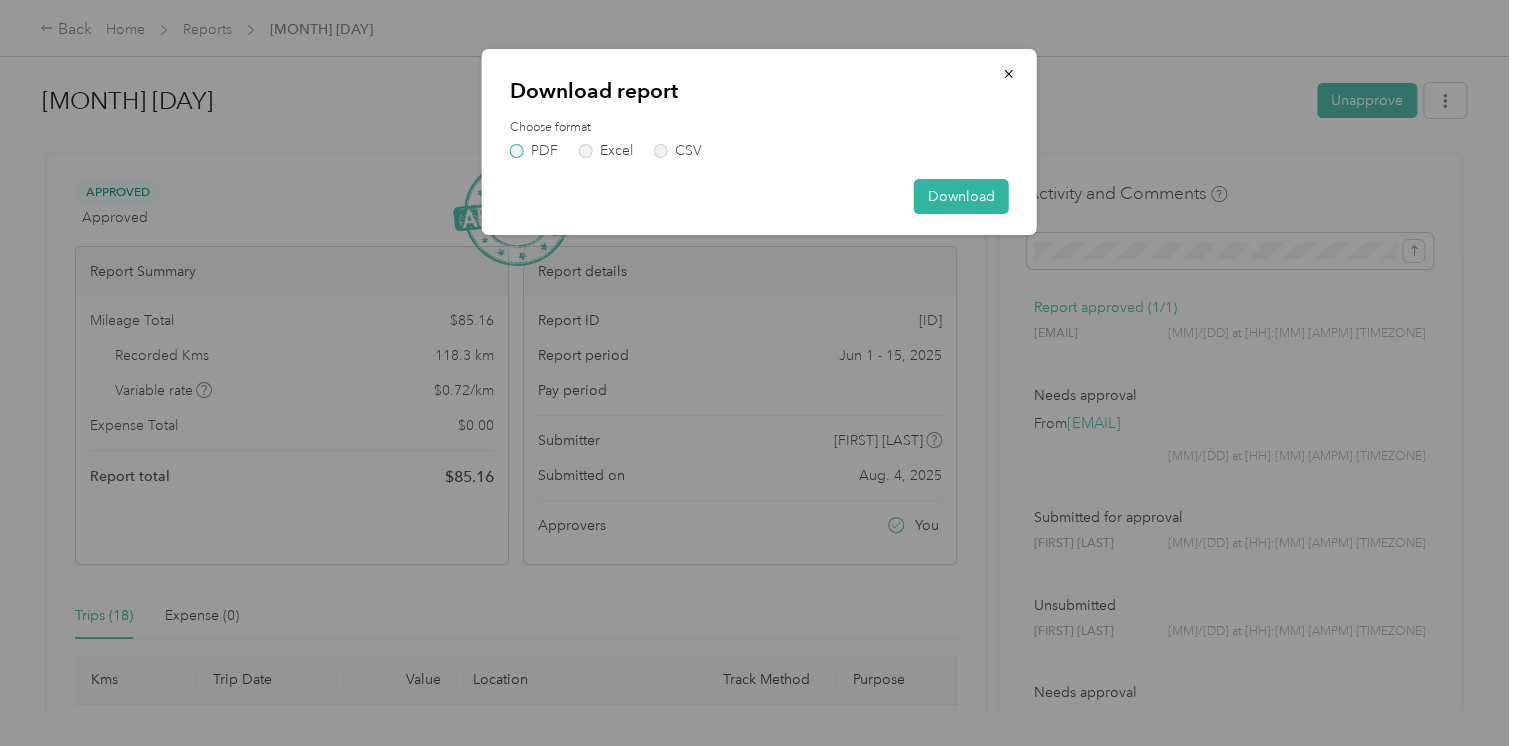 drag, startPoint x: 516, startPoint y: 150, endPoint x: 528, endPoint y: 147, distance: 12.369317 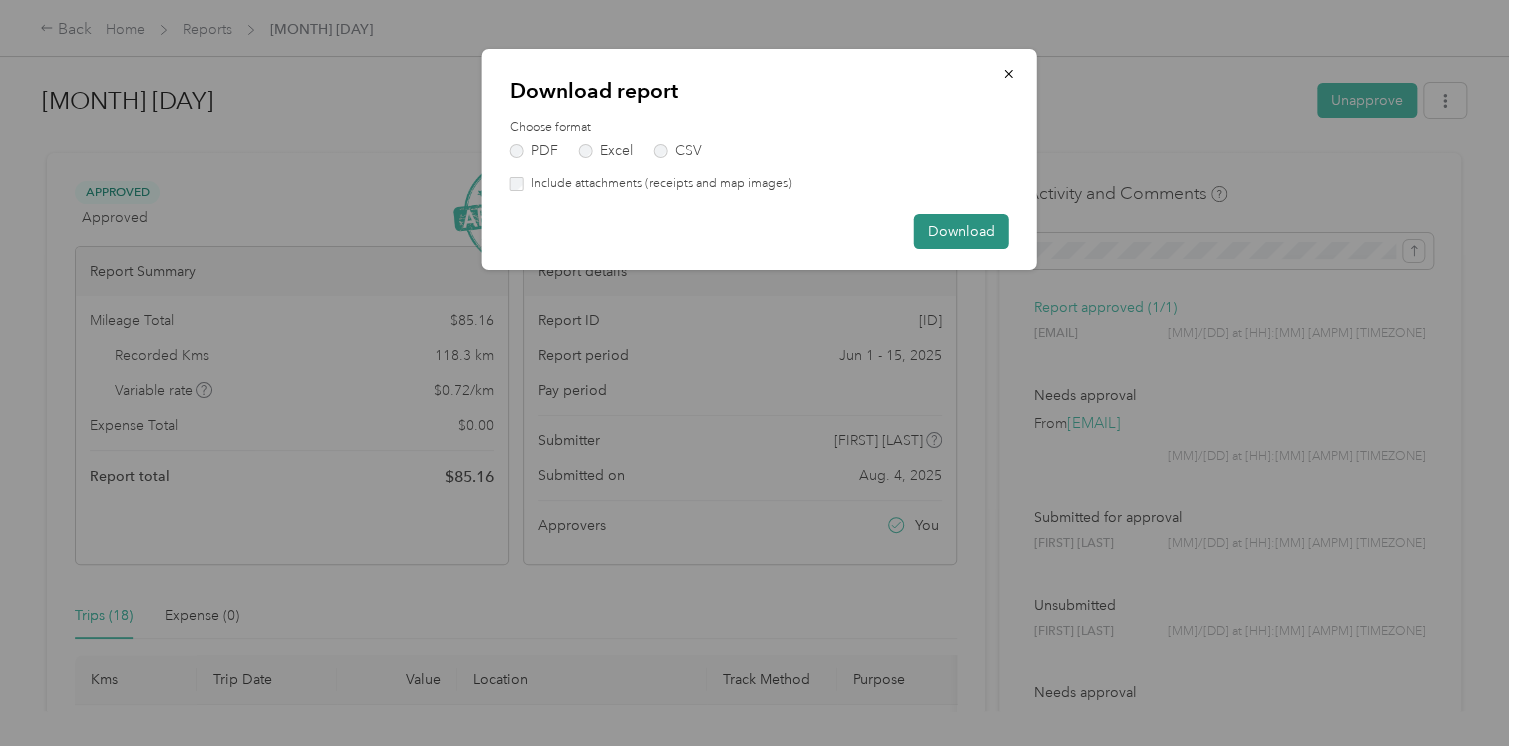 click on "Download" at bounding box center [961, 231] 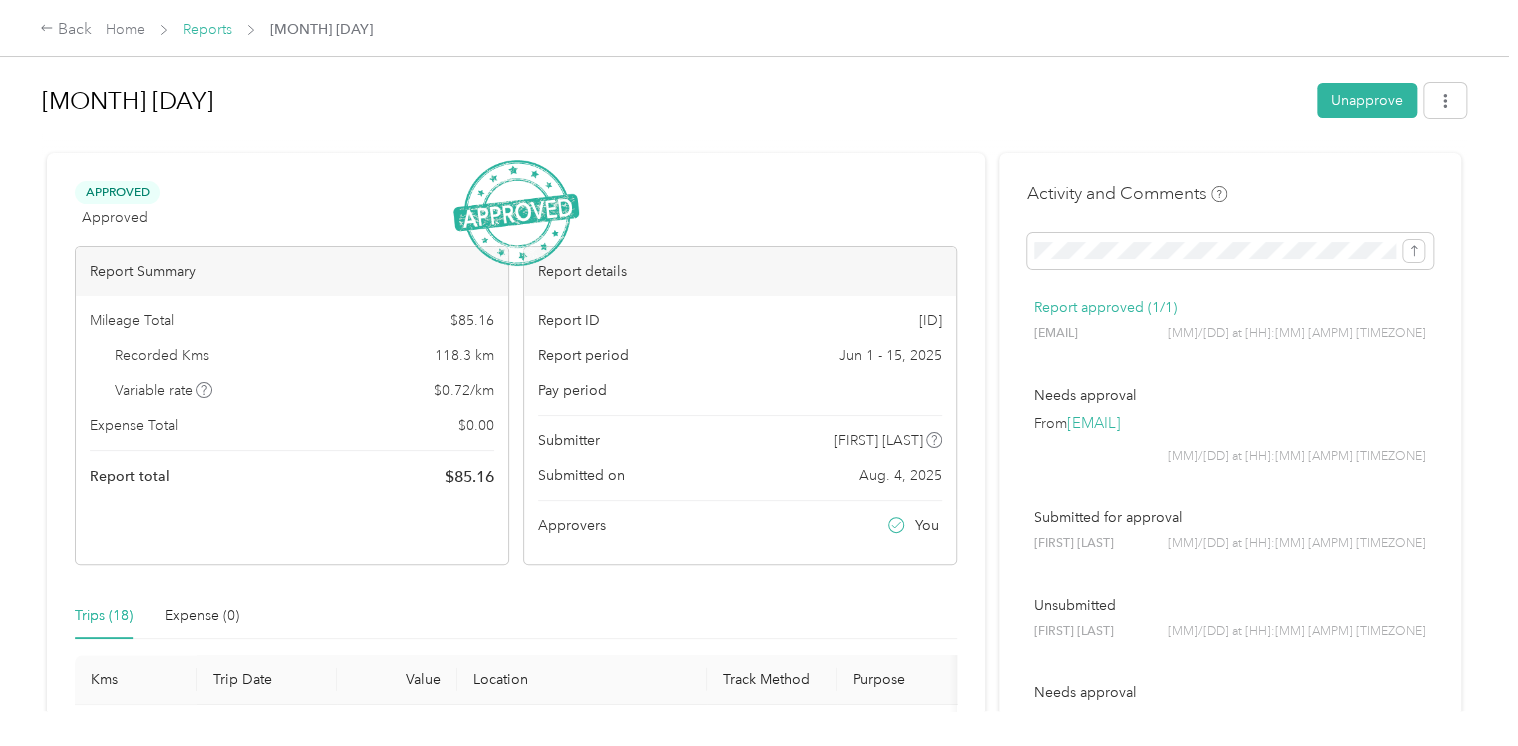 click on "Reports" at bounding box center (207, 29) 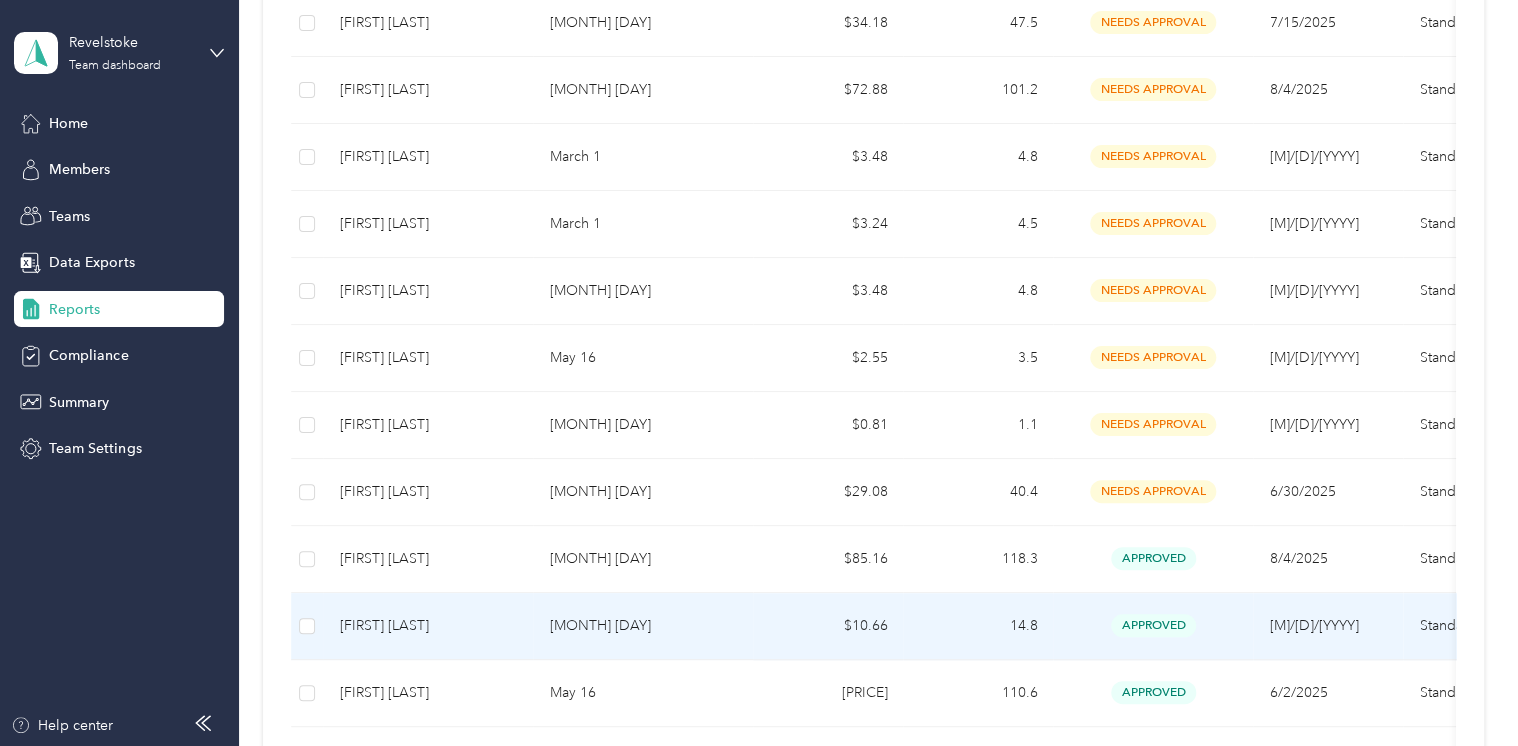 scroll, scrollTop: 800, scrollLeft: 0, axis: vertical 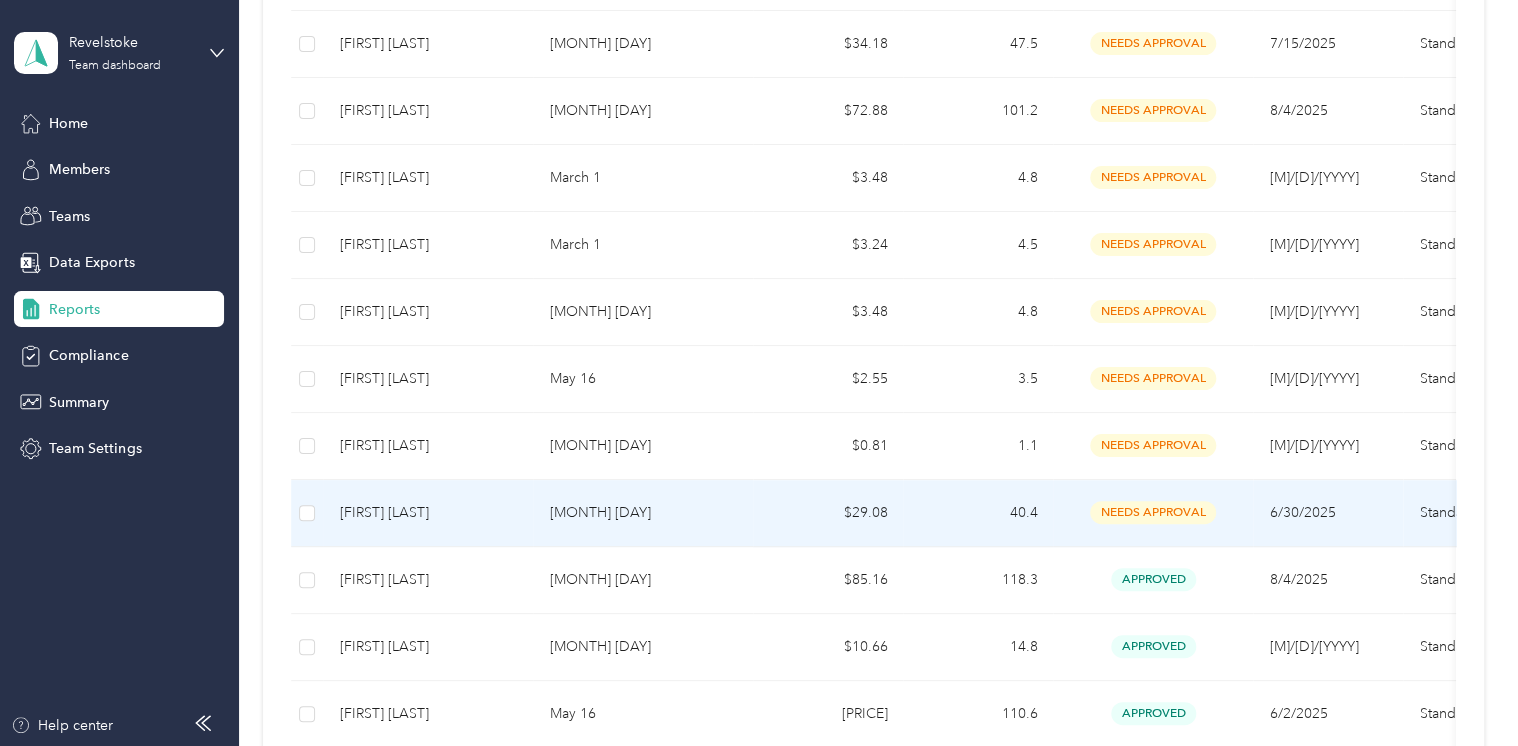 click on "needs approval" at bounding box center (1153, 512) 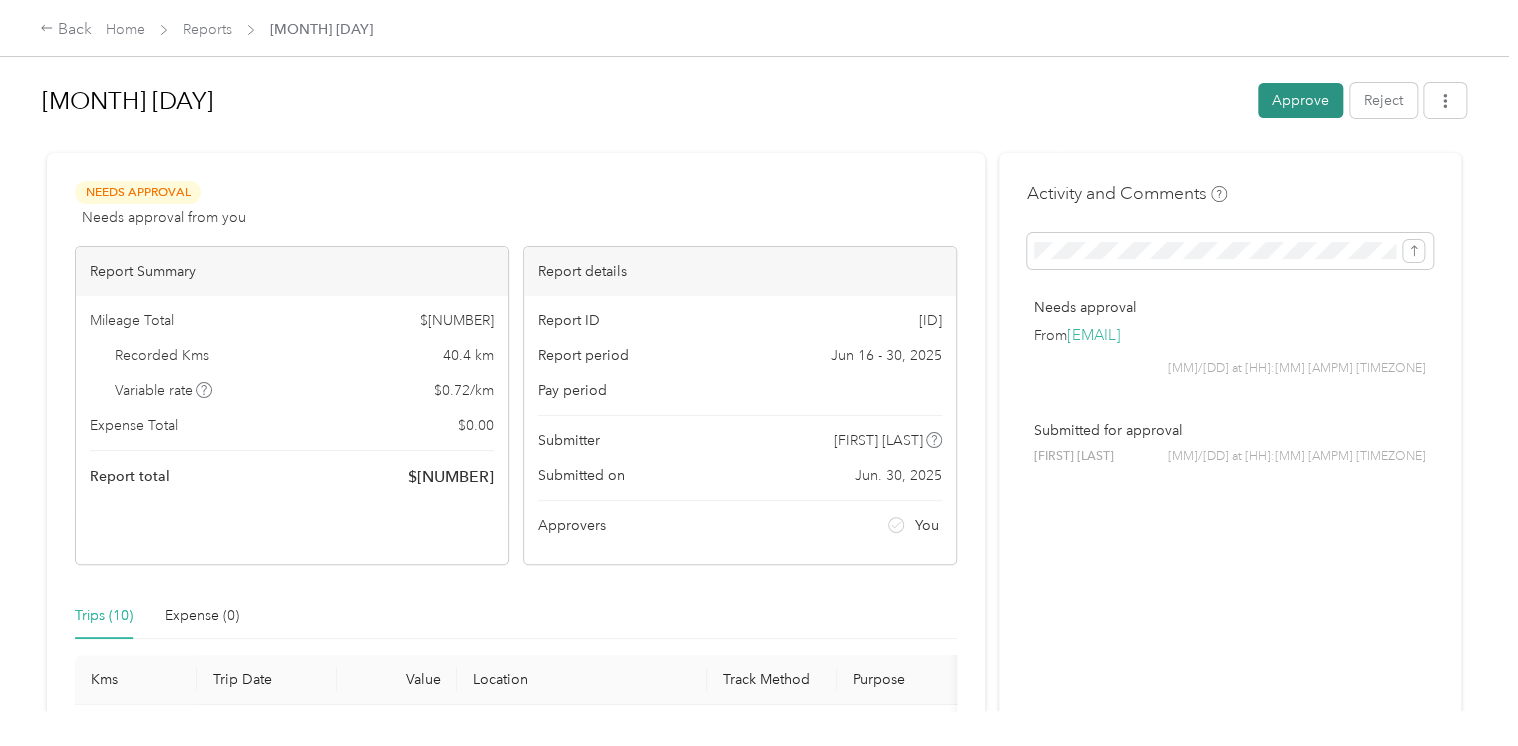 click on "Approve" at bounding box center (1300, 100) 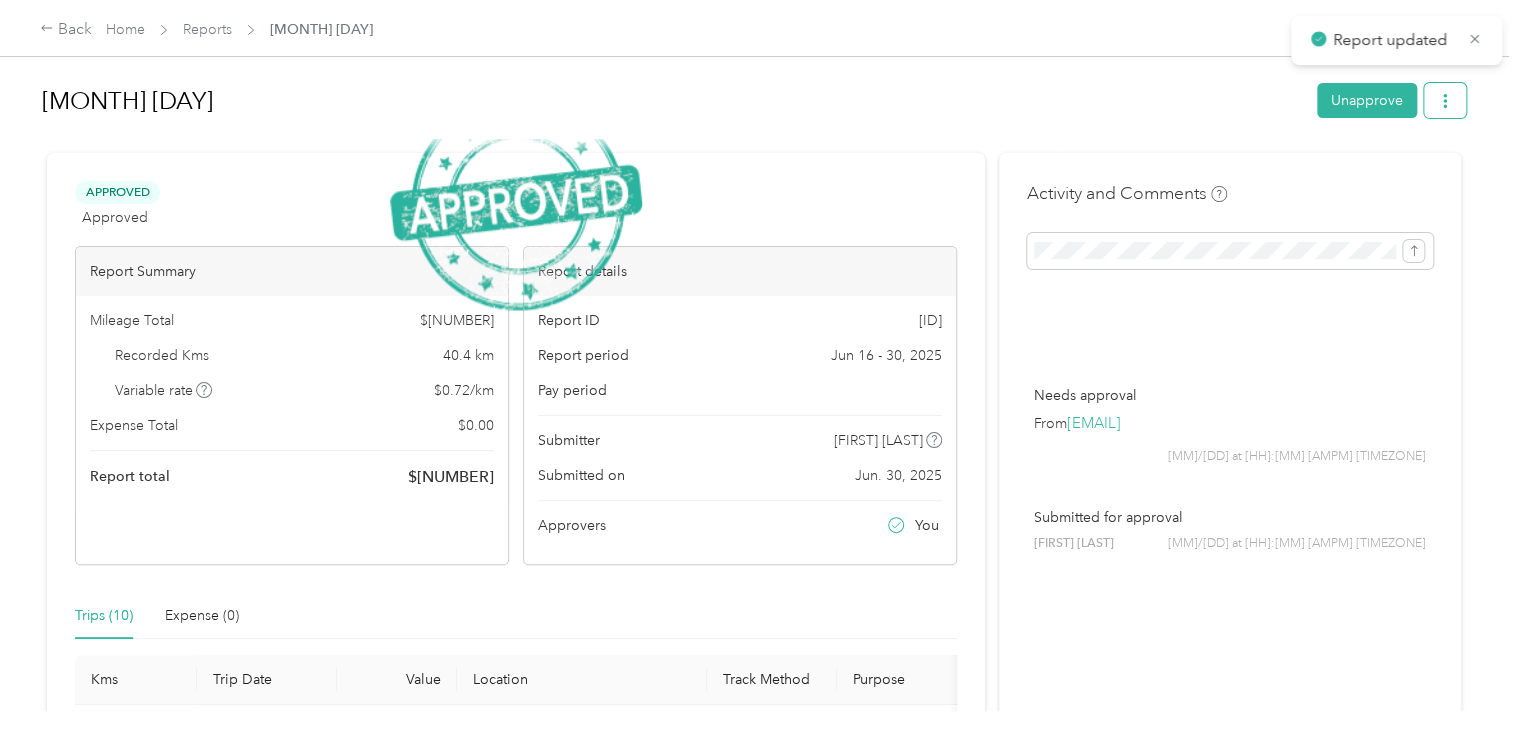 click 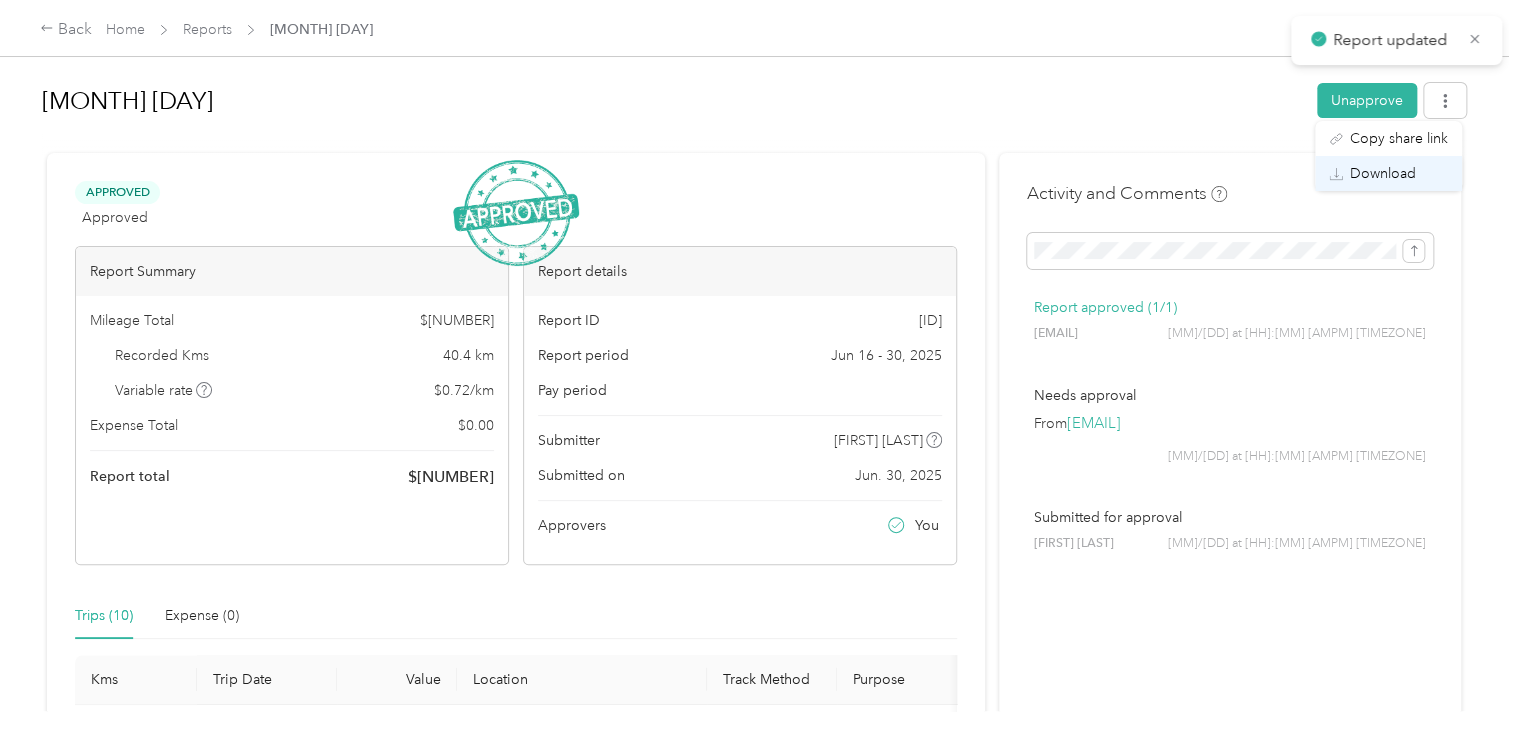 click on "Download" at bounding box center (1383, 173) 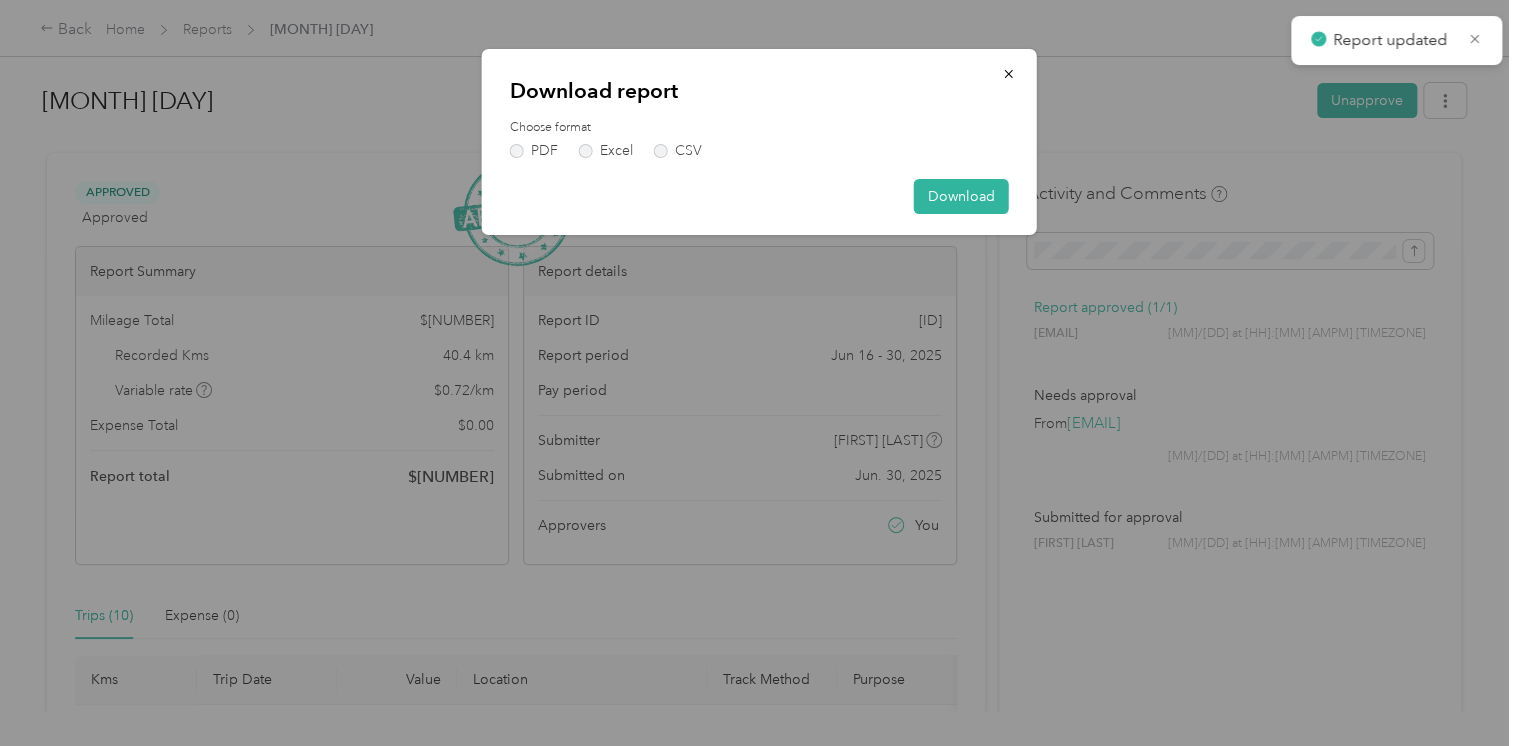drag, startPoint x: 518, startPoint y: 147, endPoint x: 529, endPoint y: 158, distance: 15.556349 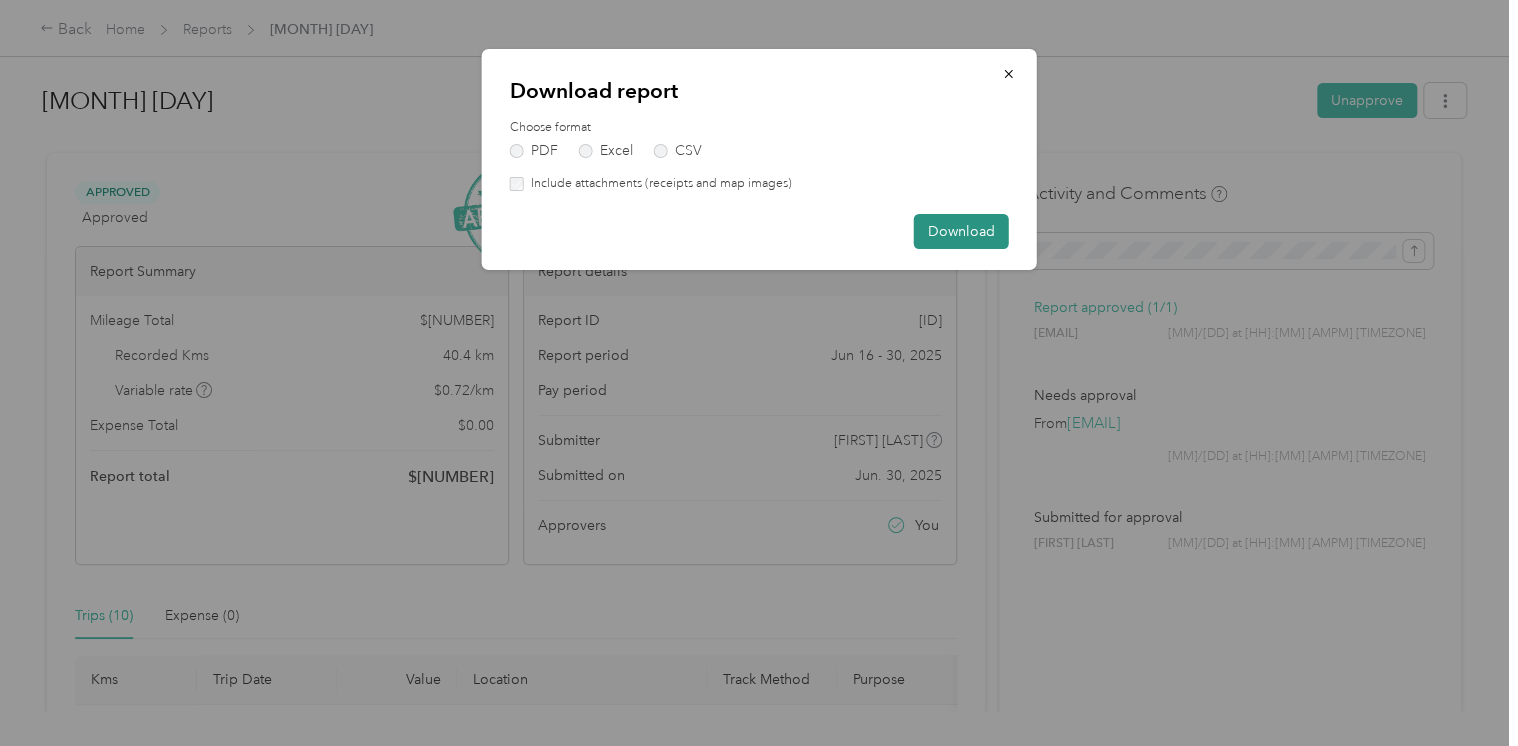 click on "Download" at bounding box center [961, 231] 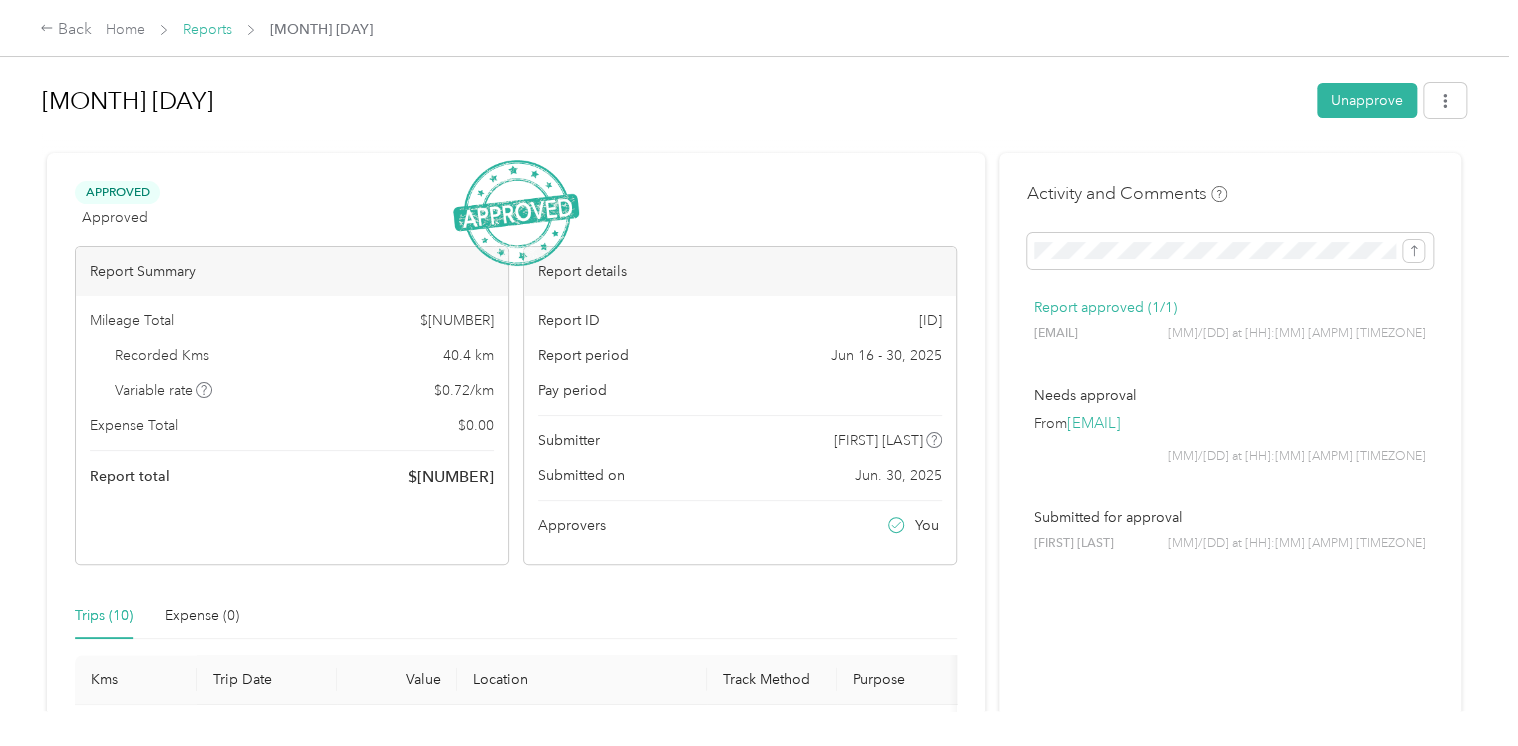 click on "Reports" at bounding box center [207, 29] 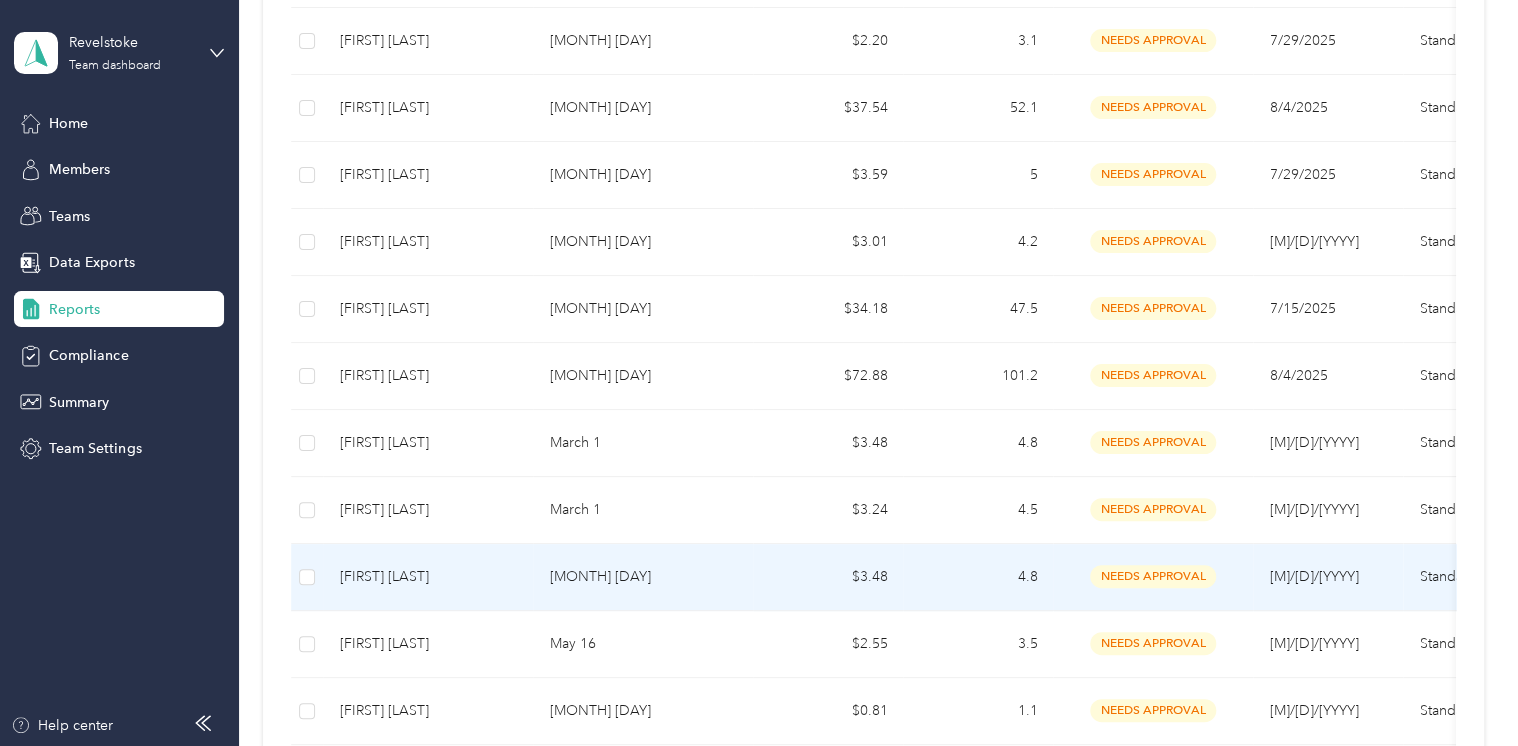 scroll, scrollTop: 500, scrollLeft: 0, axis: vertical 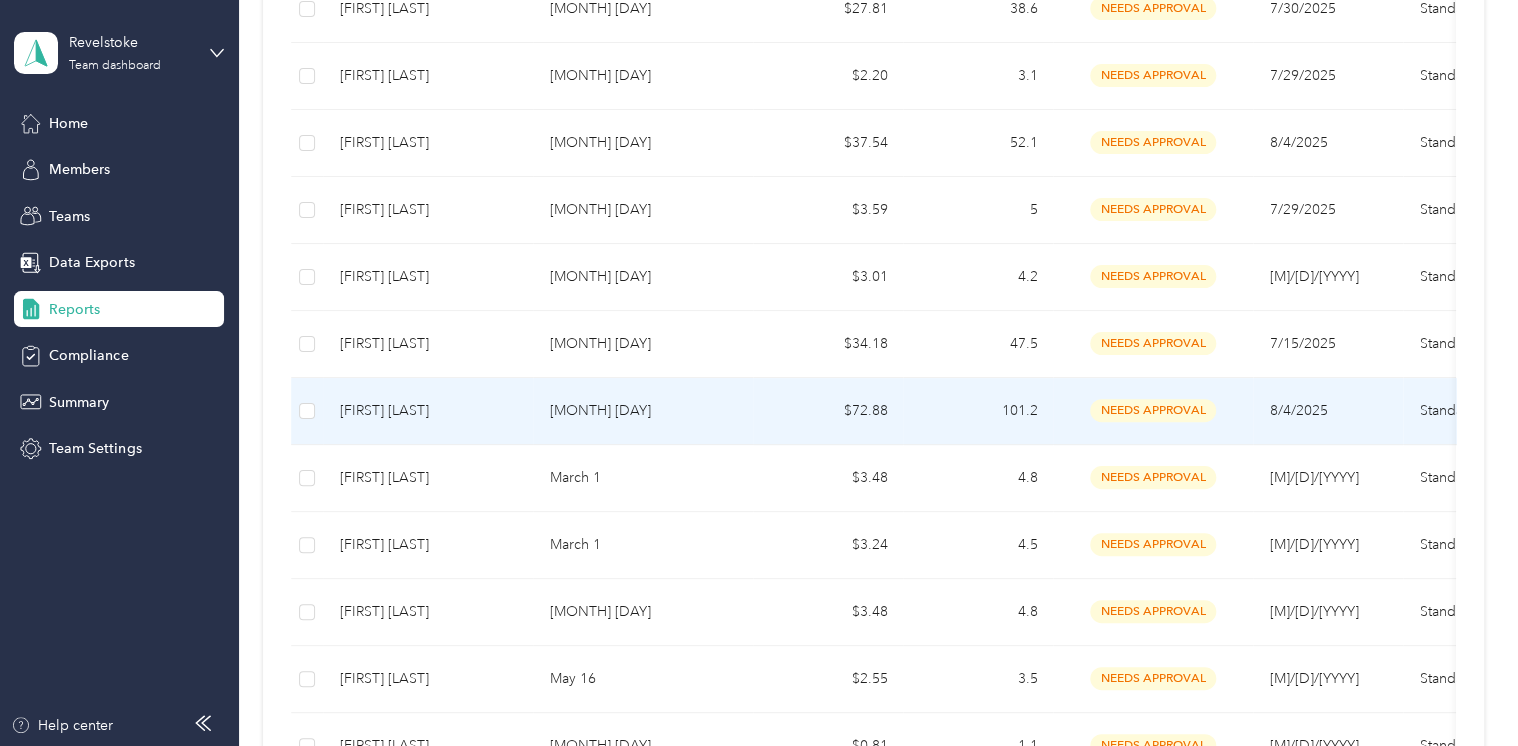 click on "needs approval" at bounding box center [1153, 410] 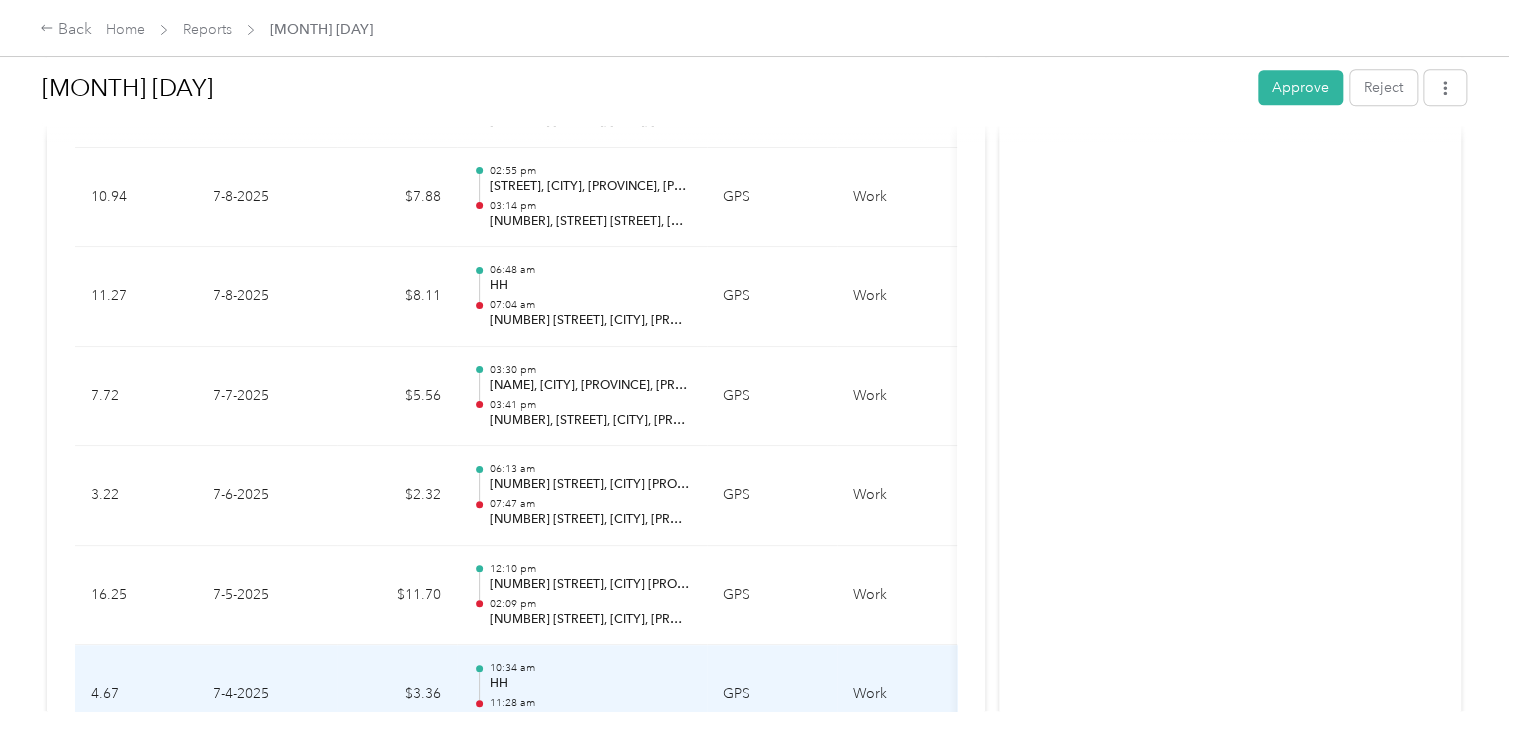 scroll, scrollTop: 746, scrollLeft: 0, axis: vertical 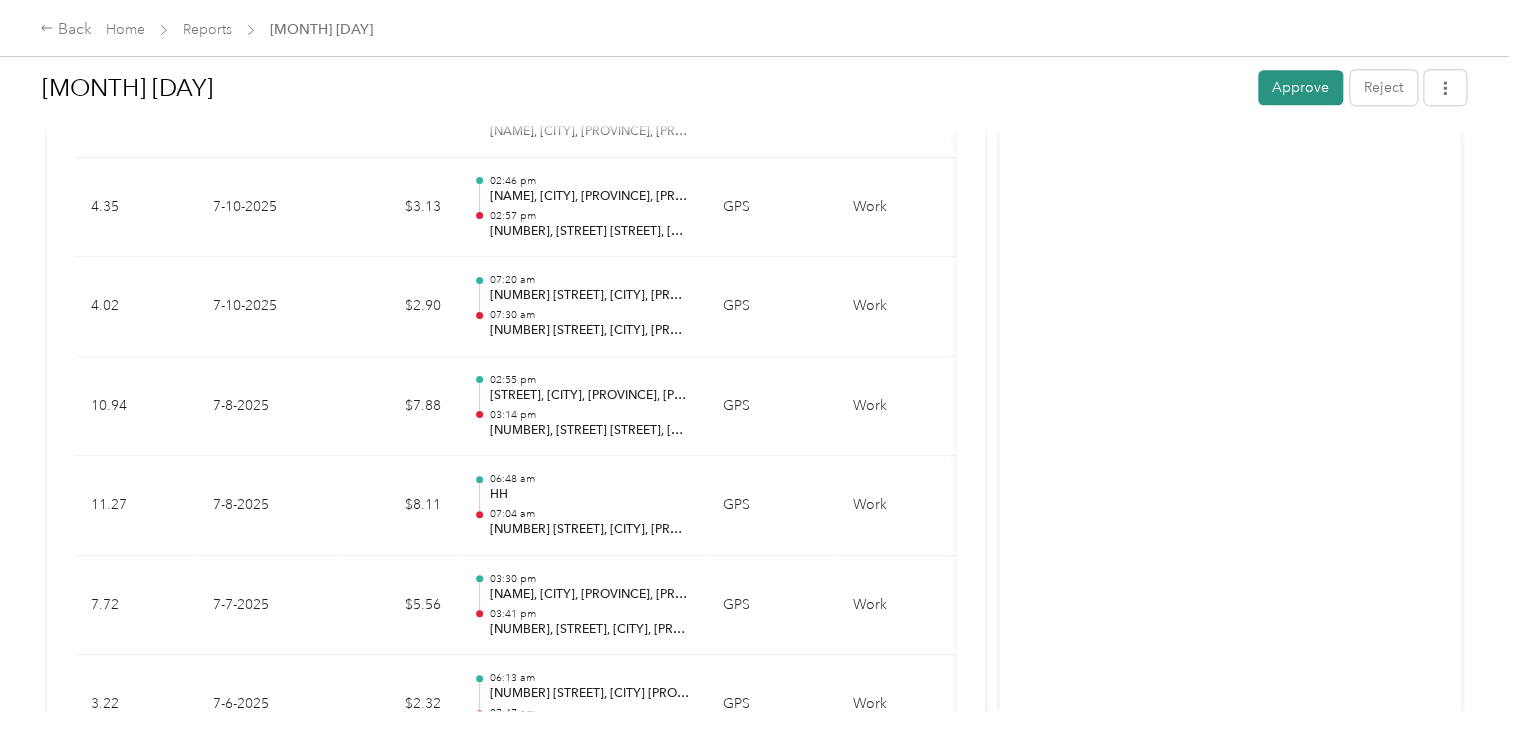 click on "Approve" at bounding box center (1300, 87) 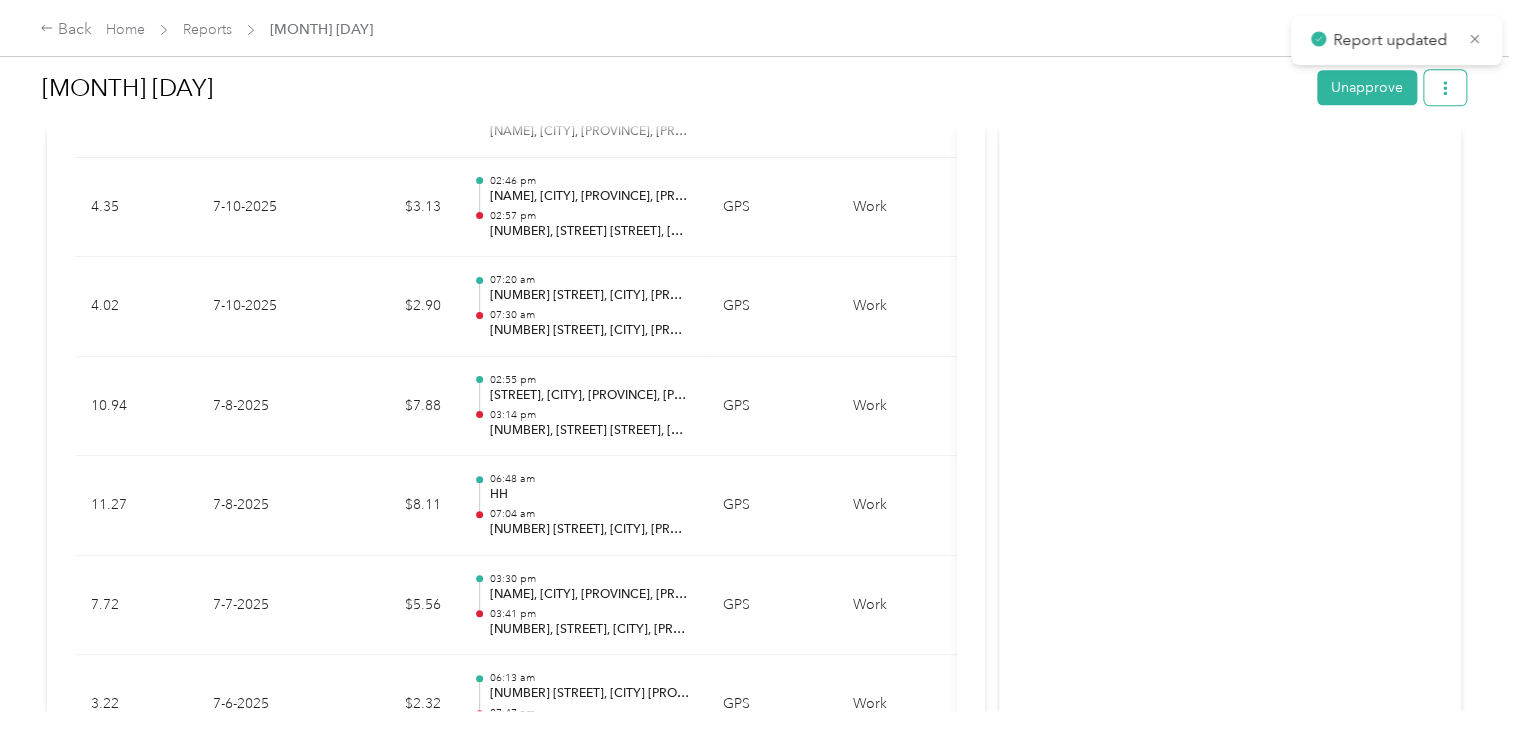 click at bounding box center (1445, 87) 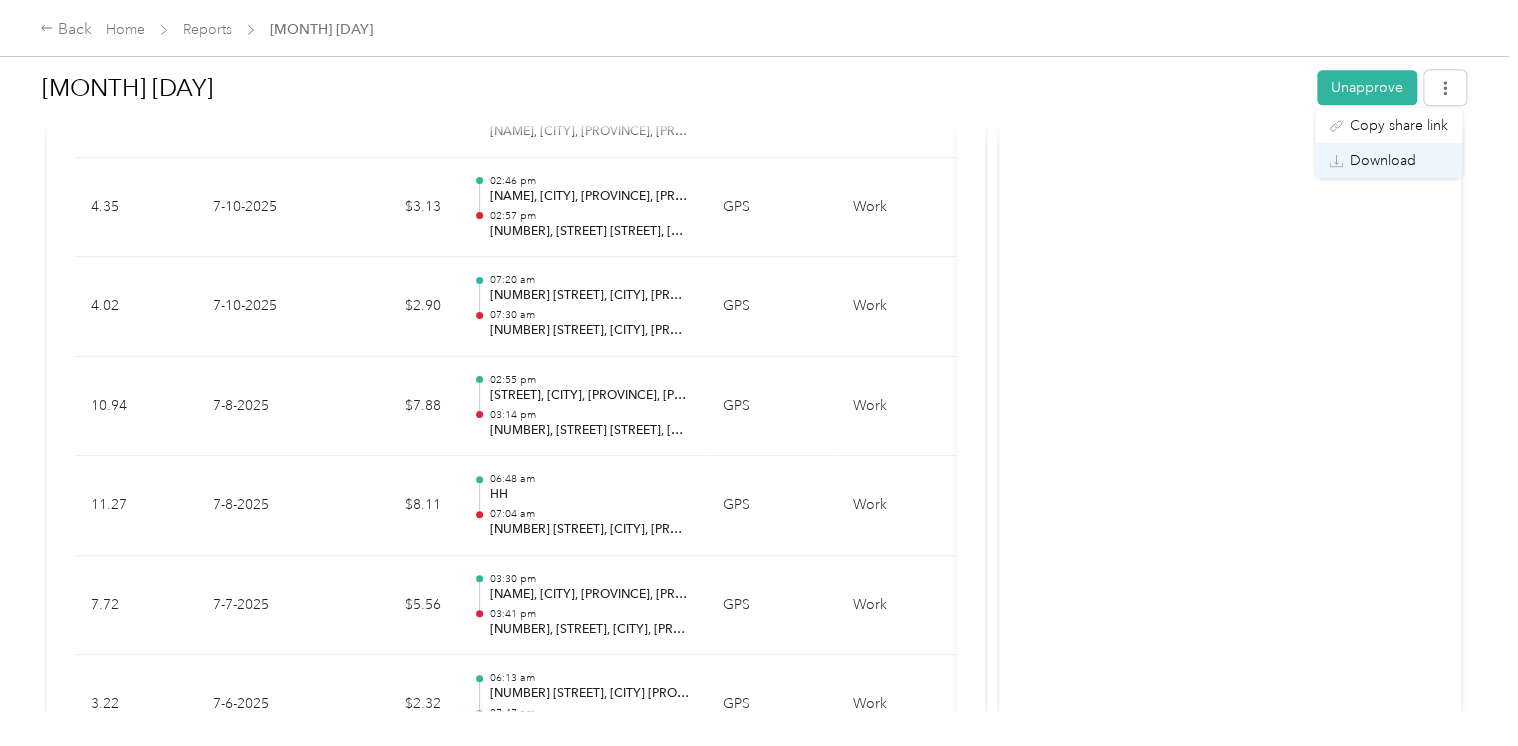 click on "Download" at bounding box center [1383, 160] 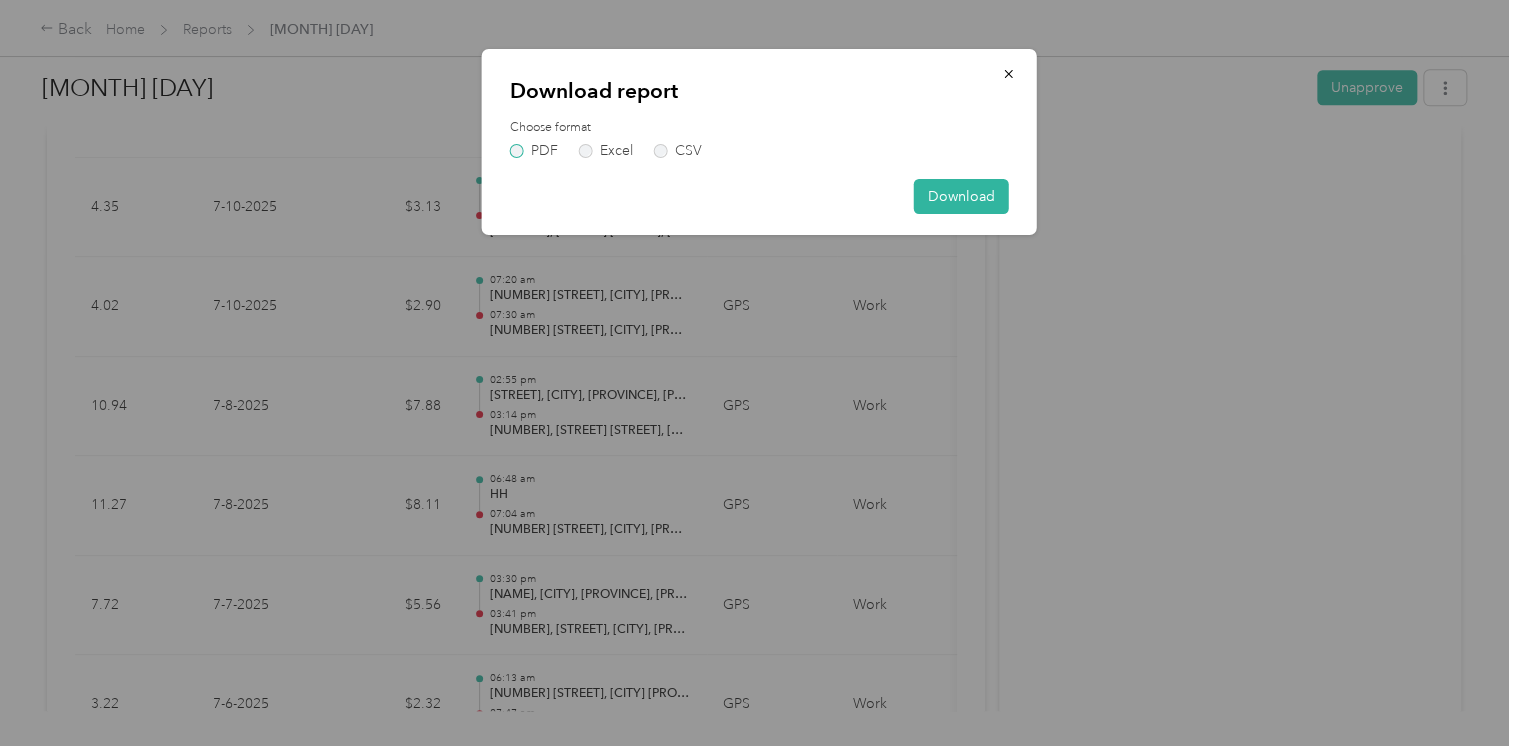 click on "PDF" at bounding box center (534, 151) 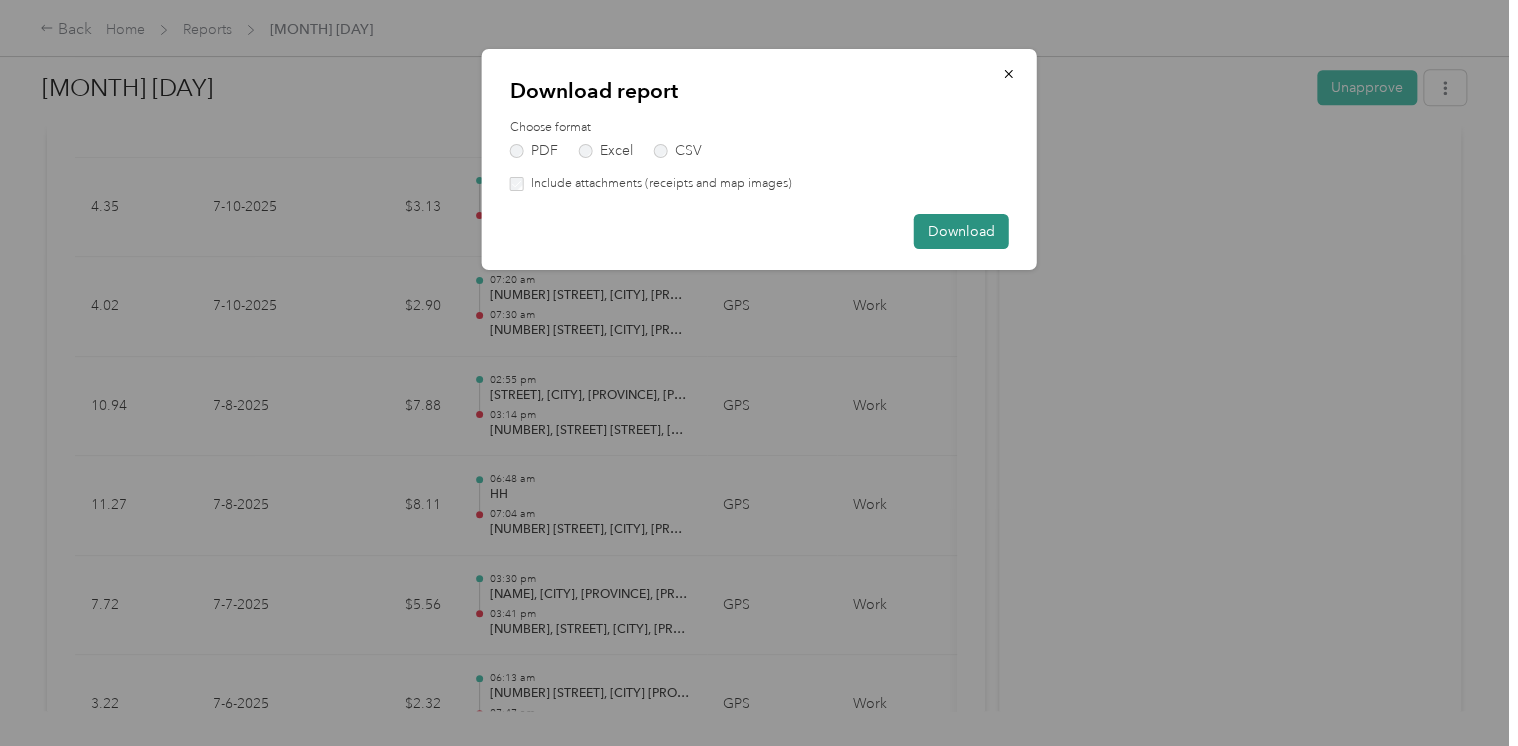 click on "Download" at bounding box center (961, 231) 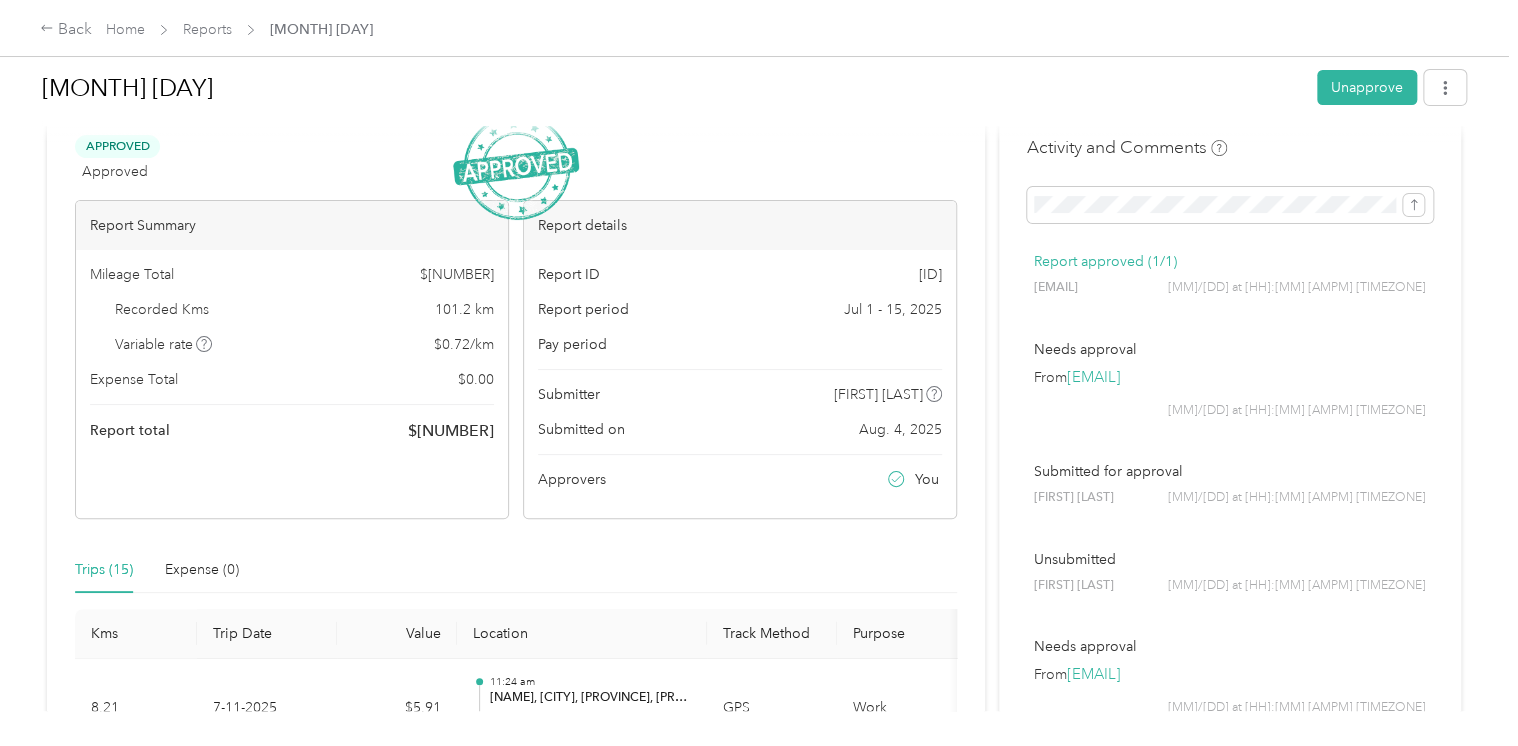 scroll, scrollTop: 0, scrollLeft: 0, axis: both 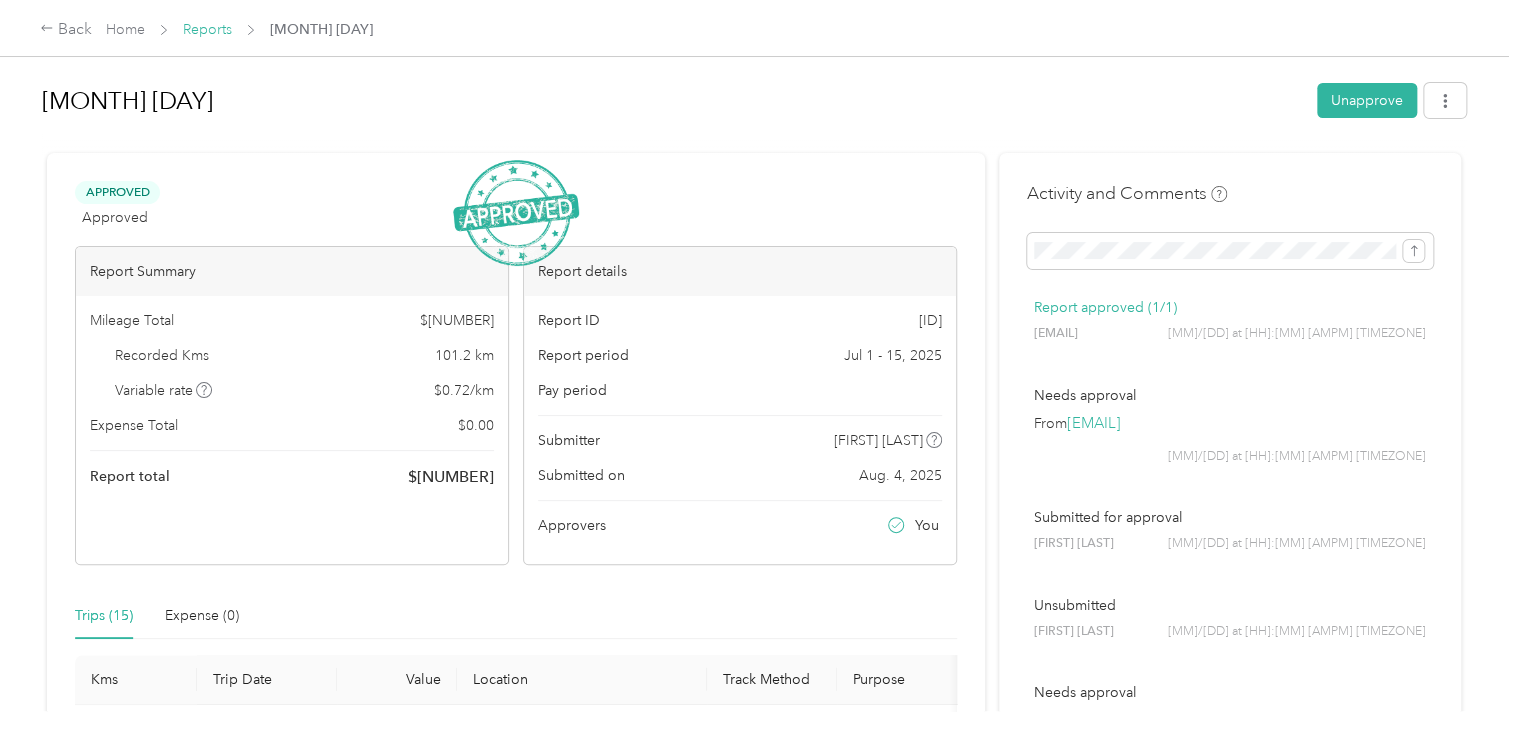 click on "Reports" at bounding box center (207, 29) 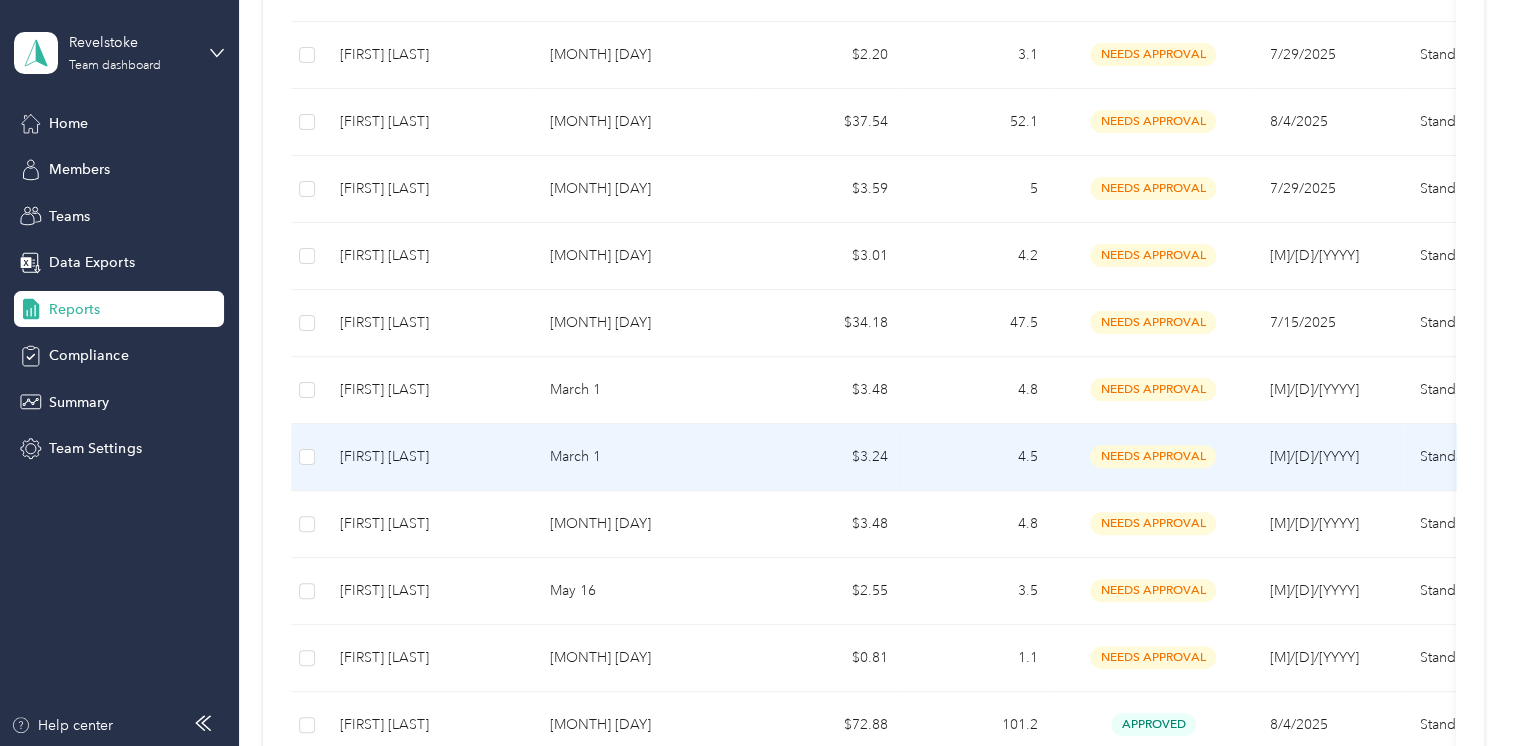 scroll, scrollTop: 500, scrollLeft: 0, axis: vertical 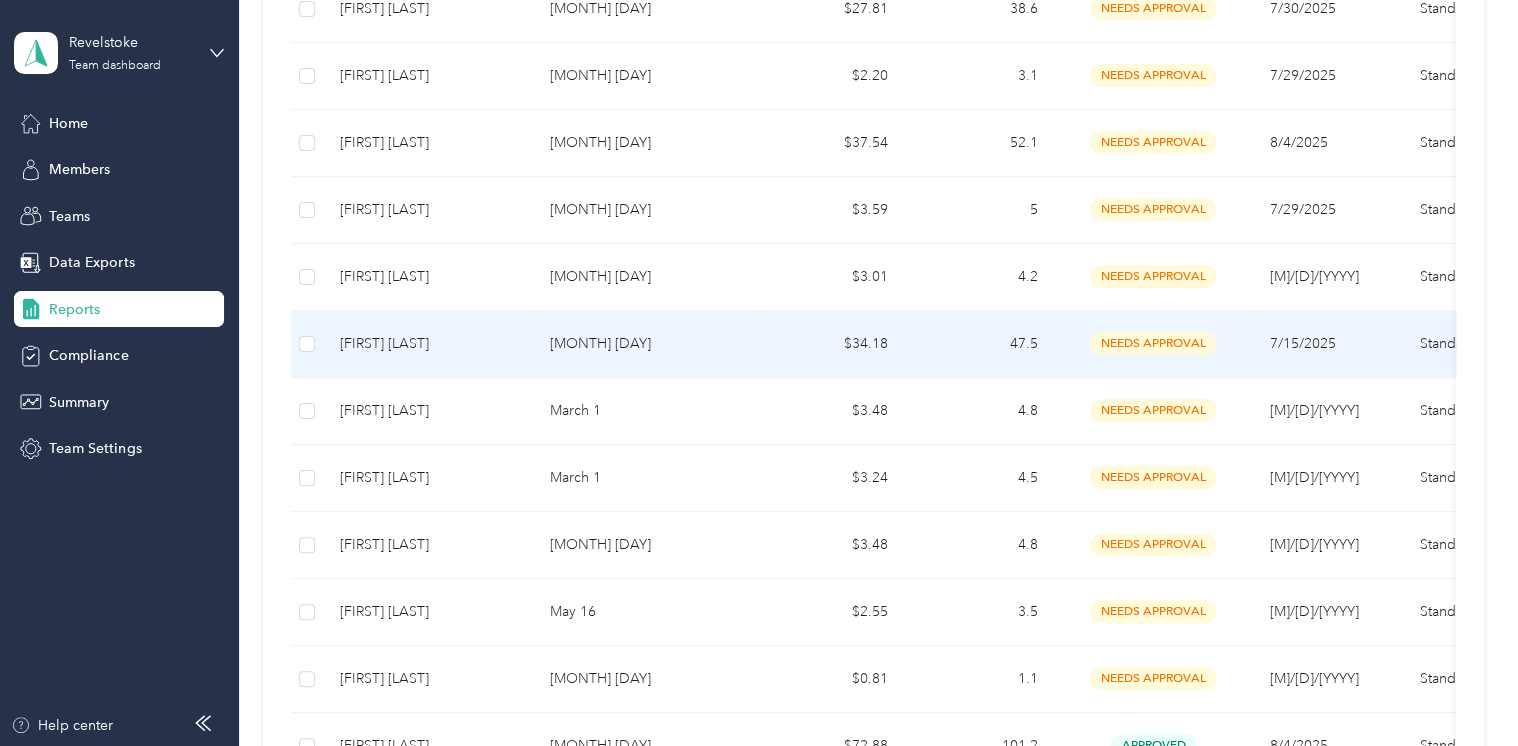 click on "needs approval" at bounding box center (1153, 343) 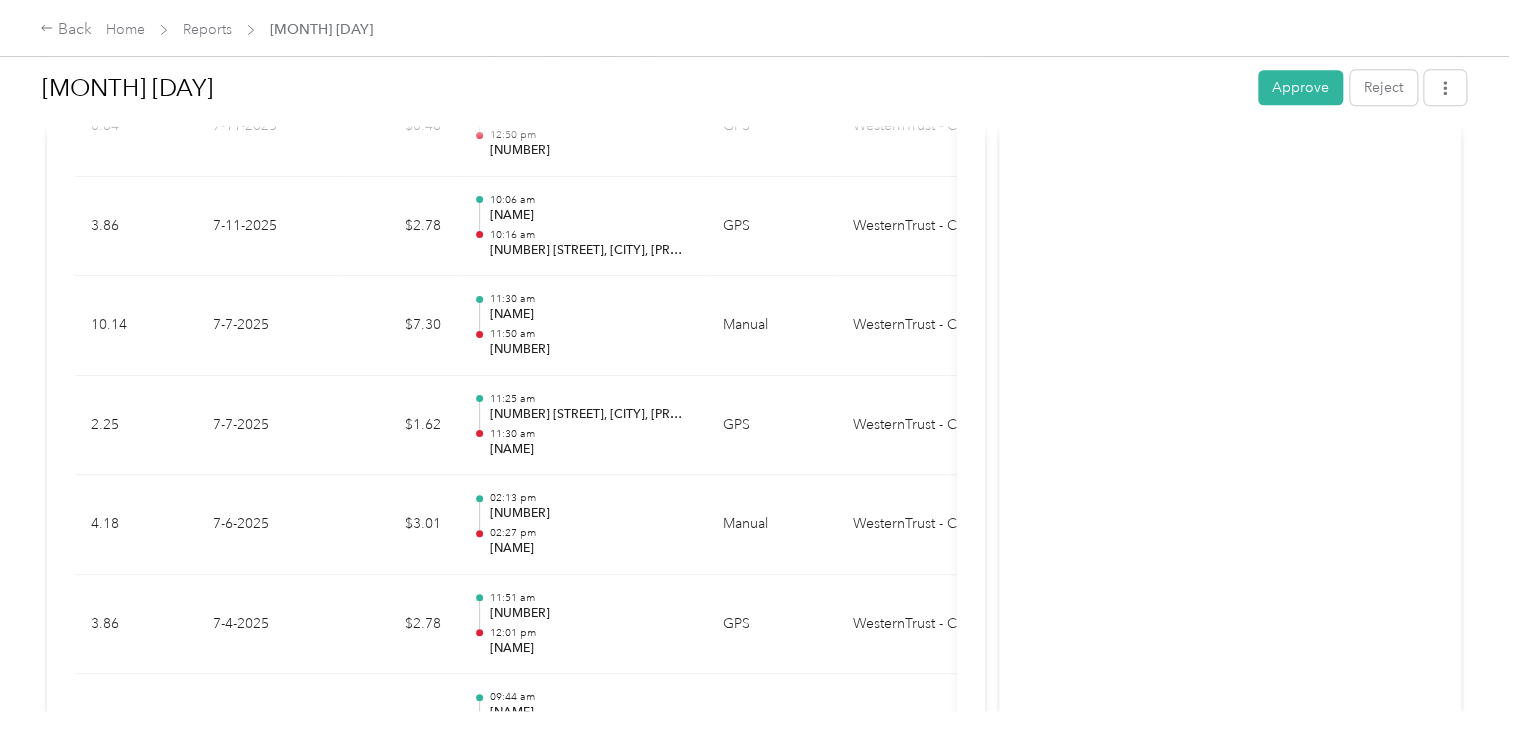 scroll, scrollTop: 1348, scrollLeft: 0, axis: vertical 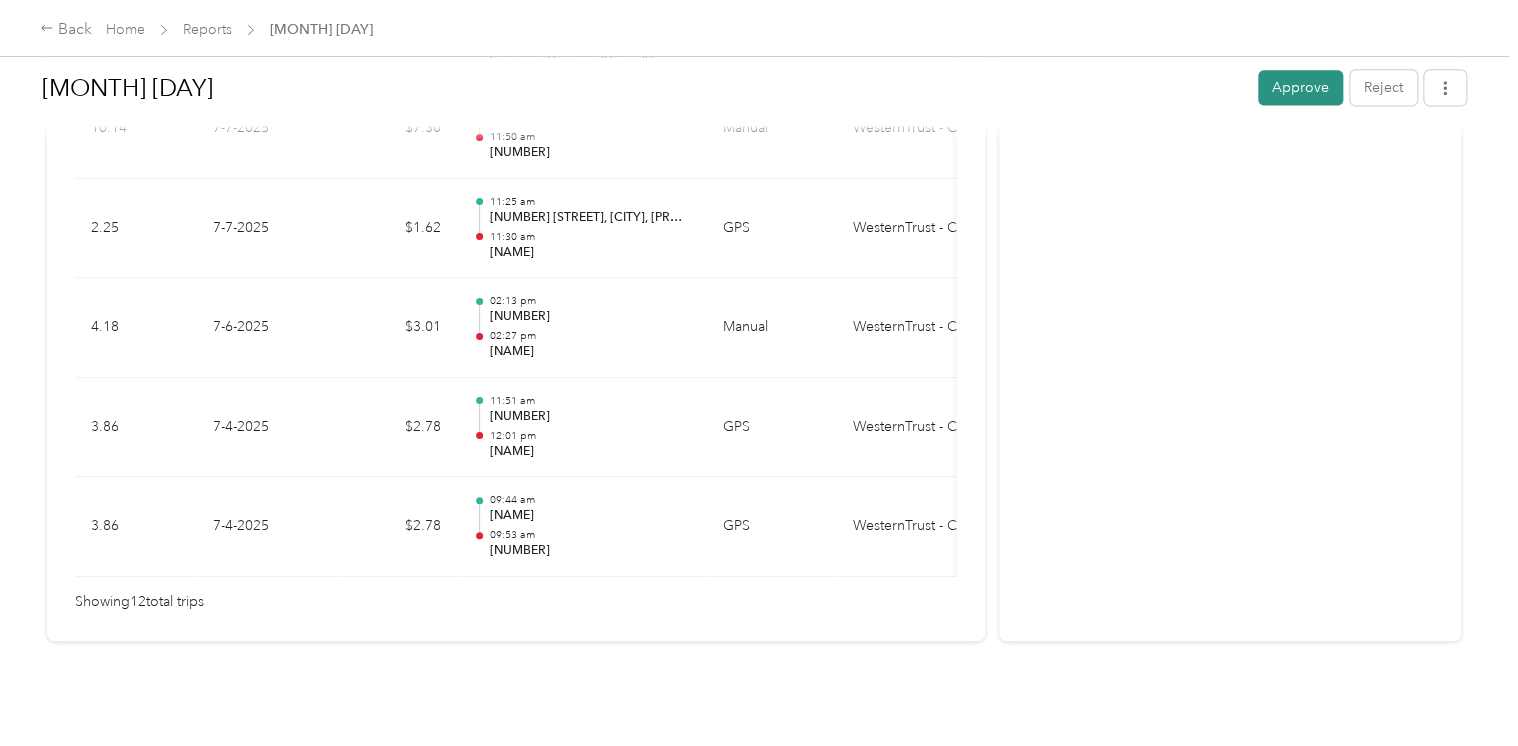 click on "Approve" at bounding box center (1300, 87) 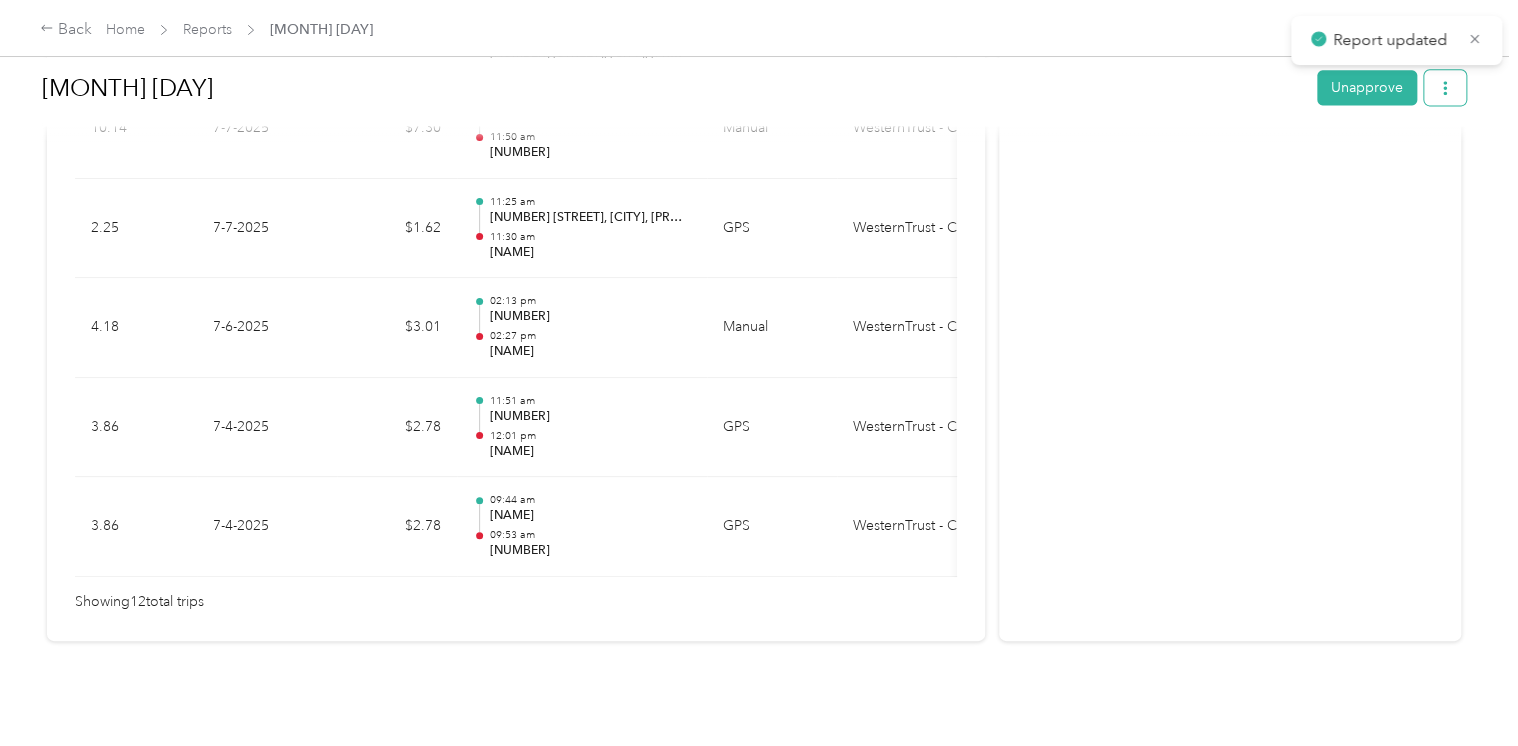 click at bounding box center (1445, 87) 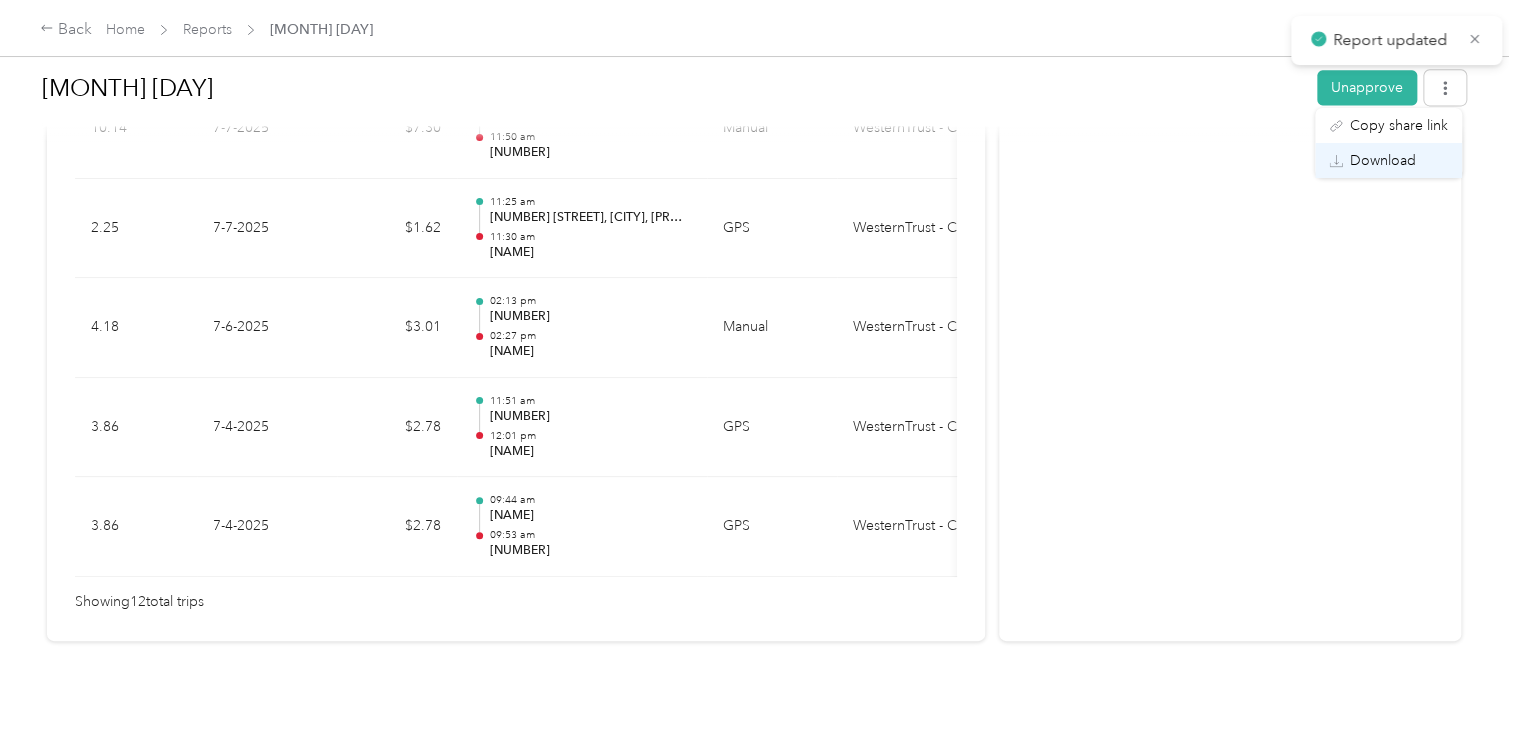 click on "Download" at bounding box center (1383, 160) 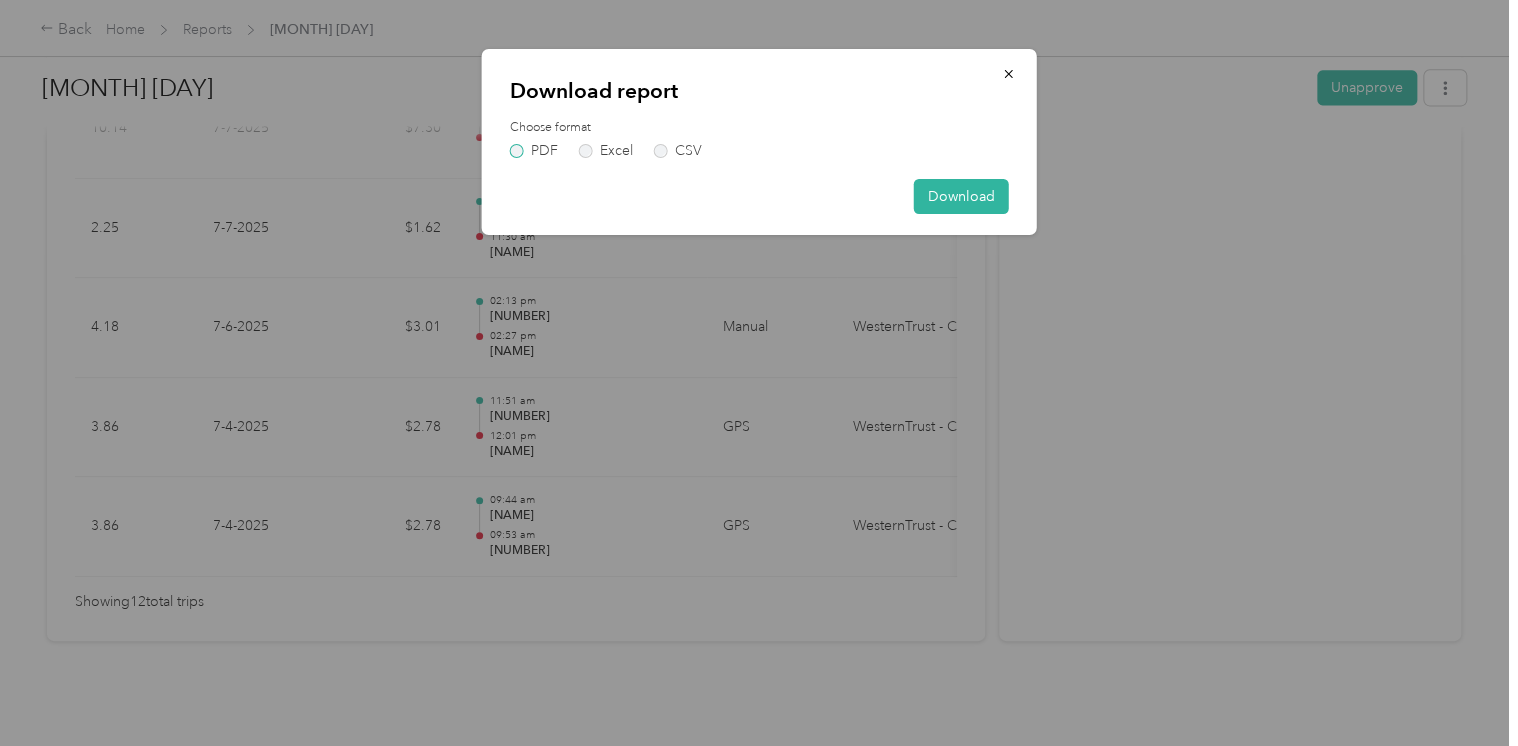 click on "PDF" at bounding box center (534, 151) 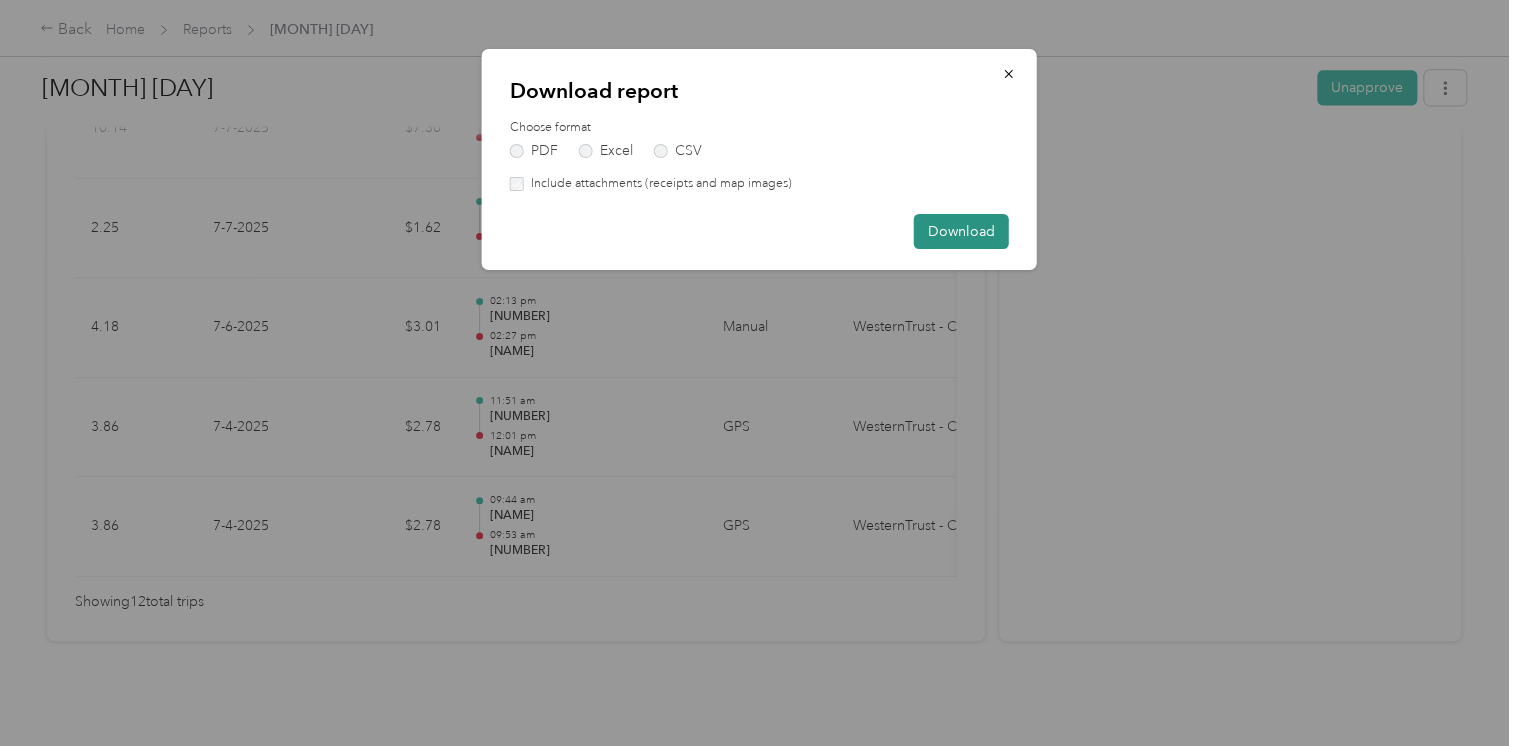 click on "Download" at bounding box center (961, 231) 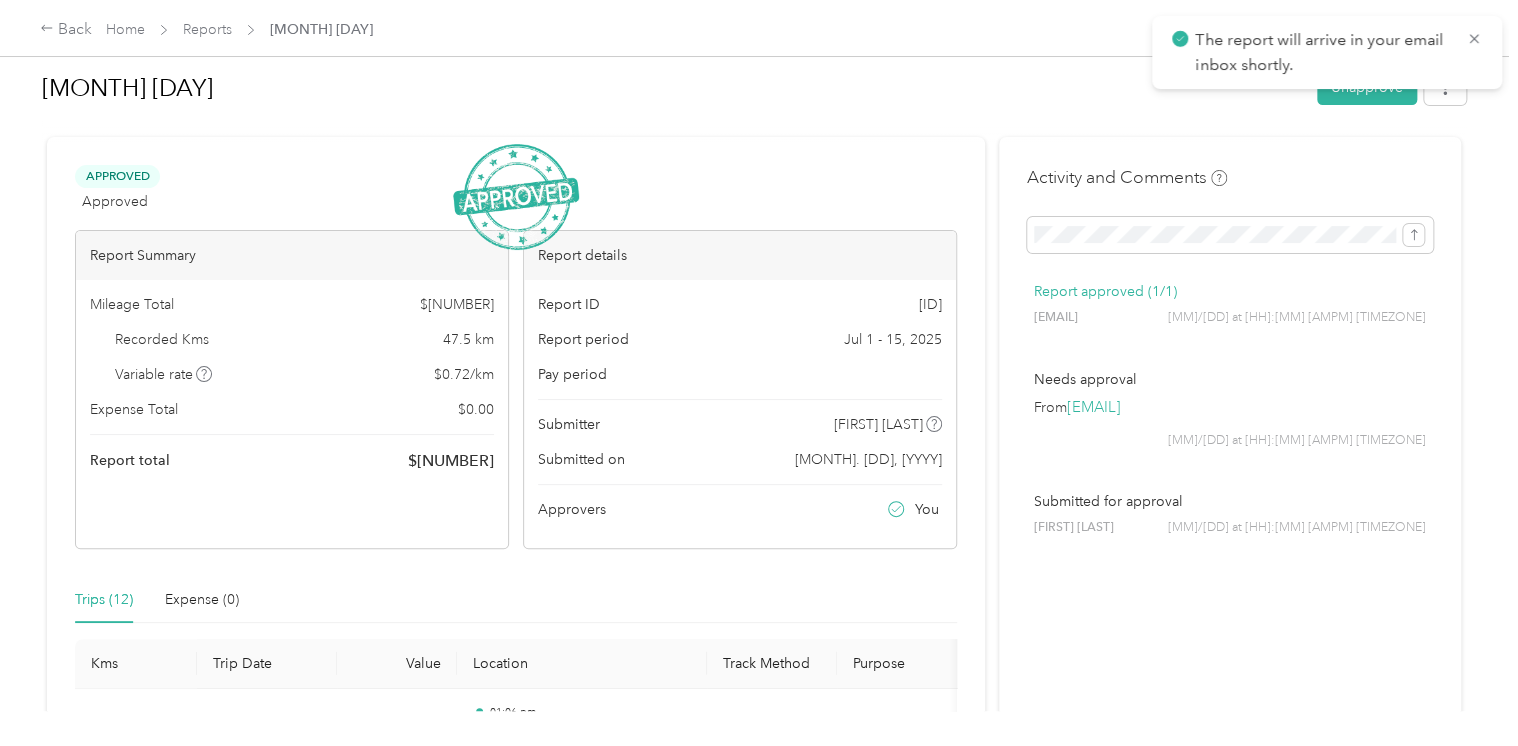 scroll, scrollTop: 0, scrollLeft: 0, axis: both 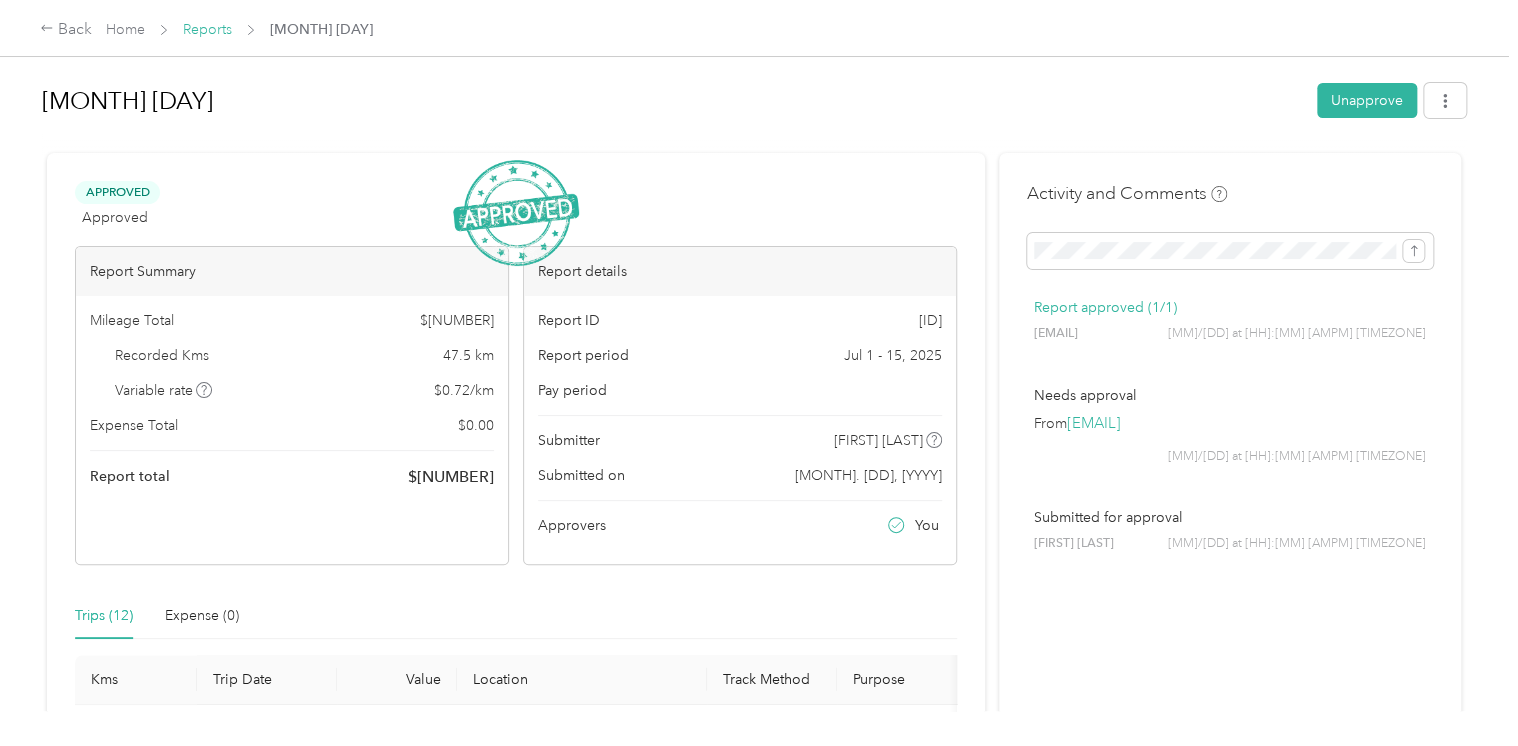 click on "Reports" at bounding box center (207, 29) 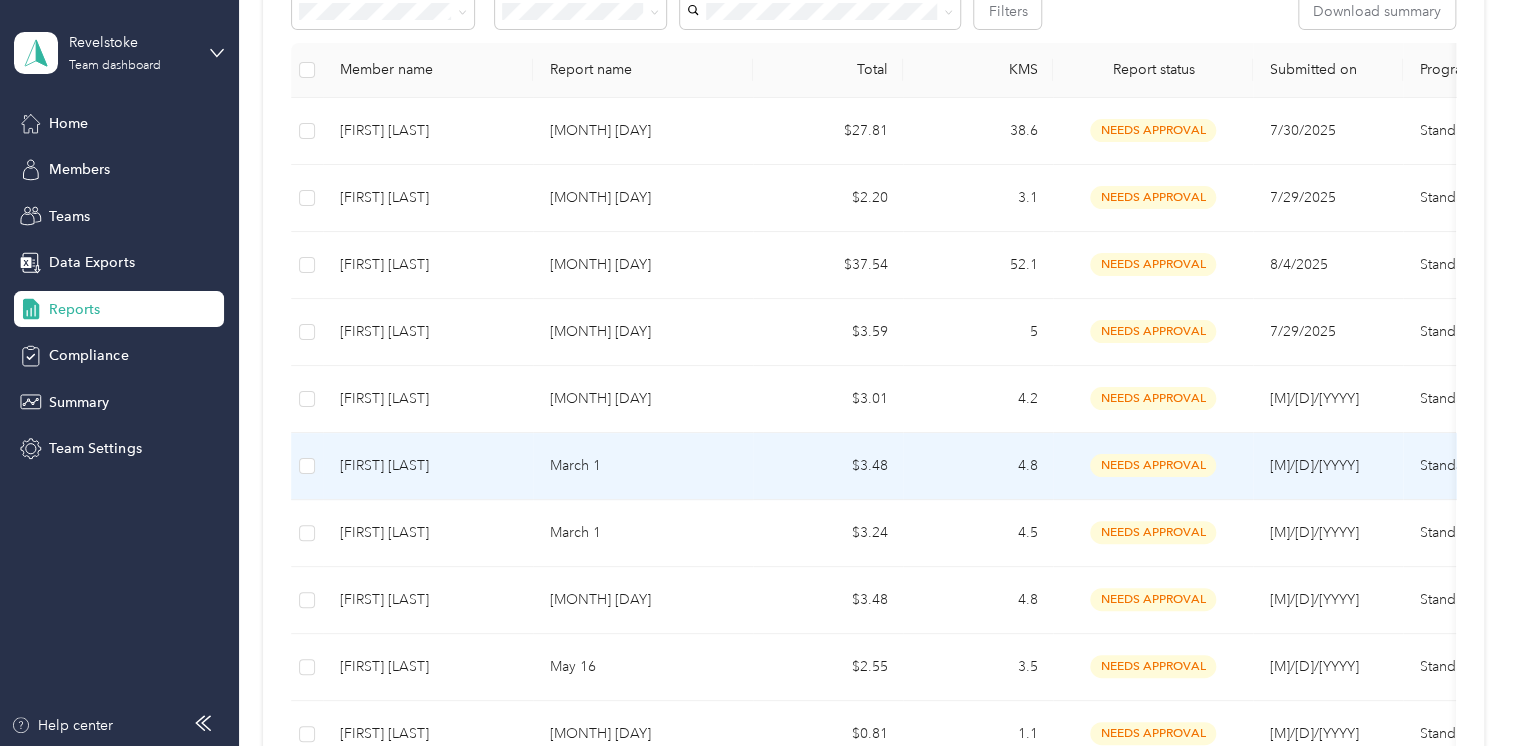 scroll, scrollTop: 300, scrollLeft: 0, axis: vertical 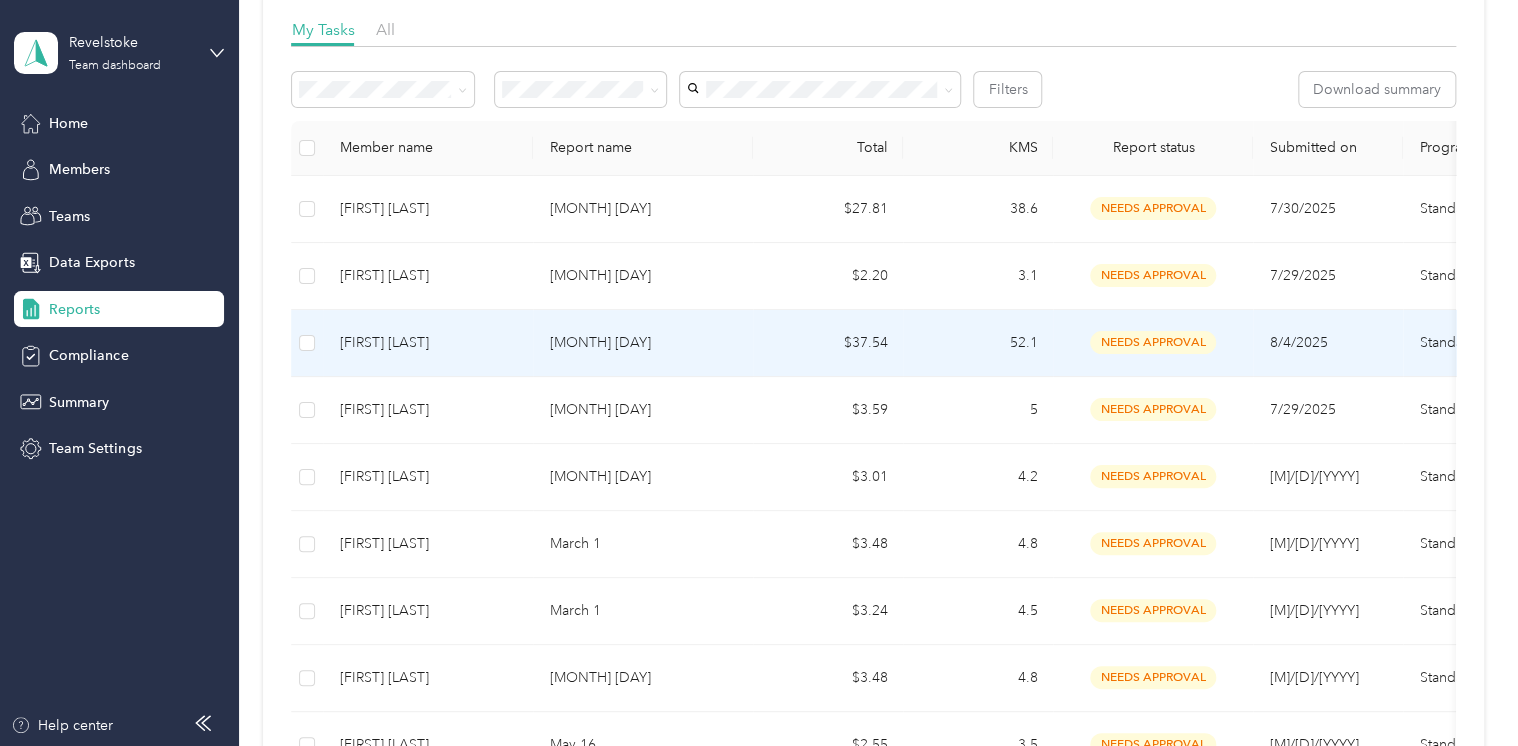 click on "needs approval" at bounding box center (1153, 342) 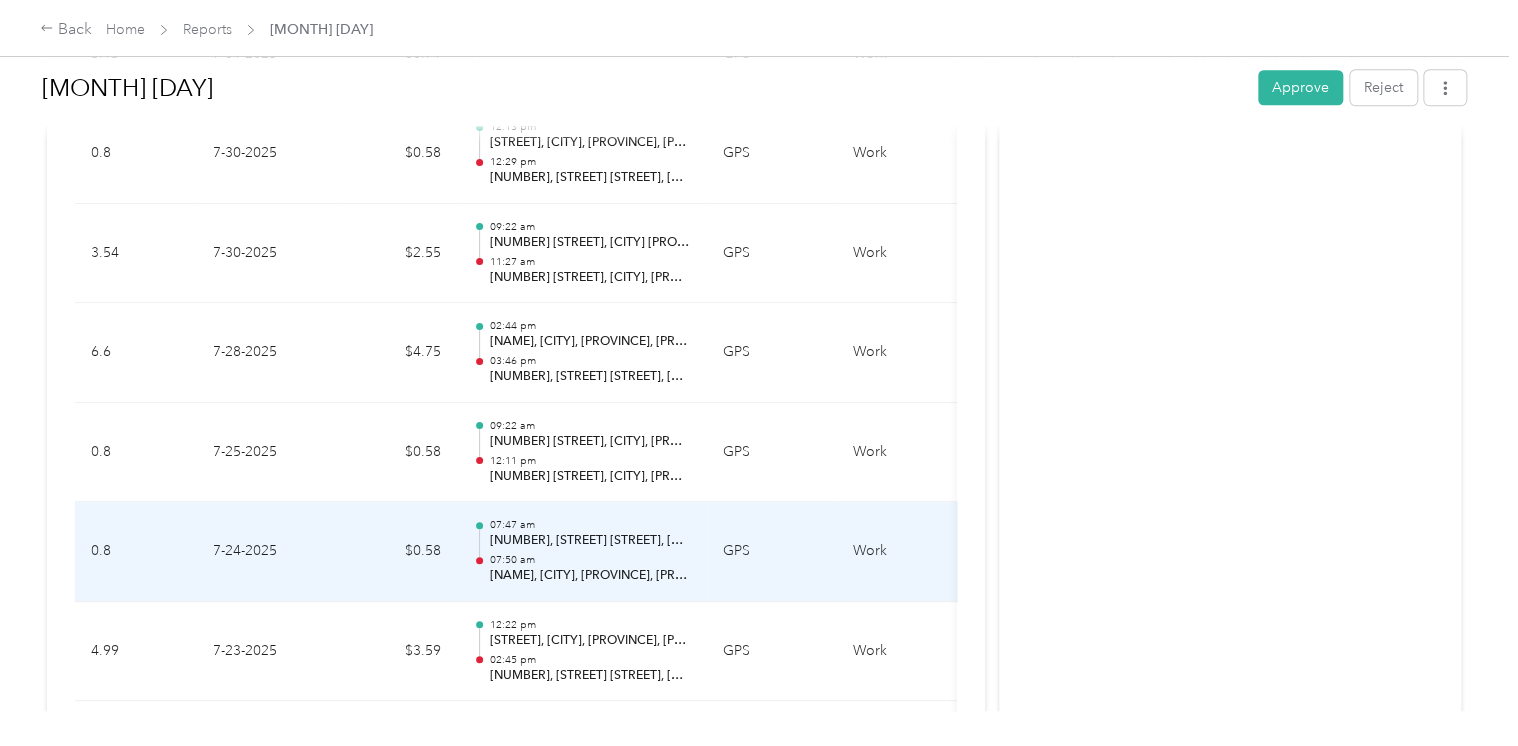scroll, scrollTop: 200, scrollLeft: 0, axis: vertical 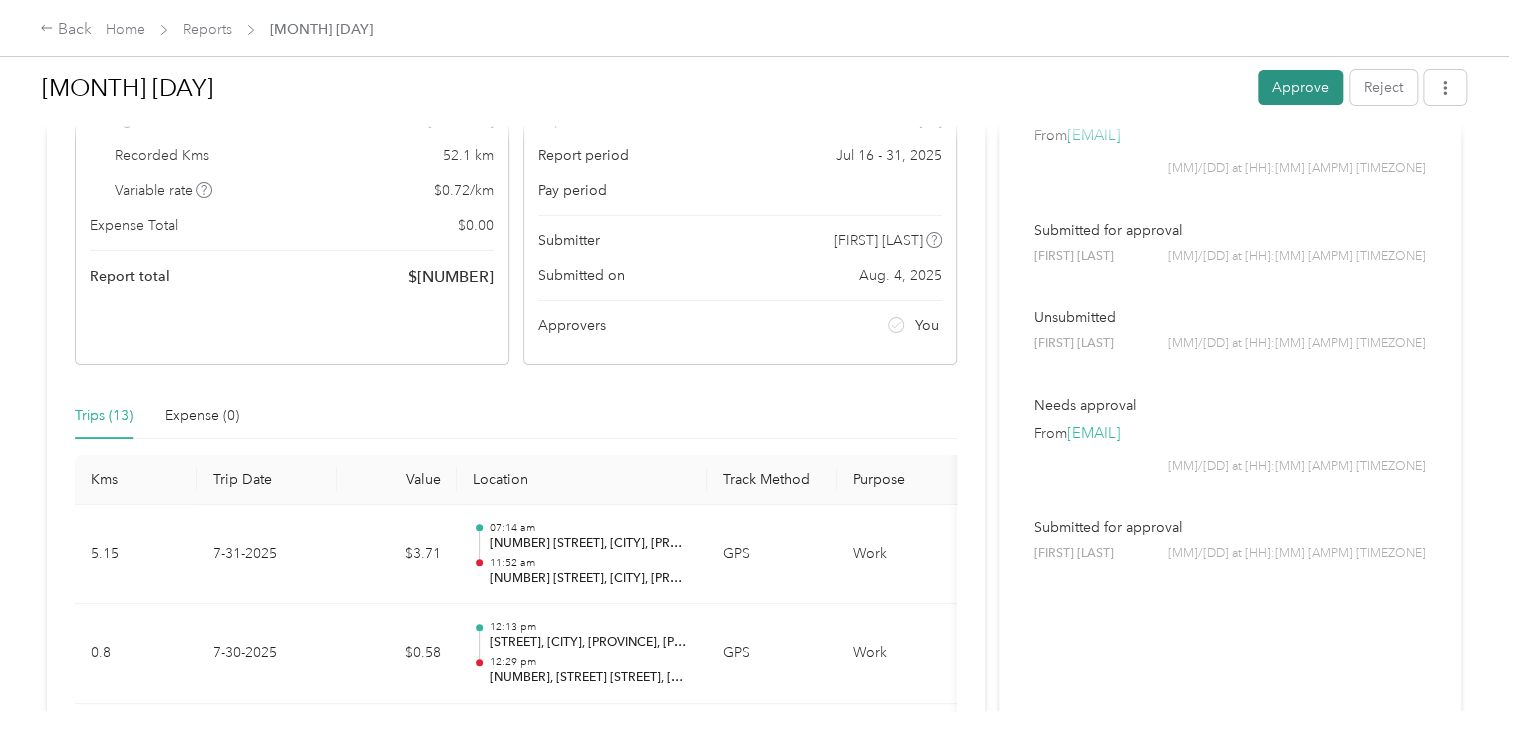 click on "Approve" at bounding box center [1300, 87] 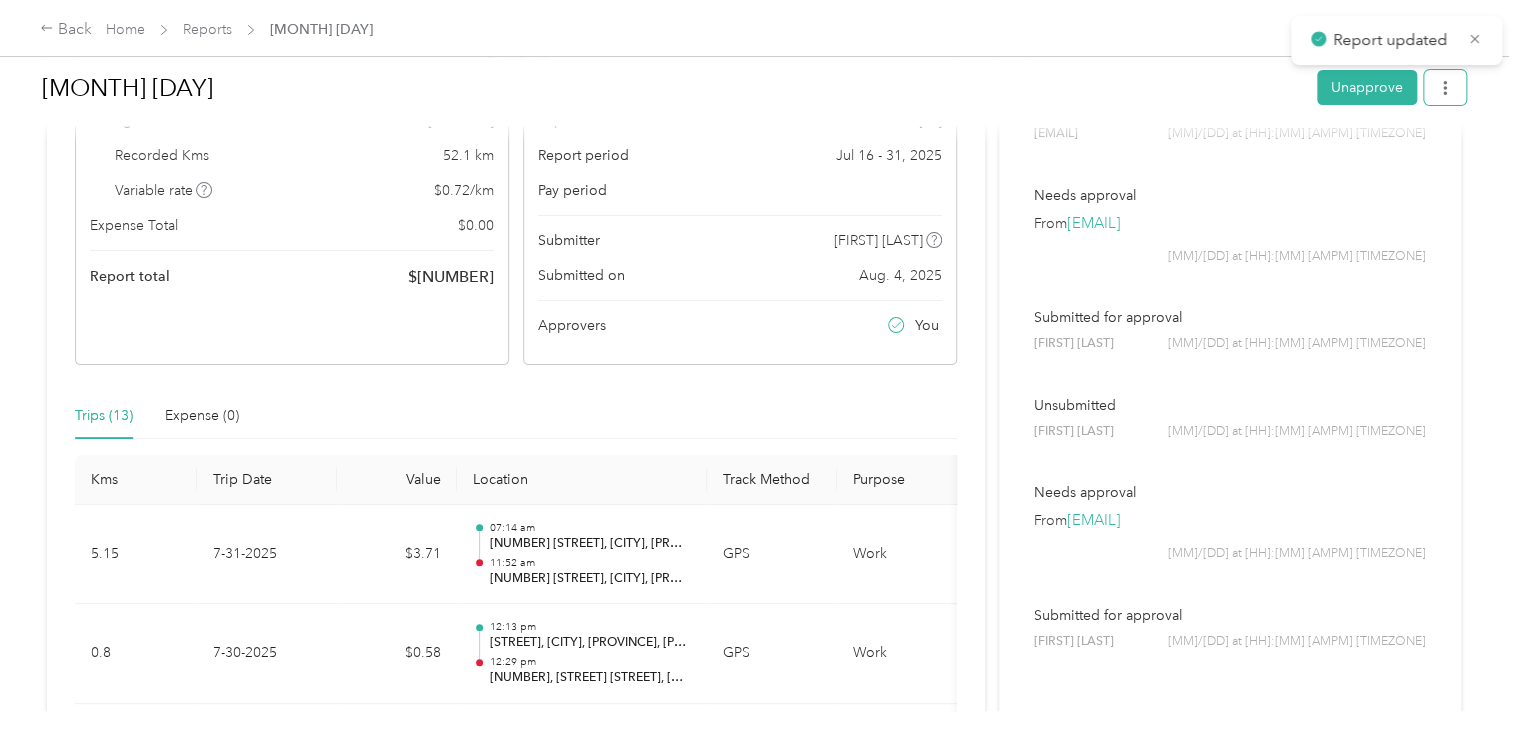 click at bounding box center (1445, 87) 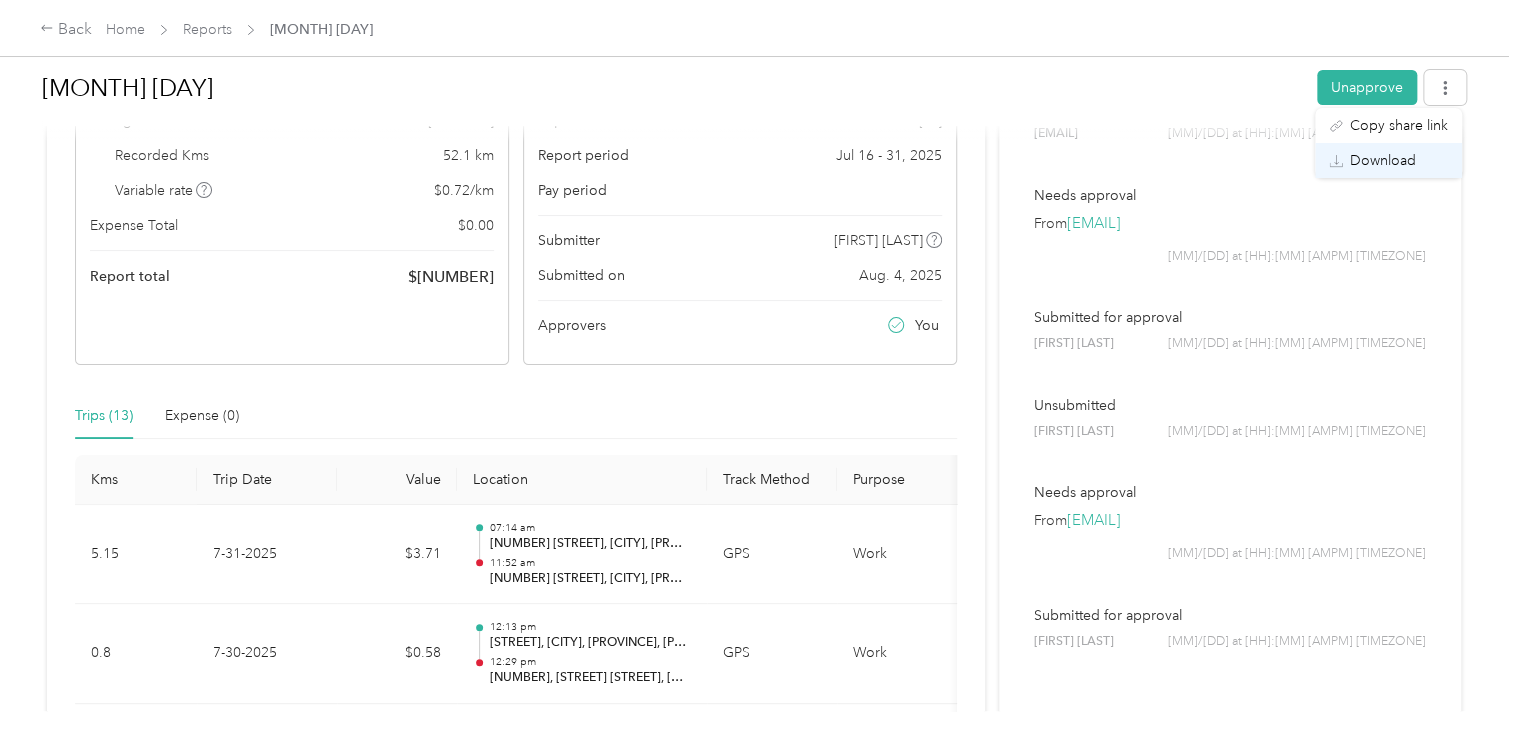 click on "Download" at bounding box center [1383, 160] 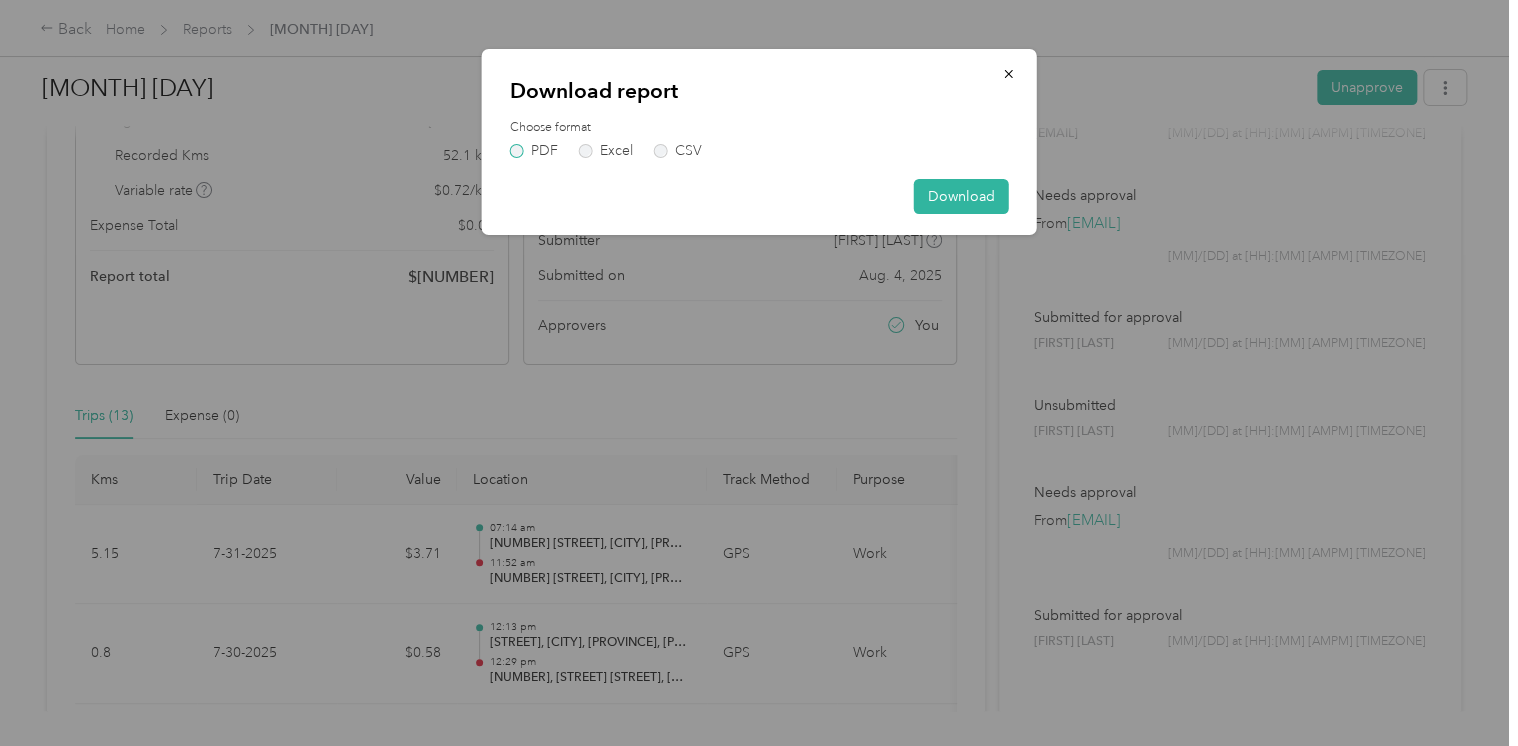 click on "PDF" at bounding box center (534, 151) 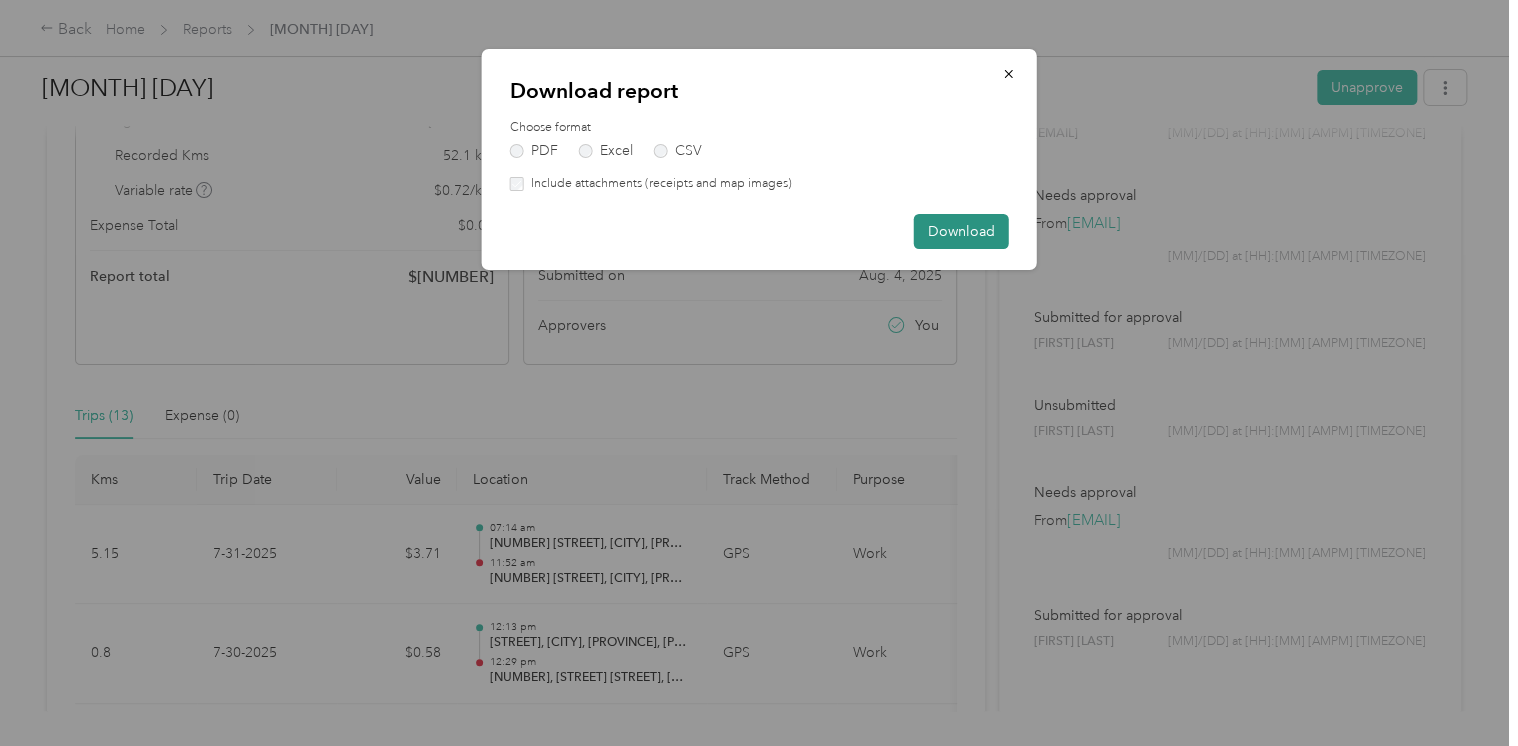 click on "Download" at bounding box center (961, 231) 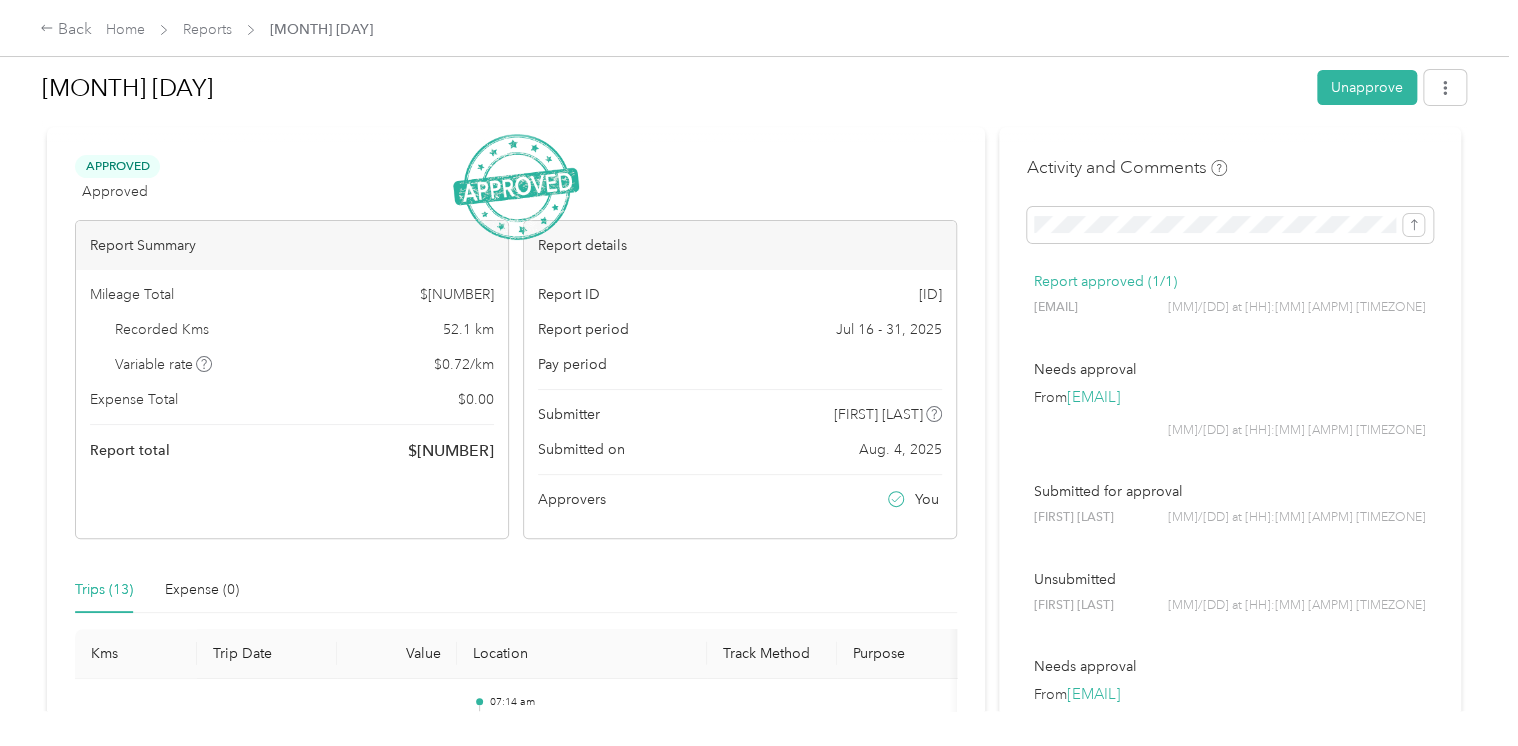 scroll, scrollTop: 0, scrollLeft: 0, axis: both 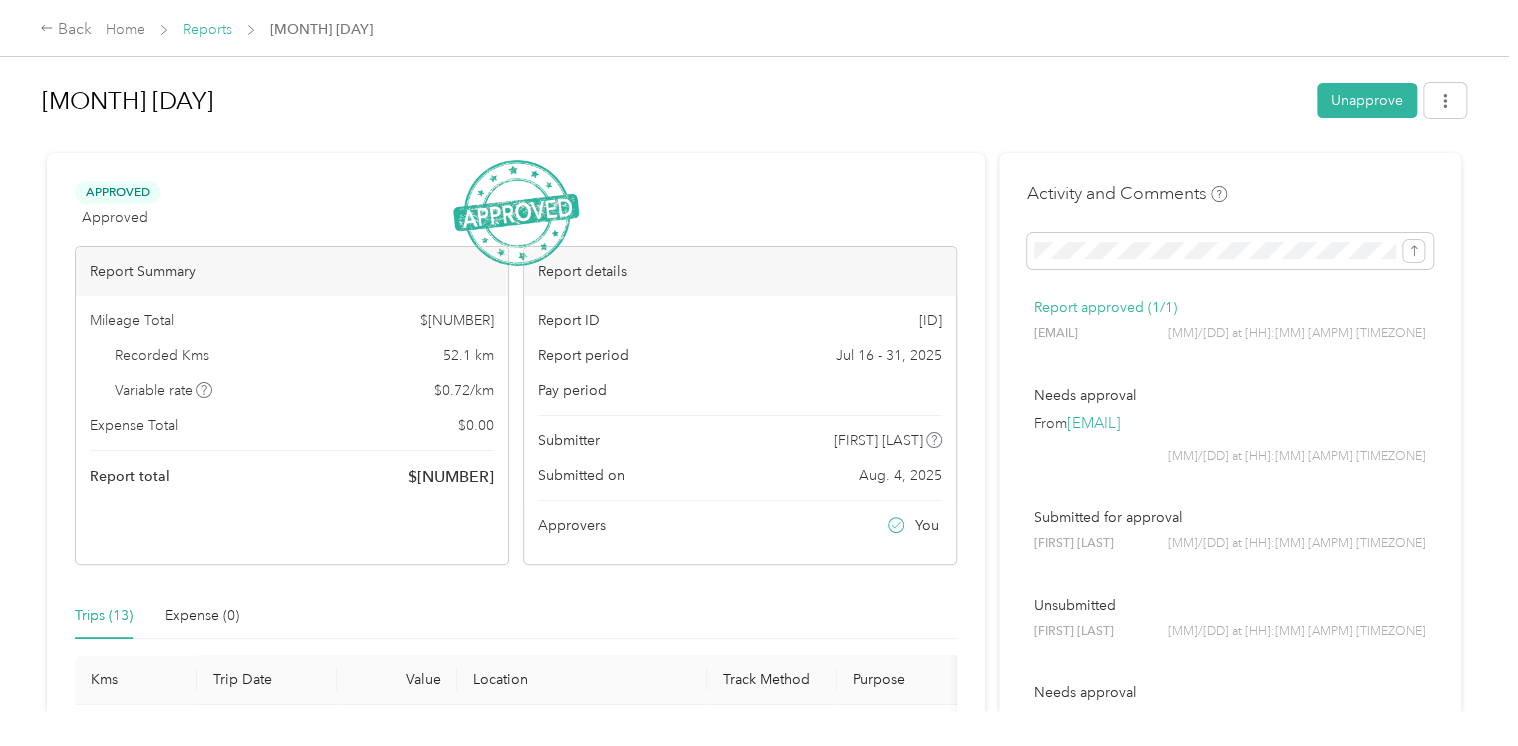 click on "Reports" at bounding box center [207, 29] 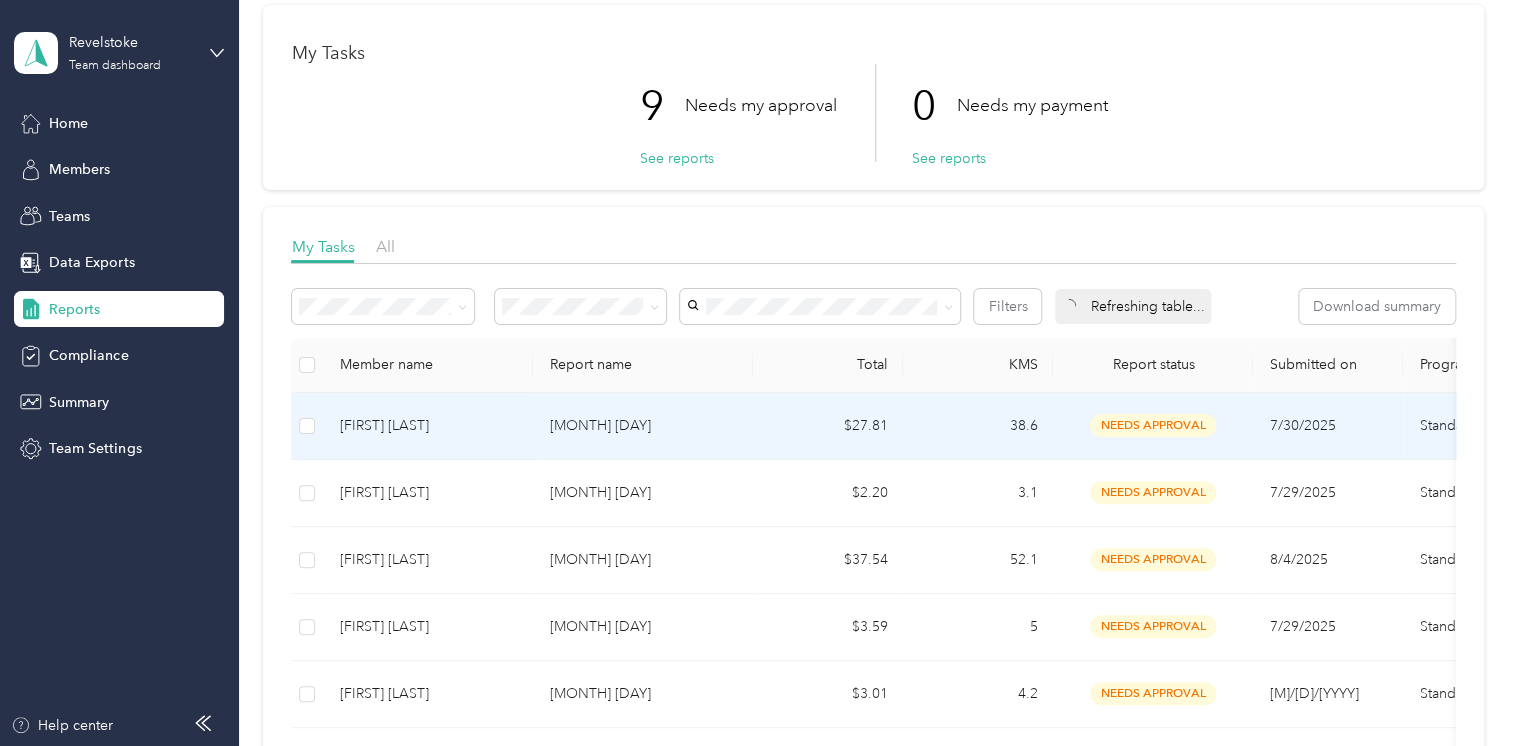scroll, scrollTop: 100, scrollLeft: 0, axis: vertical 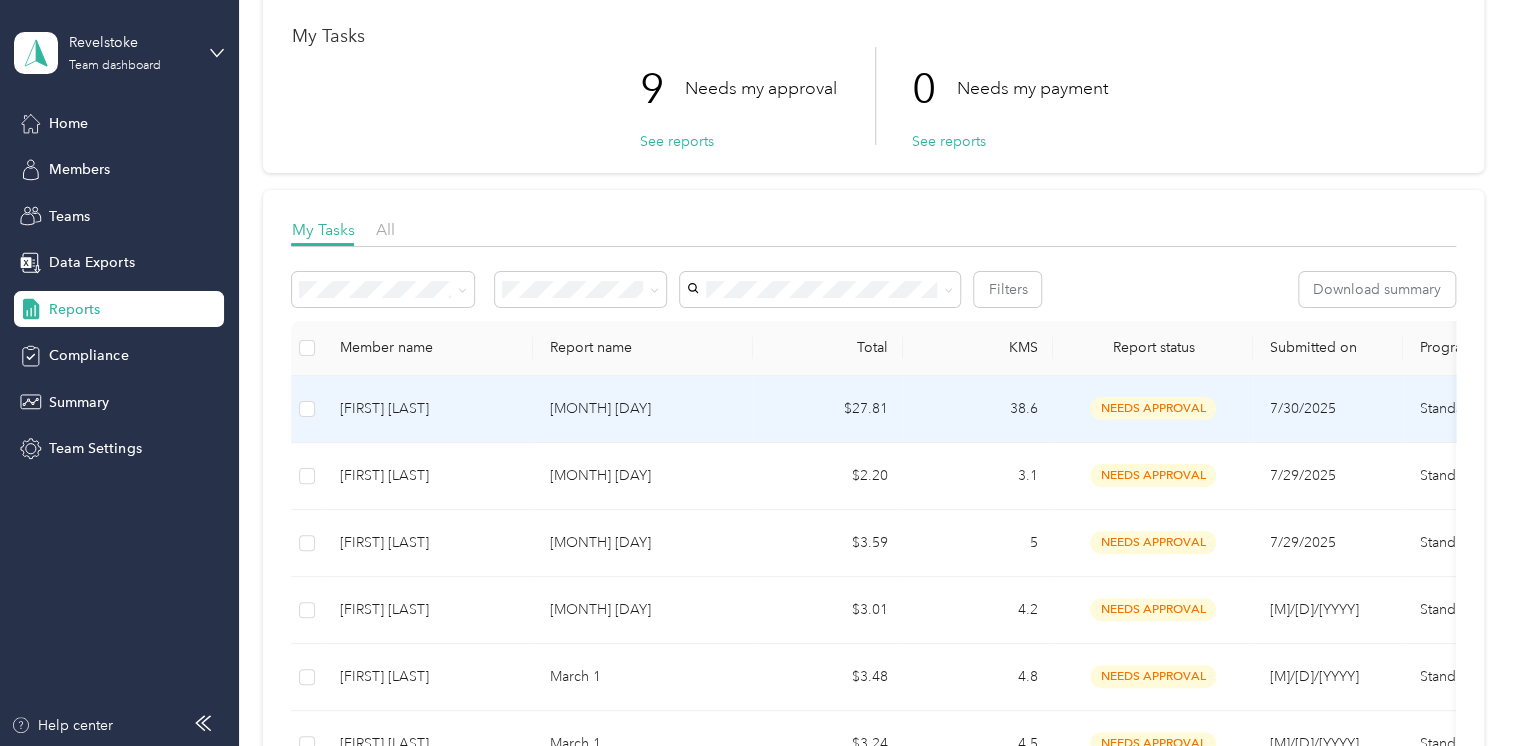 click on "needs approval" at bounding box center (1153, 408) 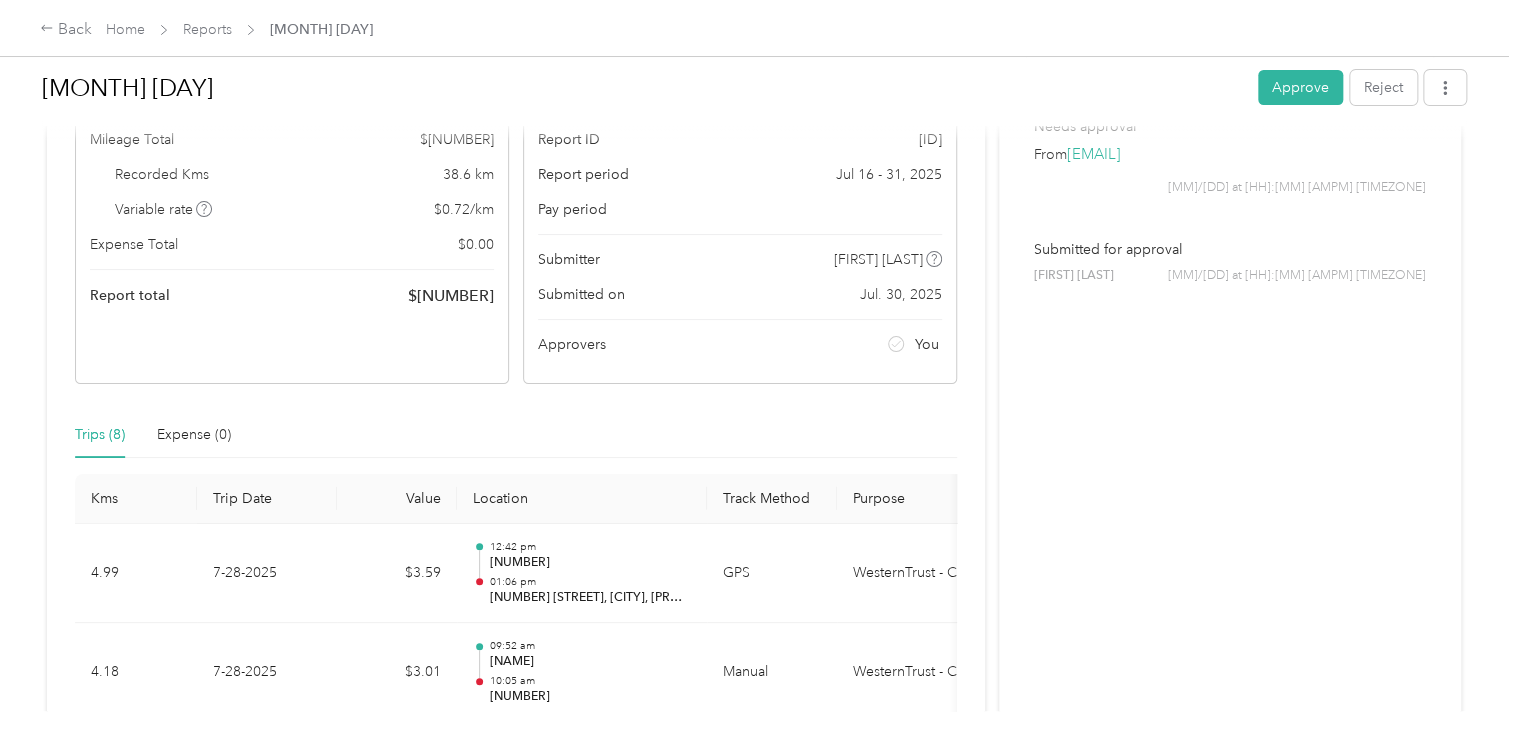 scroll, scrollTop: 0, scrollLeft: 0, axis: both 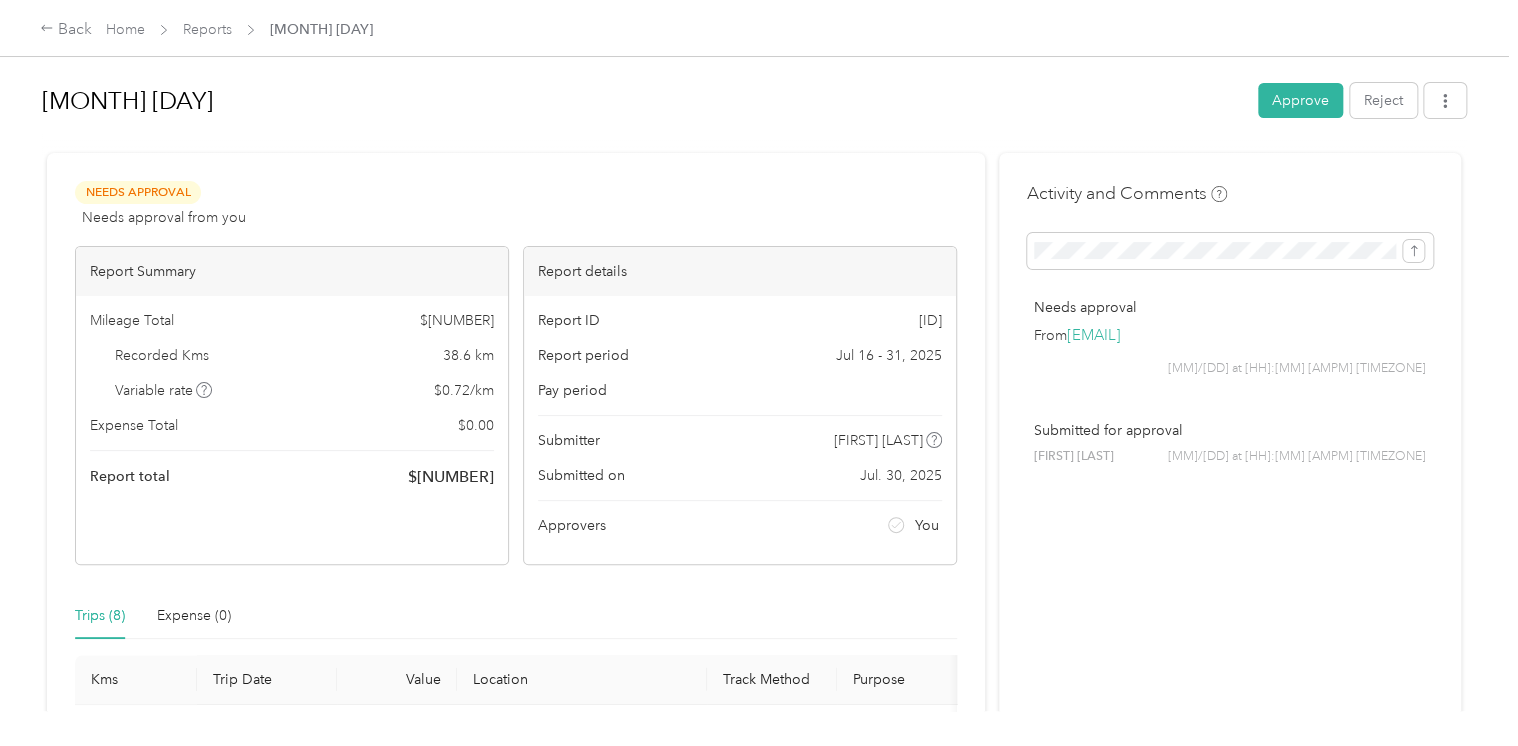 click on "Approve" at bounding box center [1300, 100] 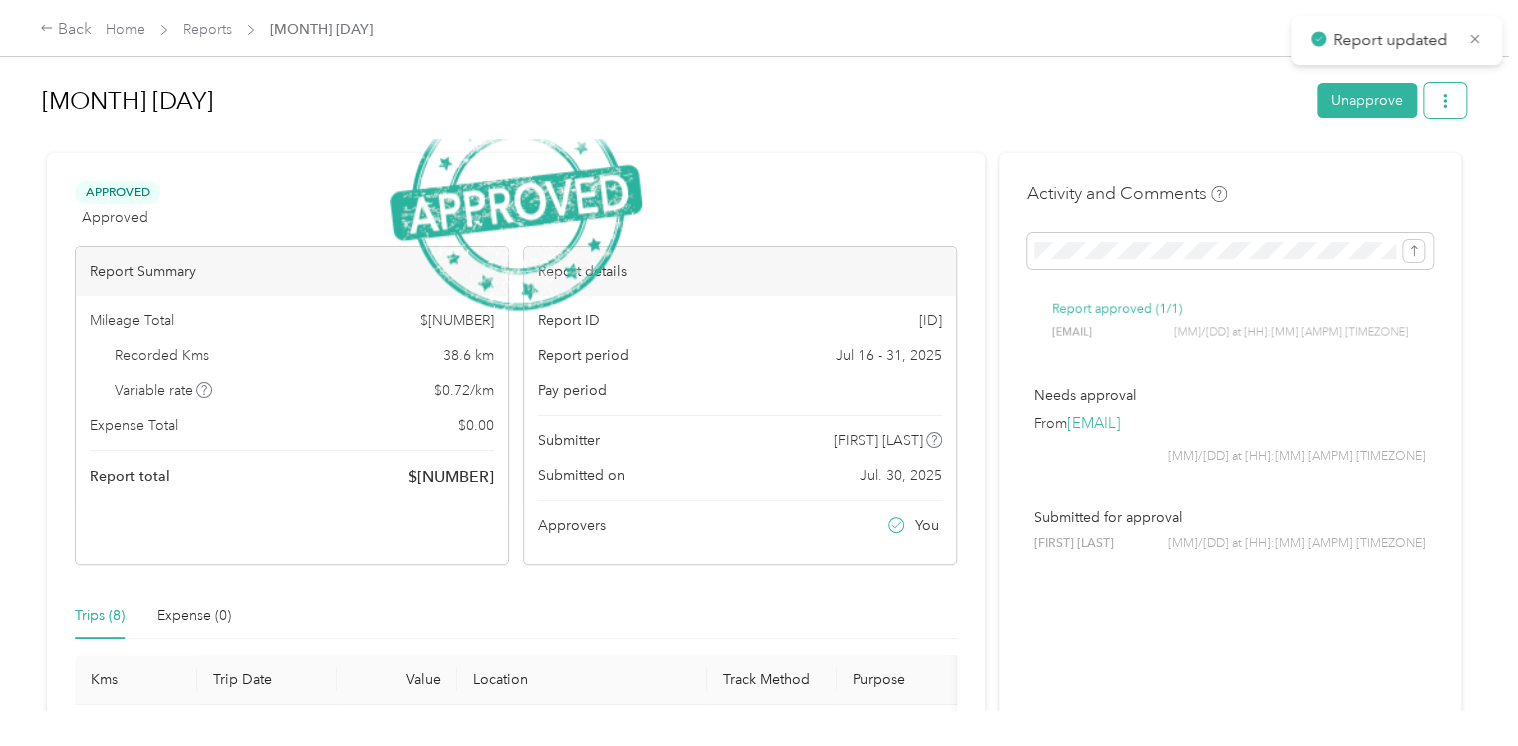 click at bounding box center [1445, 100] 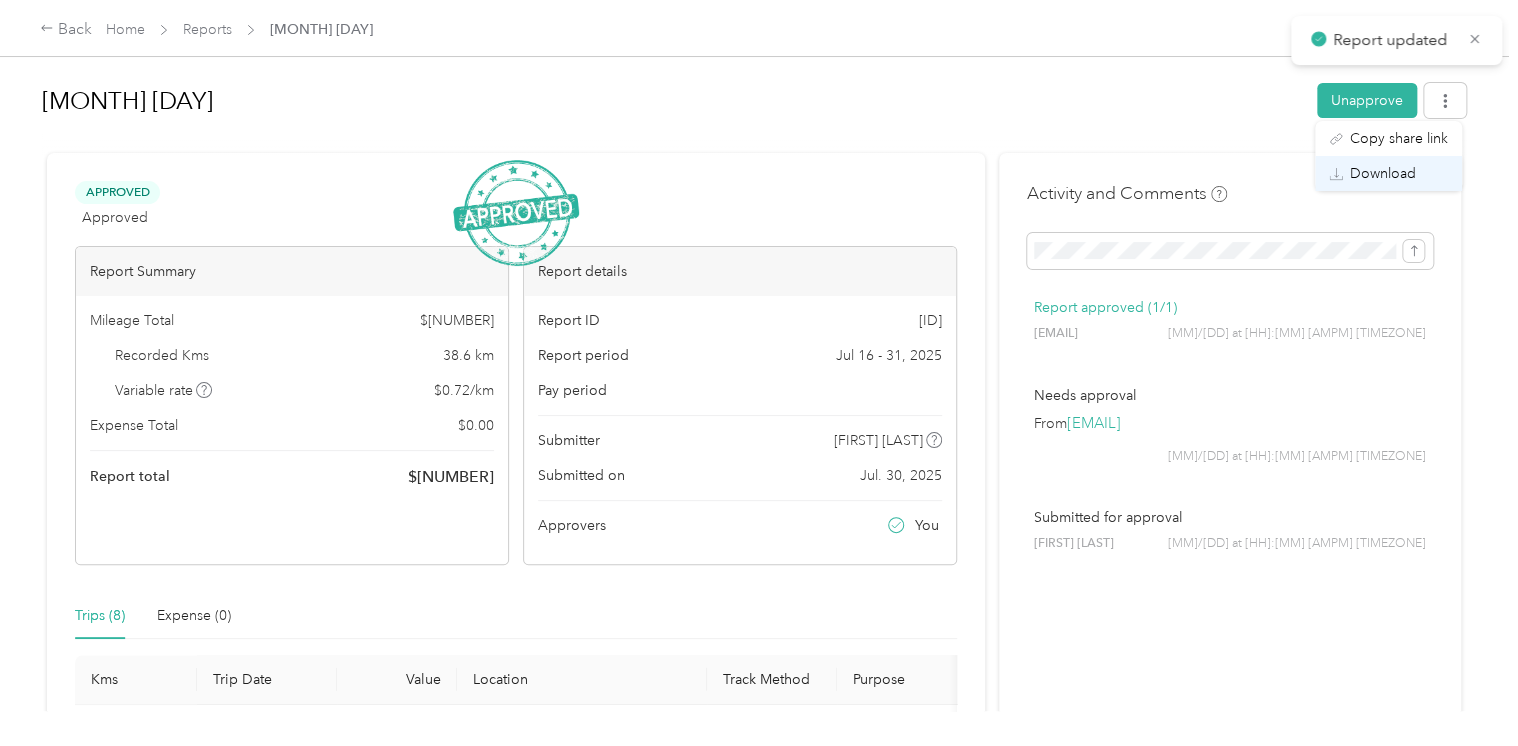 click on "Download" at bounding box center (1383, 173) 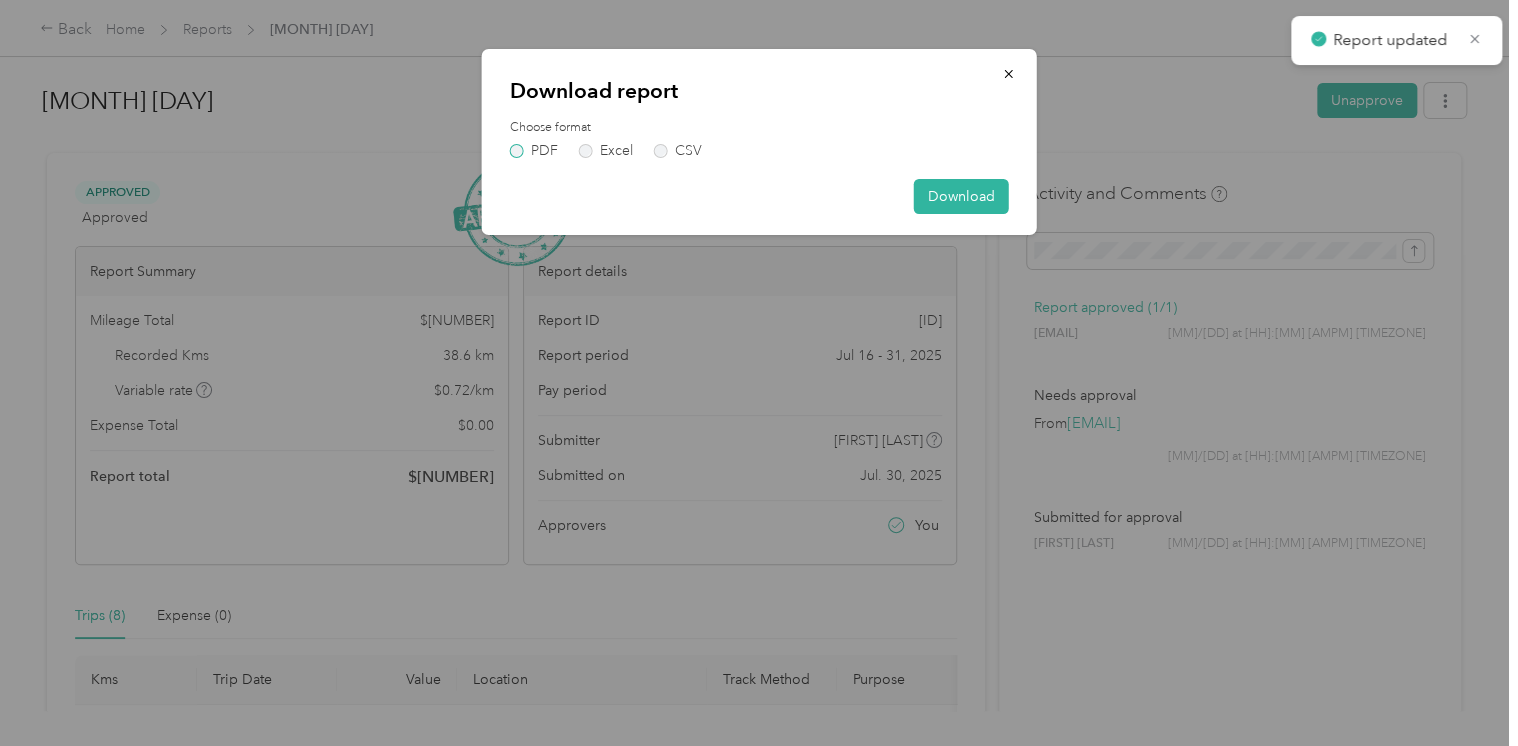 click on "PDF" at bounding box center [534, 151] 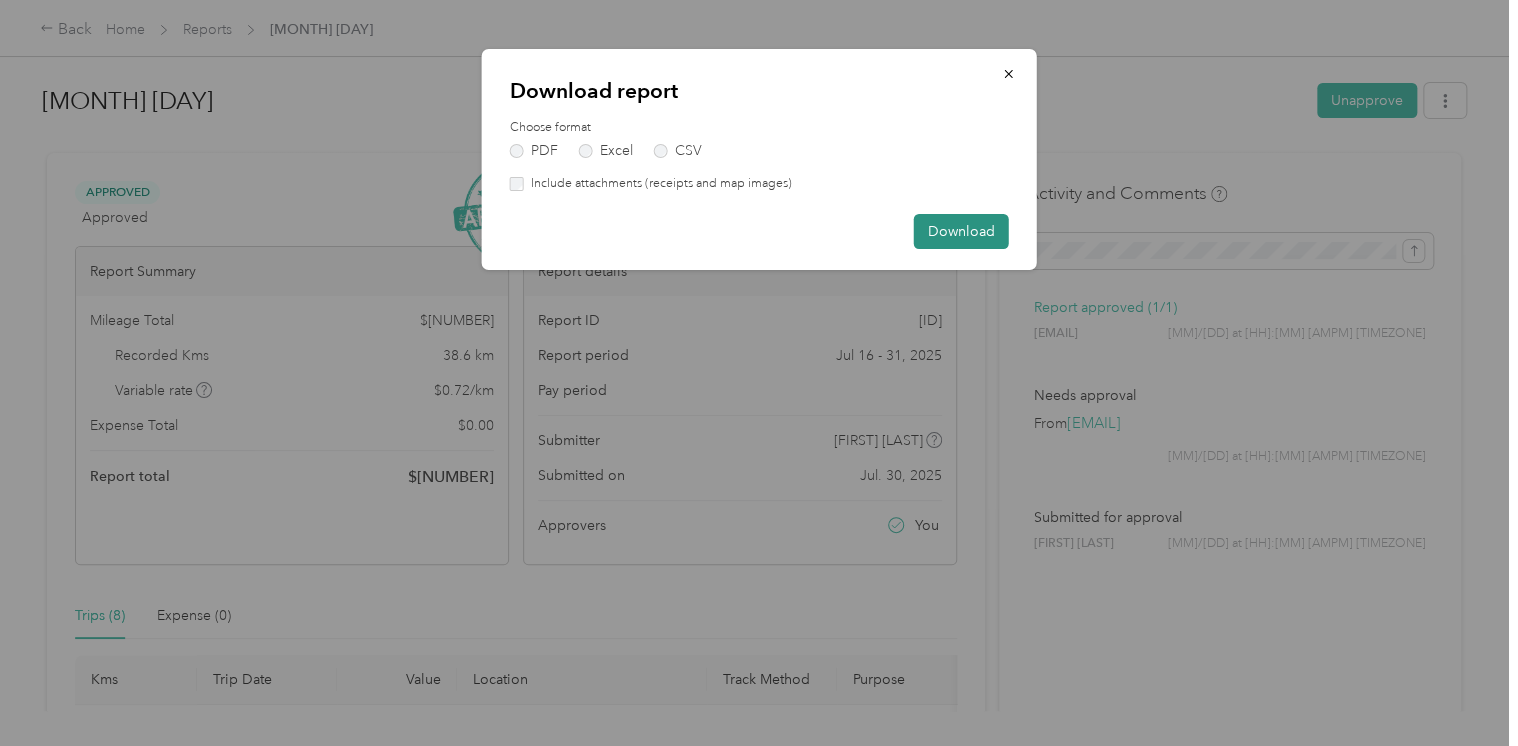 click on "Download" at bounding box center [961, 231] 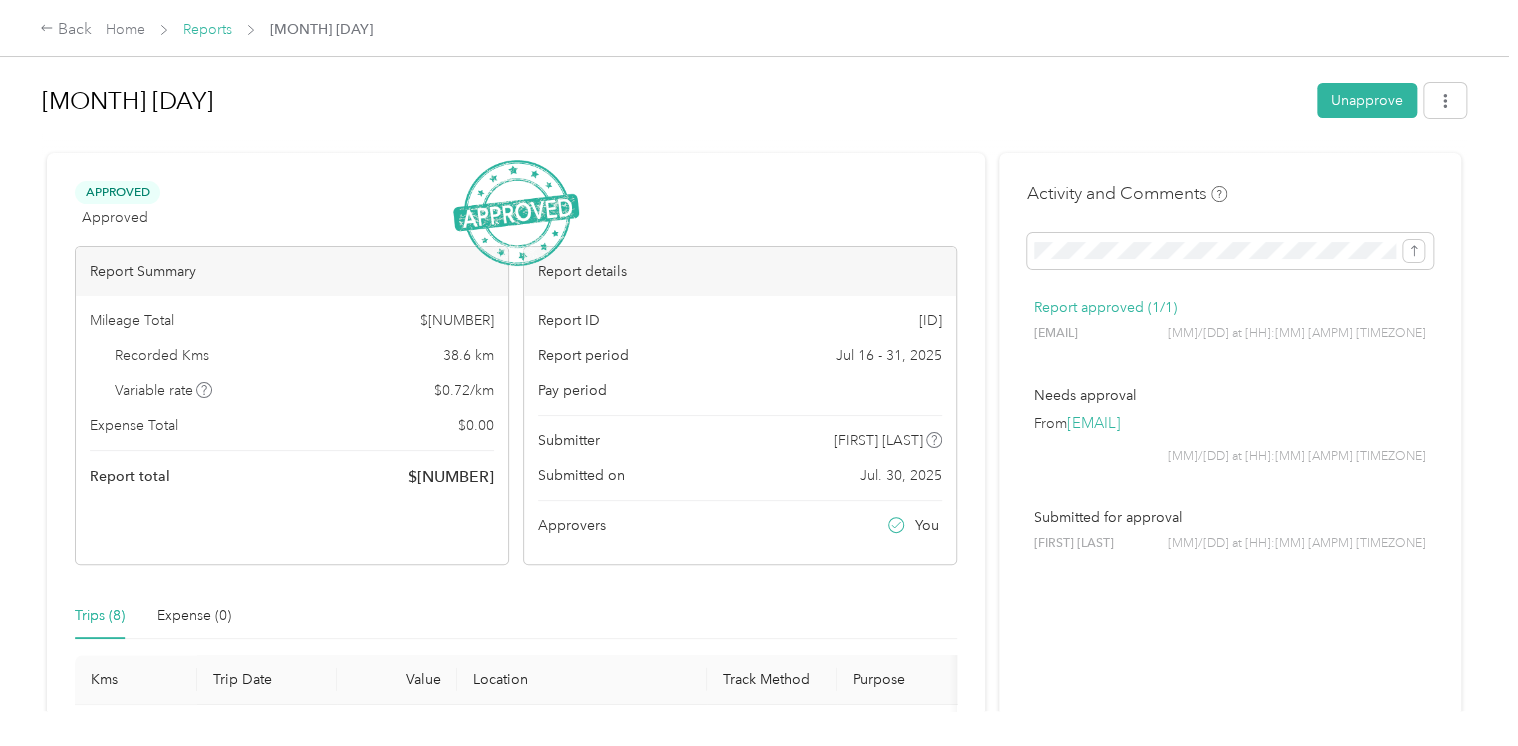 click on "Reports" at bounding box center [207, 29] 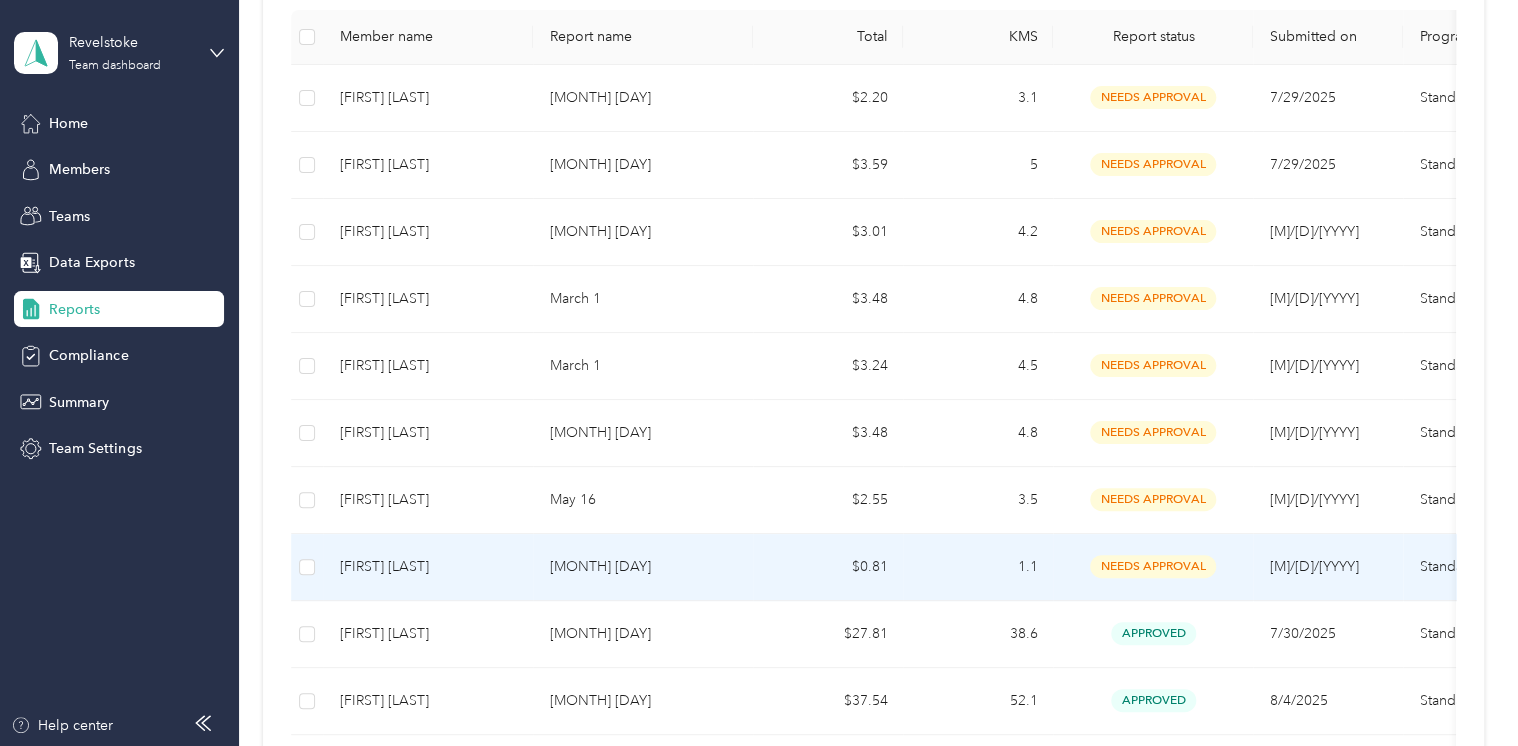 scroll, scrollTop: 400, scrollLeft: 0, axis: vertical 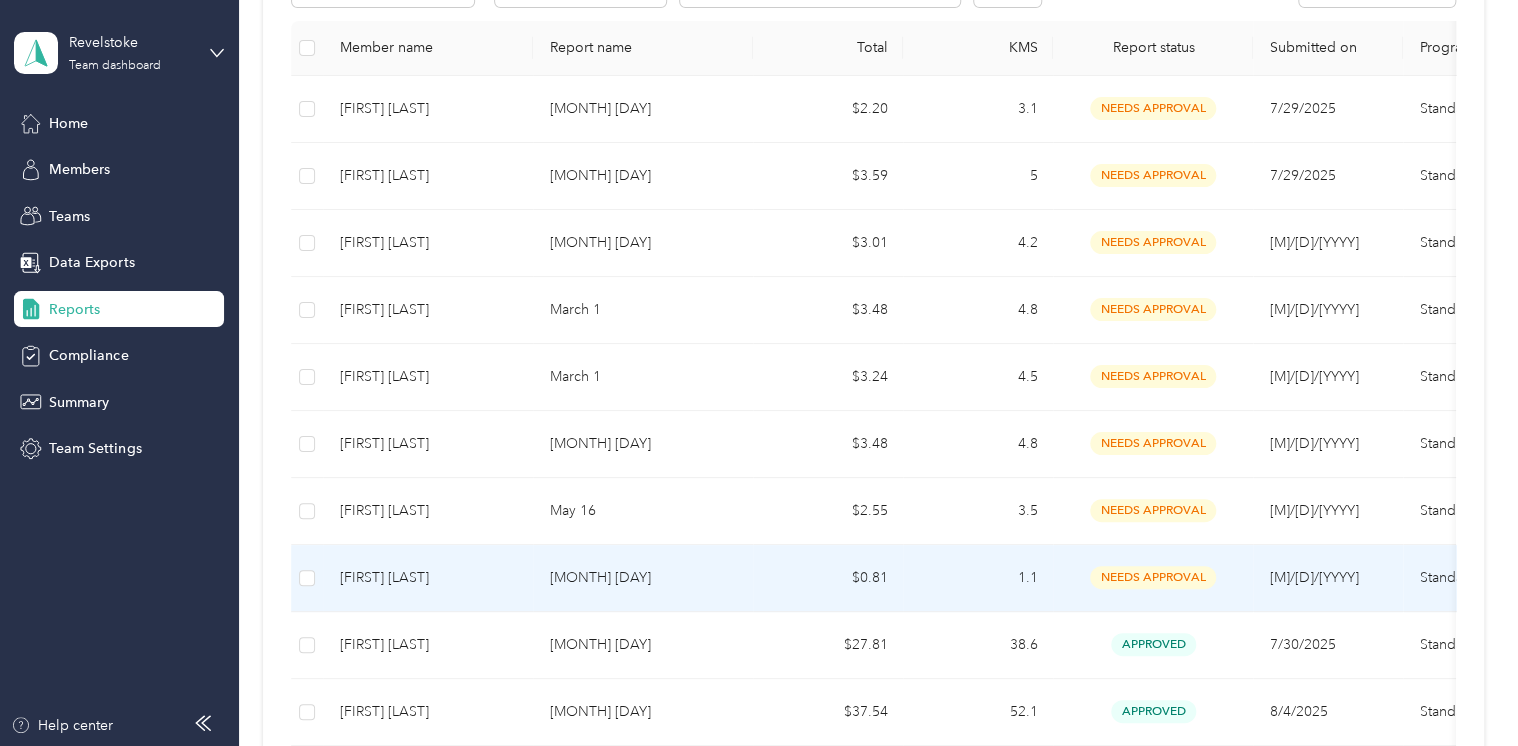 click on "needs approval" at bounding box center [1153, 577] 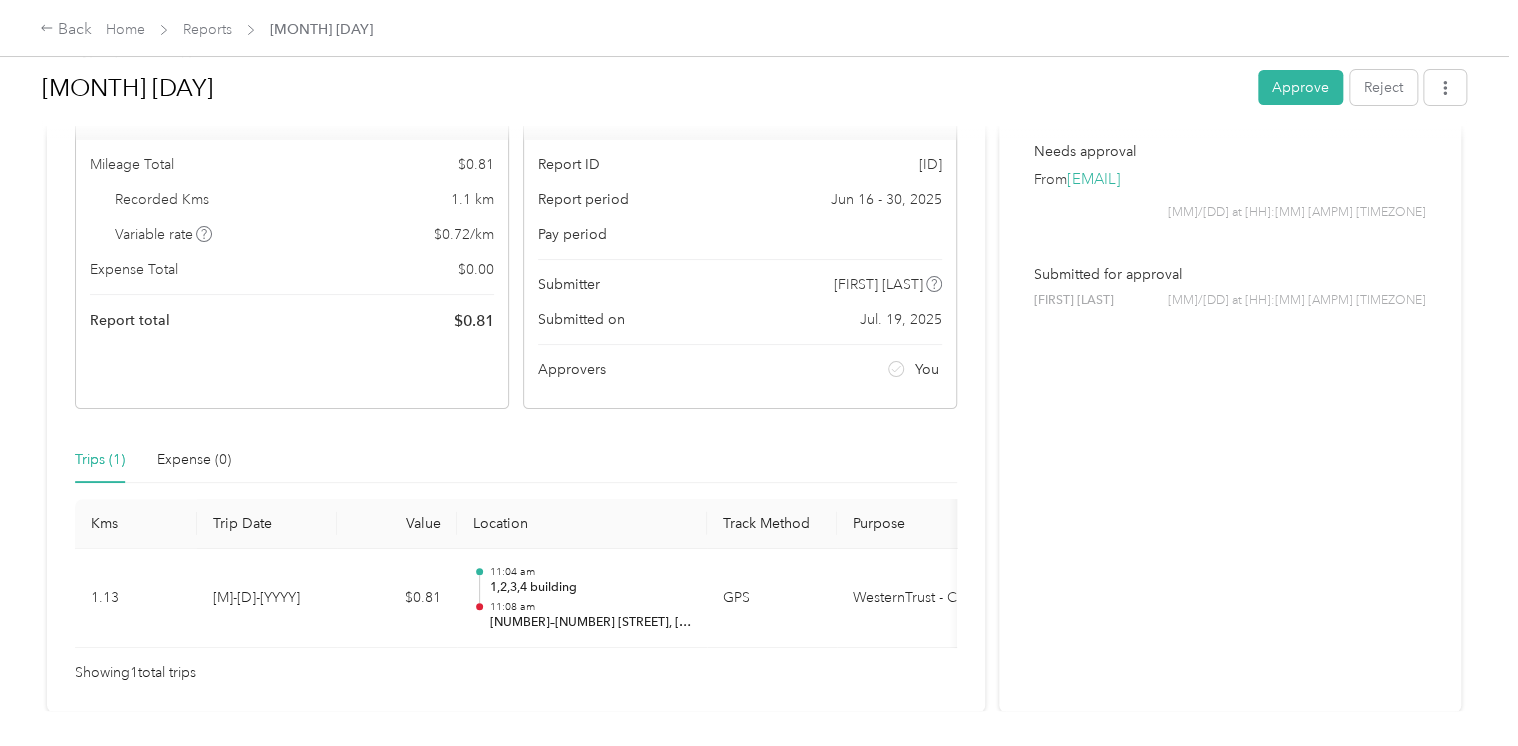 scroll, scrollTop: 0, scrollLeft: 0, axis: both 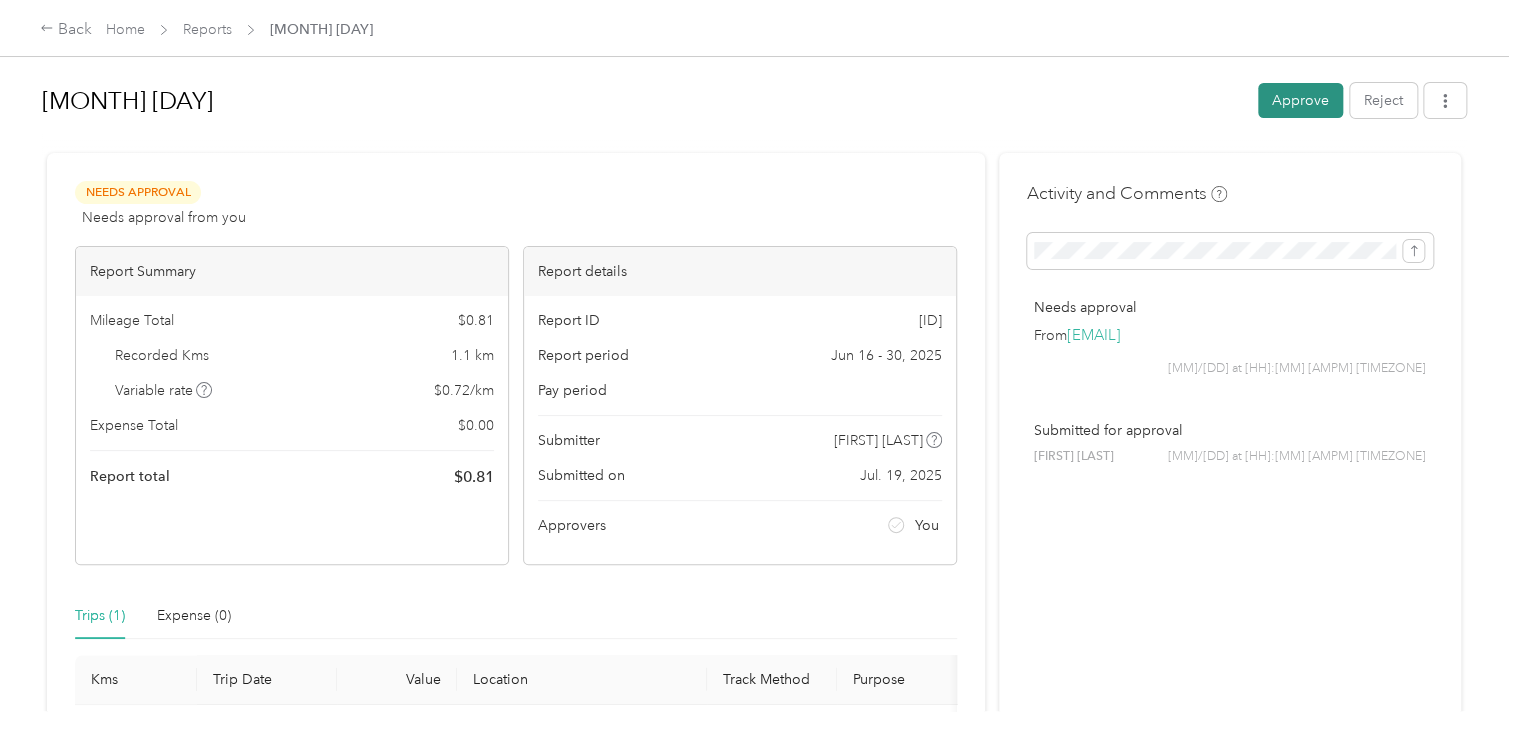 click on "Approve" at bounding box center [1300, 100] 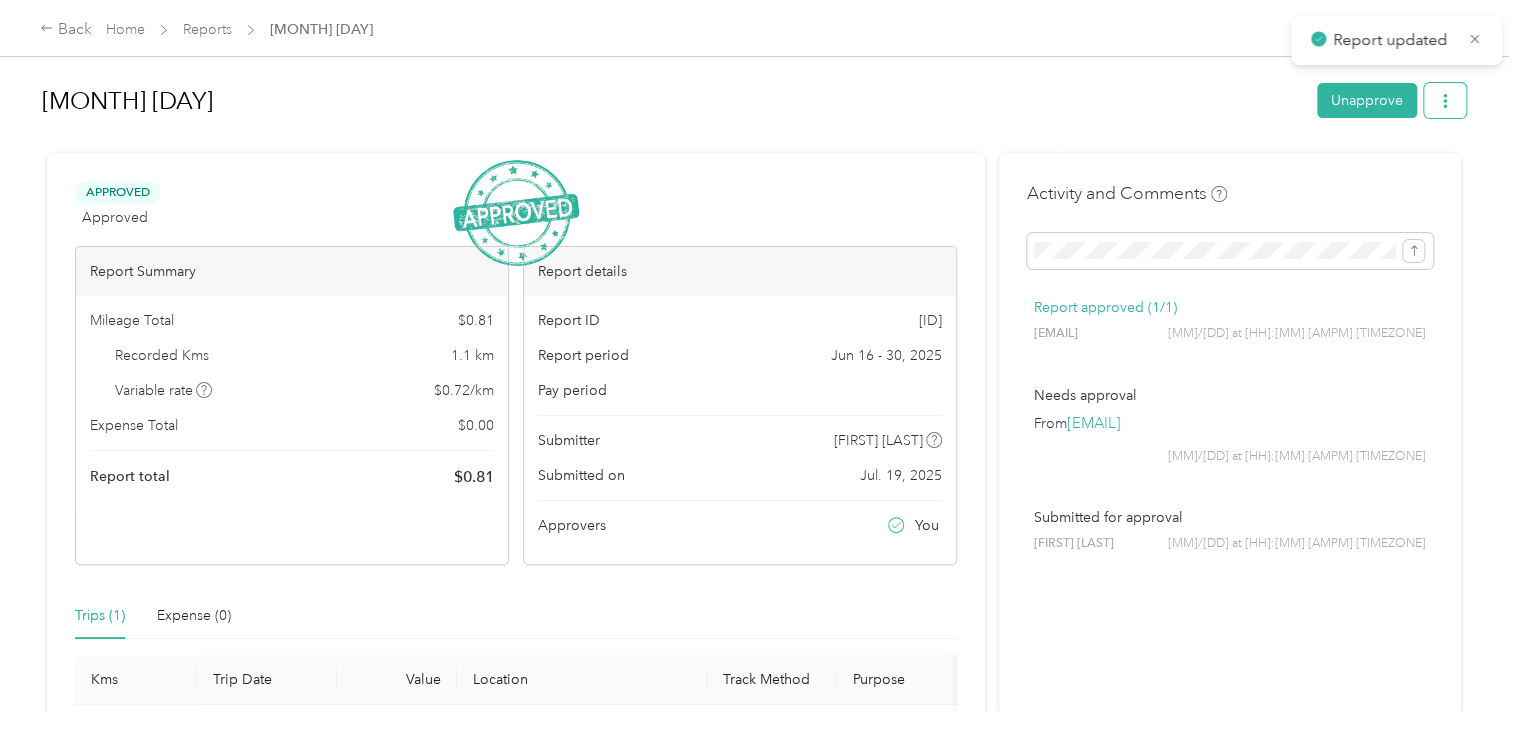 click 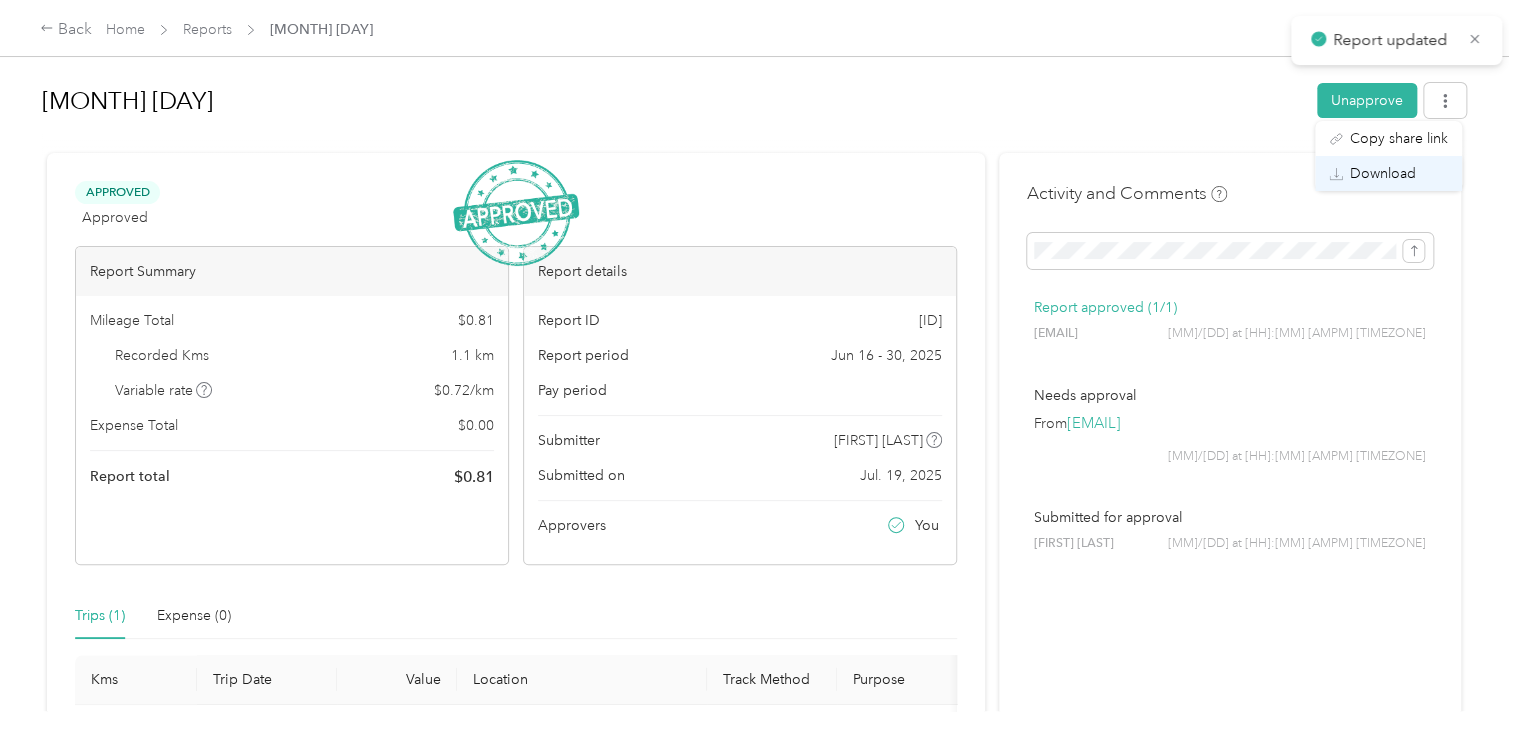 click on "Download" at bounding box center [1383, 173] 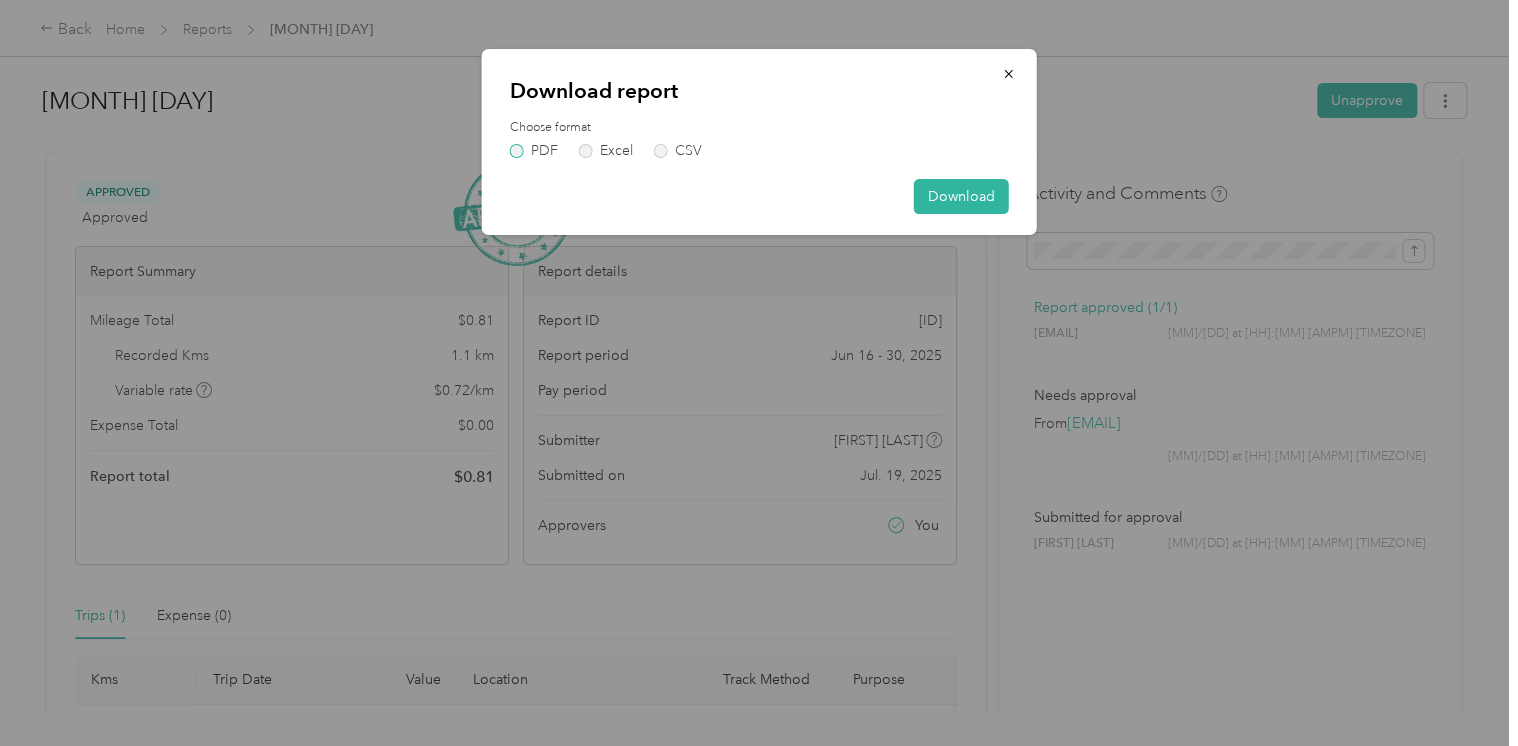 click on "PDF" at bounding box center (534, 151) 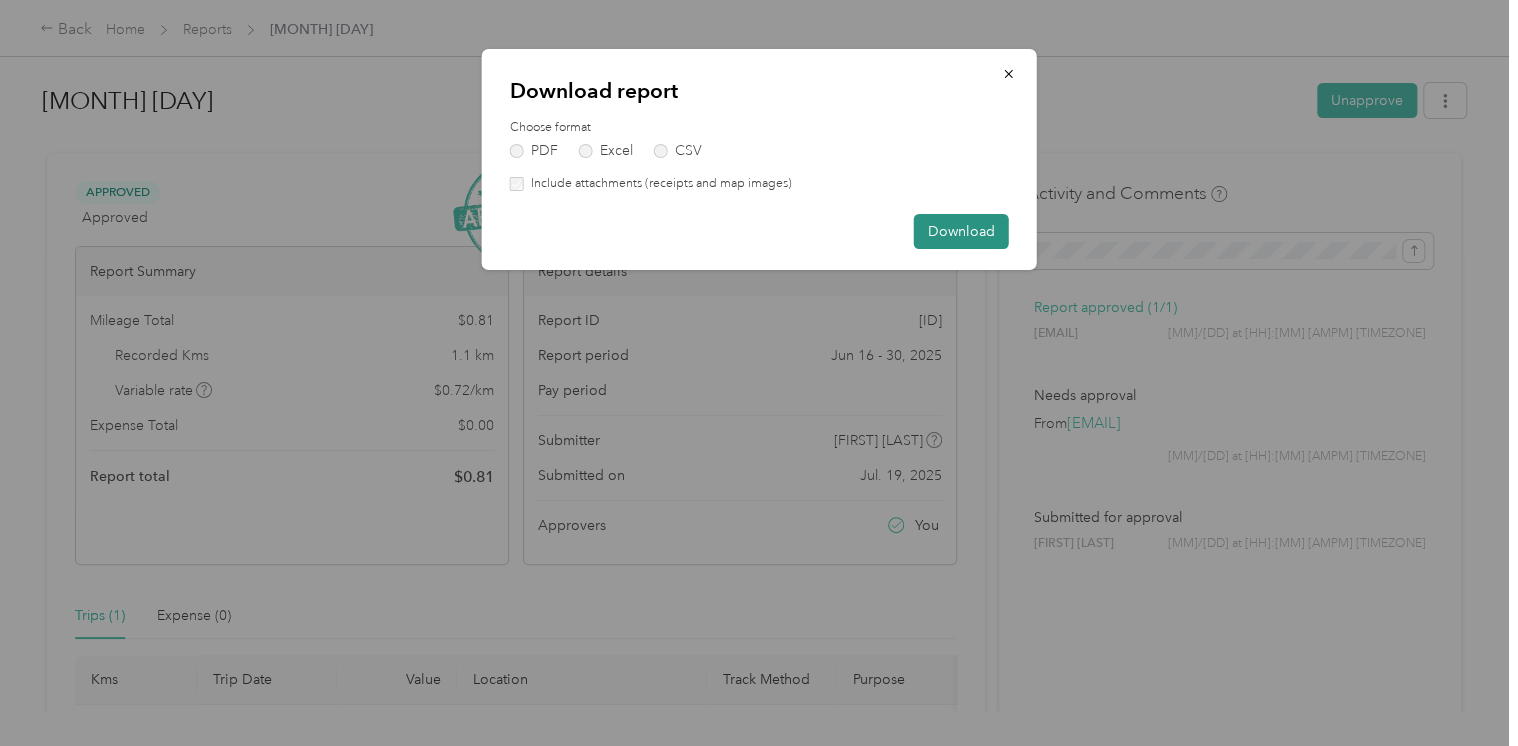 click on "Download" at bounding box center [961, 231] 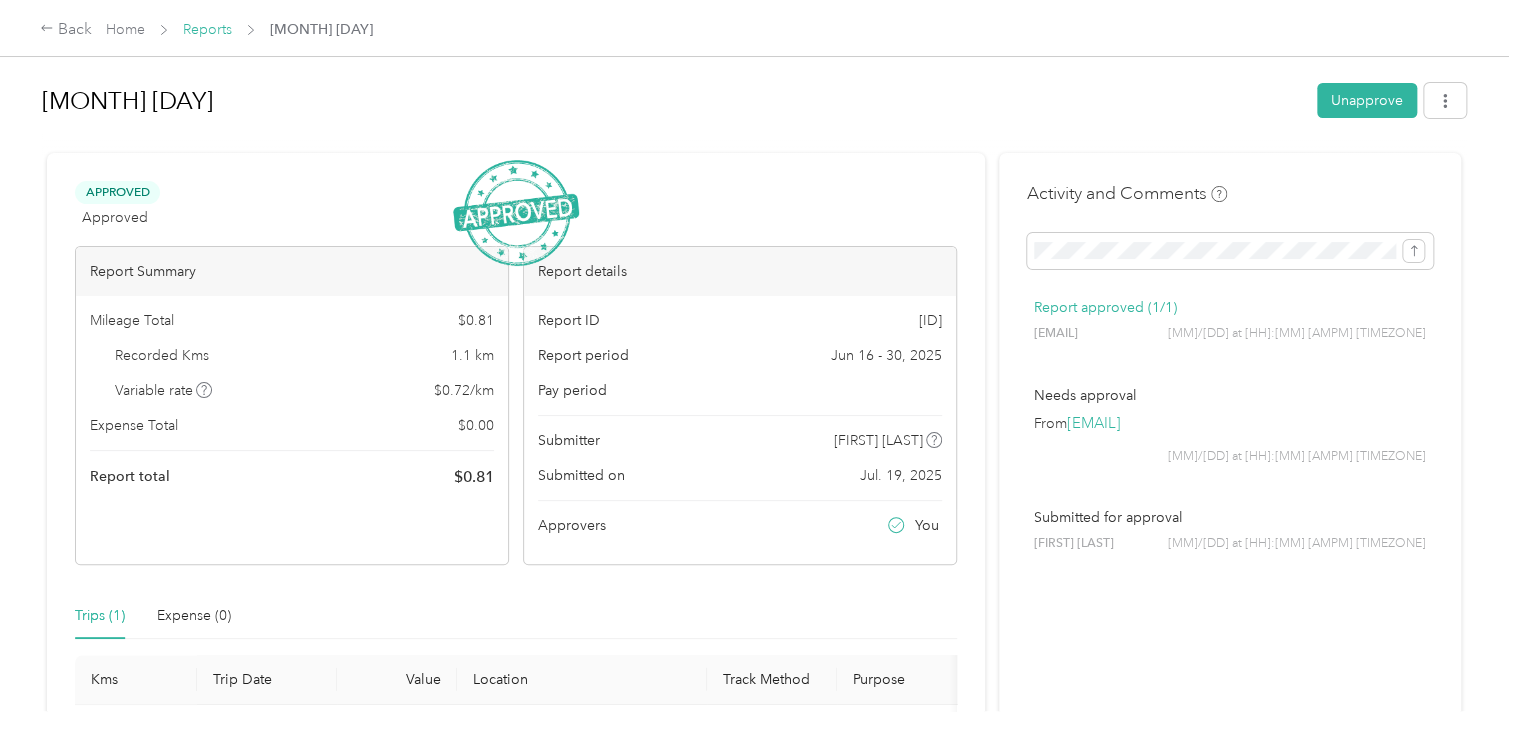 click on "Reports" at bounding box center (207, 29) 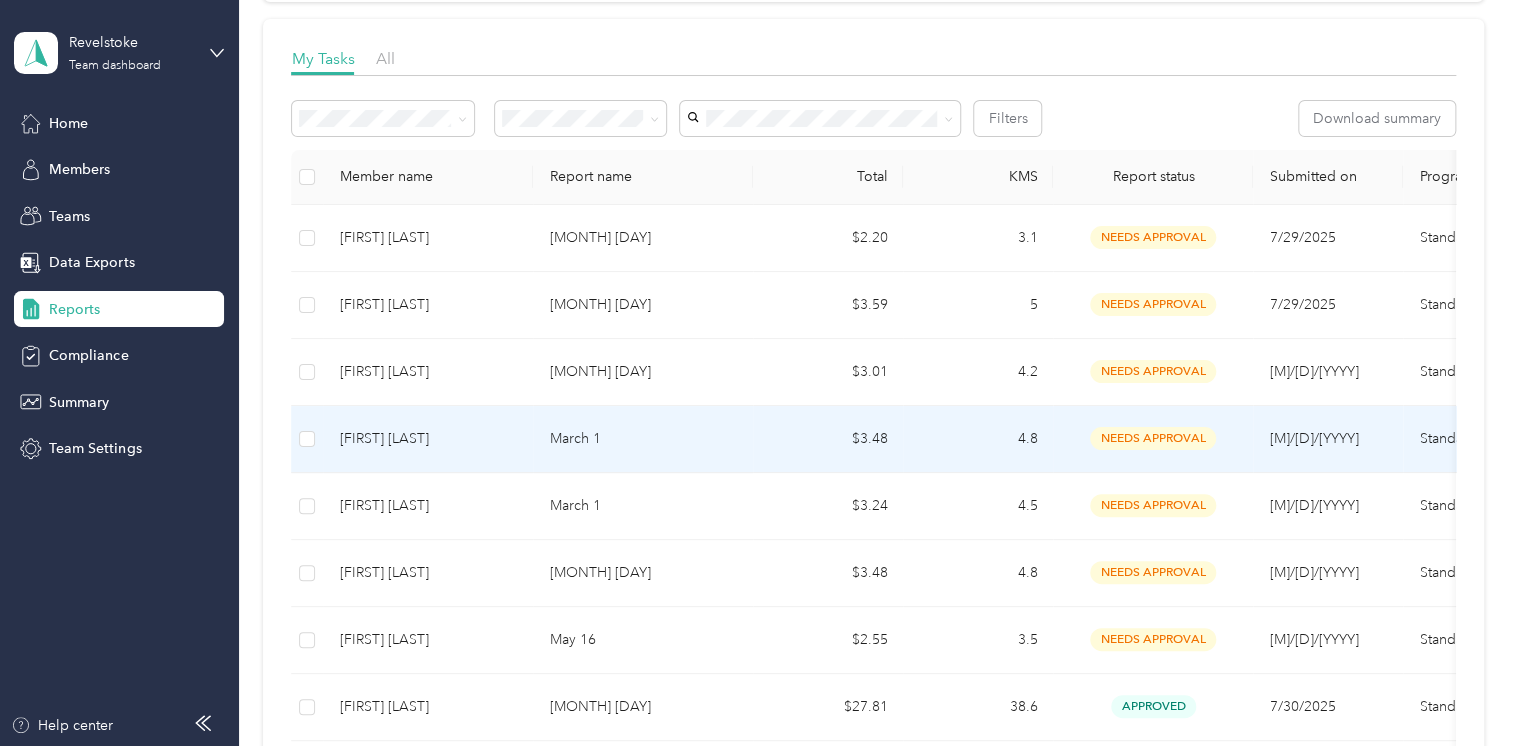 scroll, scrollTop: 300, scrollLeft: 0, axis: vertical 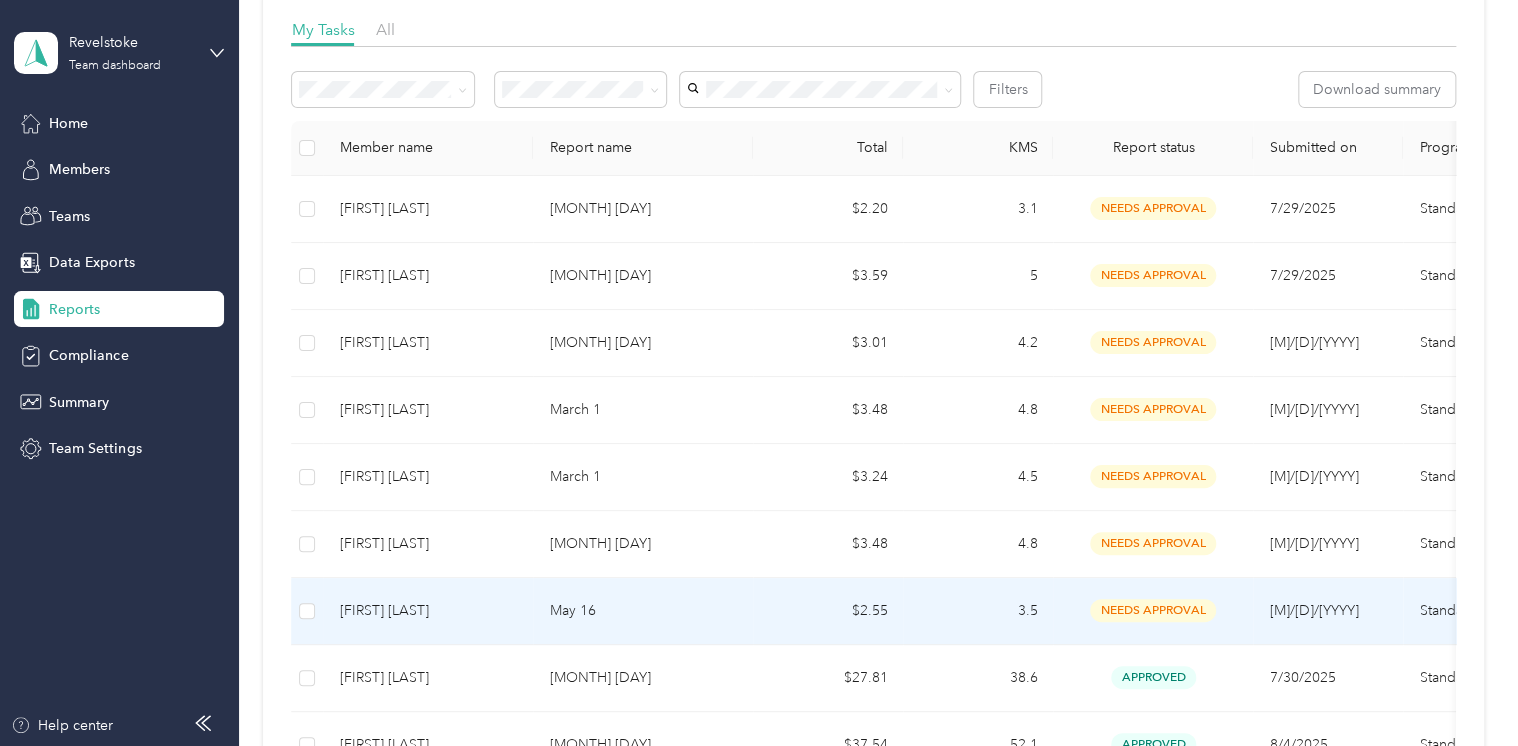 click on "needs approval" at bounding box center (1153, 610) 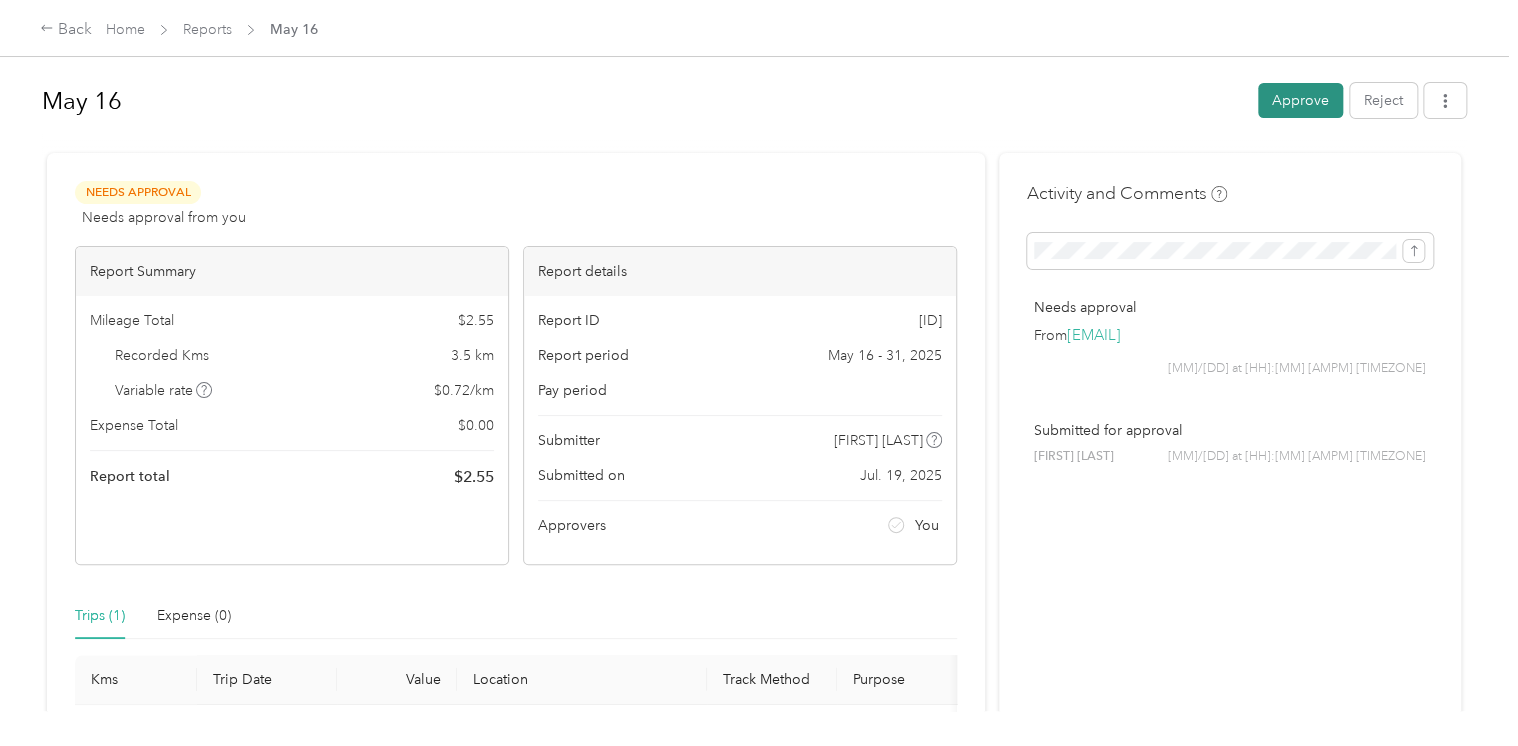 click on "Approve" at bounding box center (1300, 100) 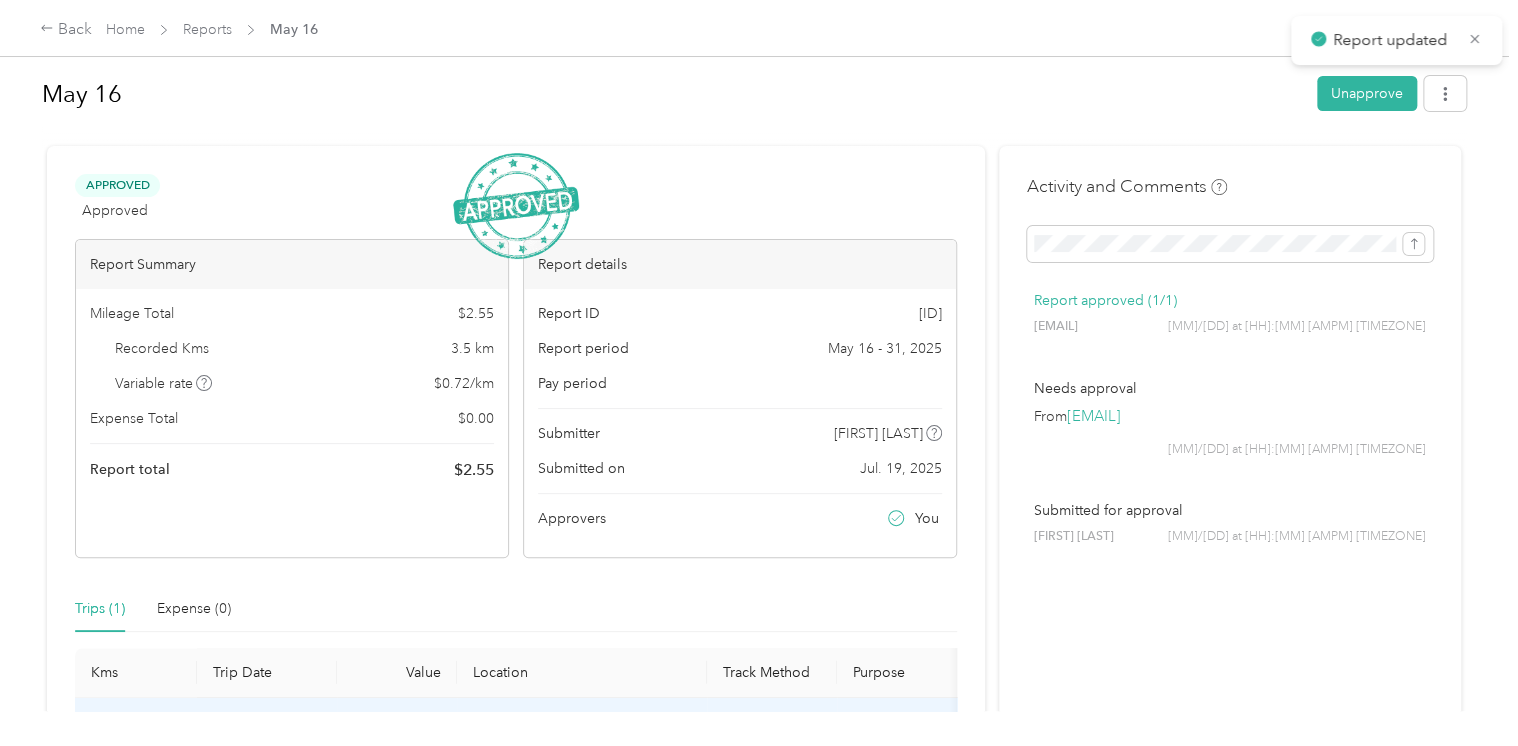 scroll, scrollTop: 0, scrollLeft: 0, axis: both 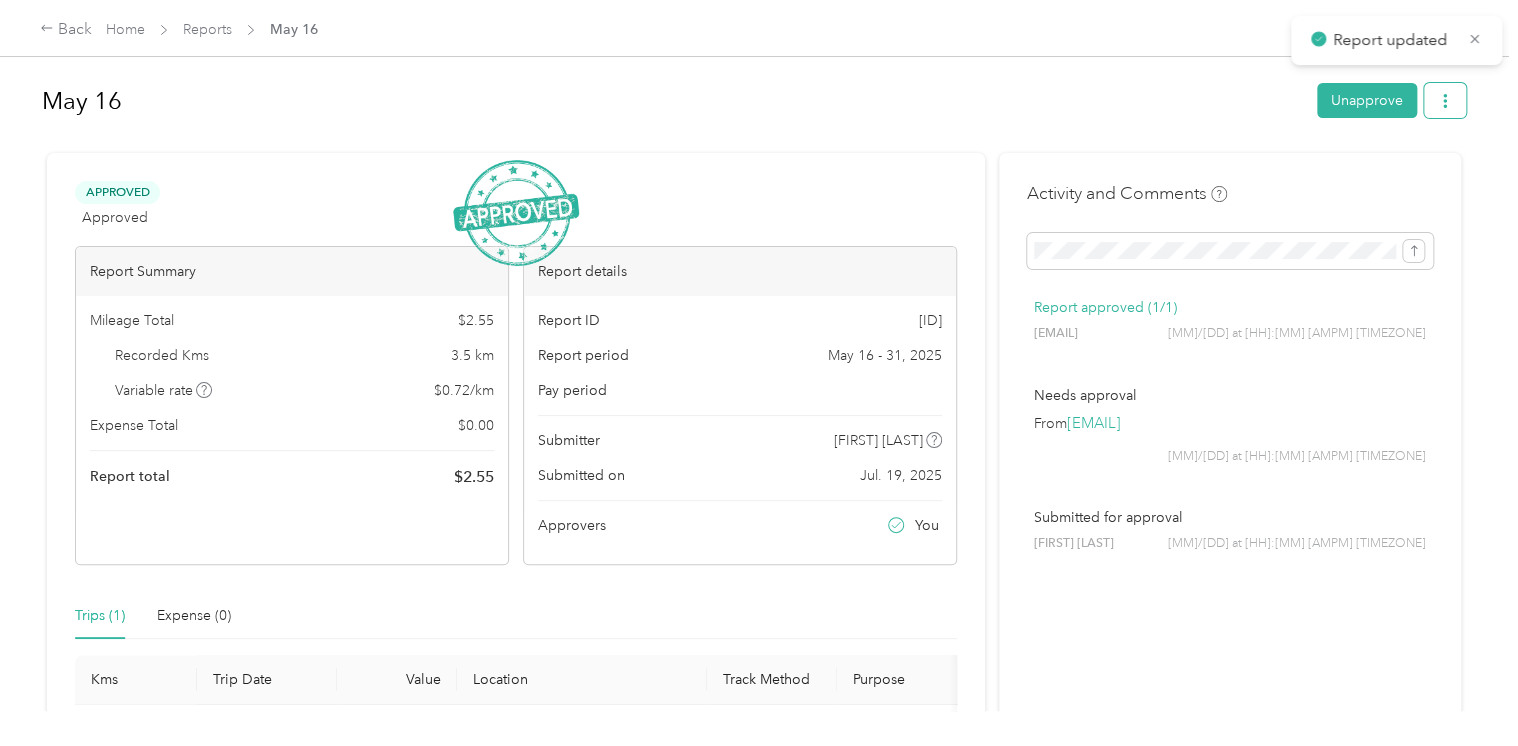 click at bounding box center (1445, 100) 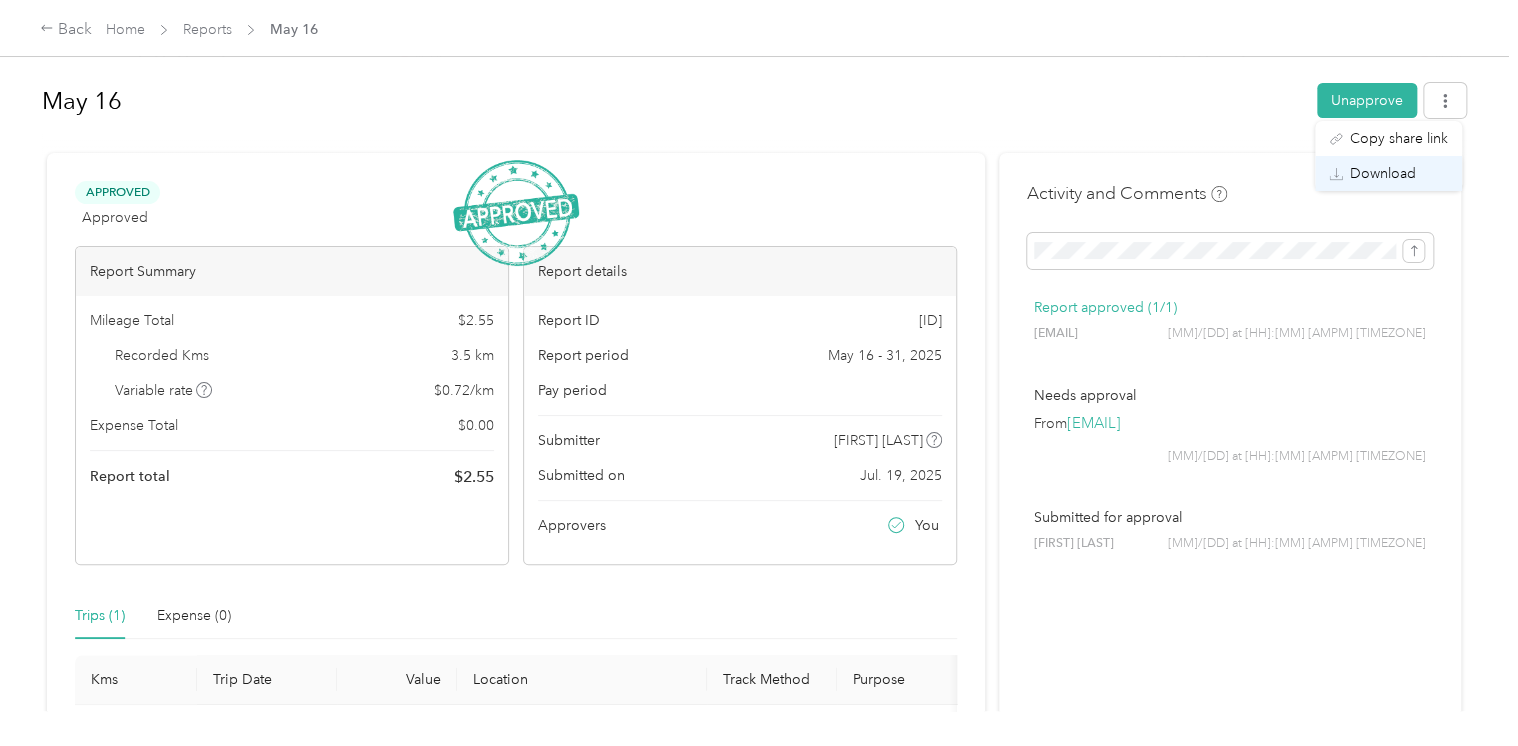 click on "Download" at bounding box center [1383, 173] 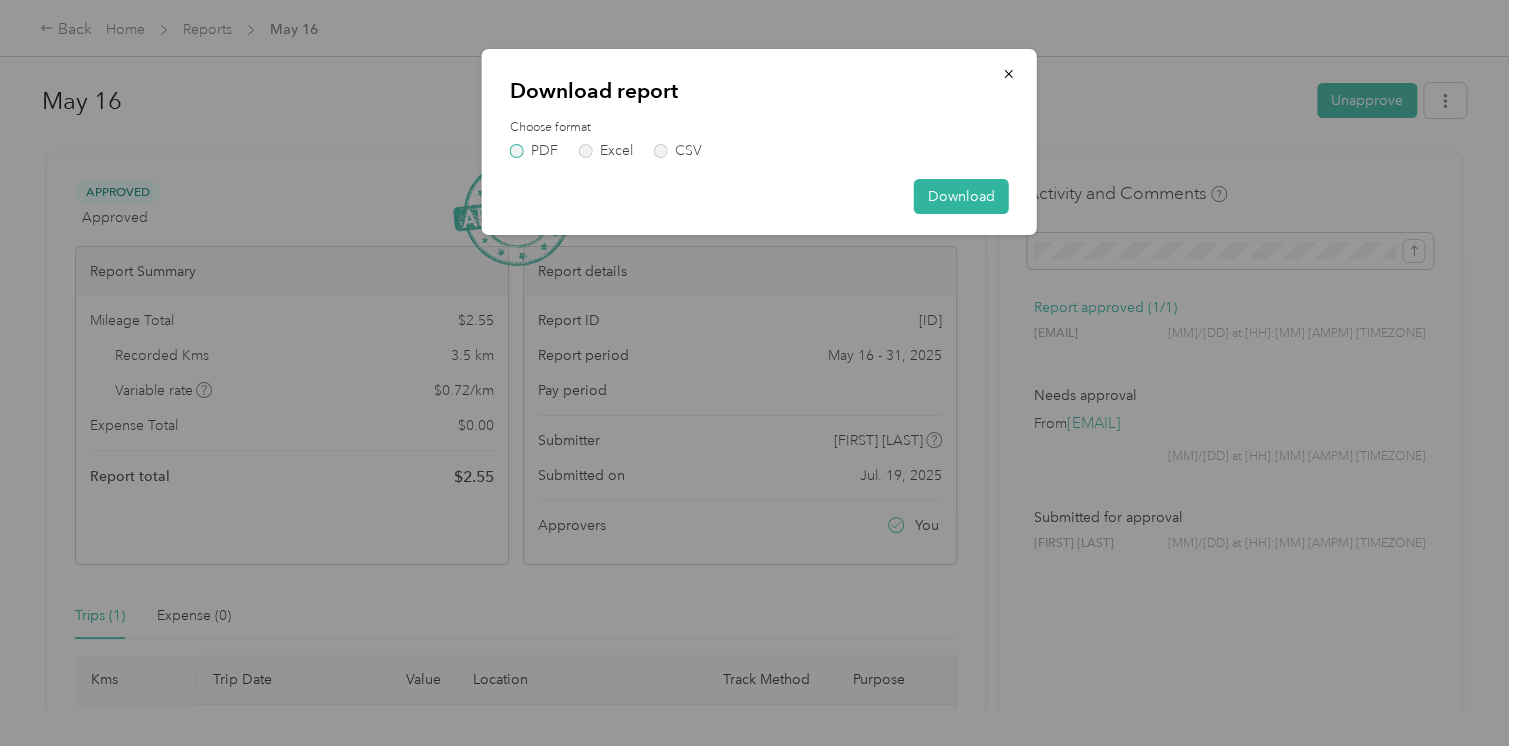 click on "PDF" at bounding box center [534, 151] 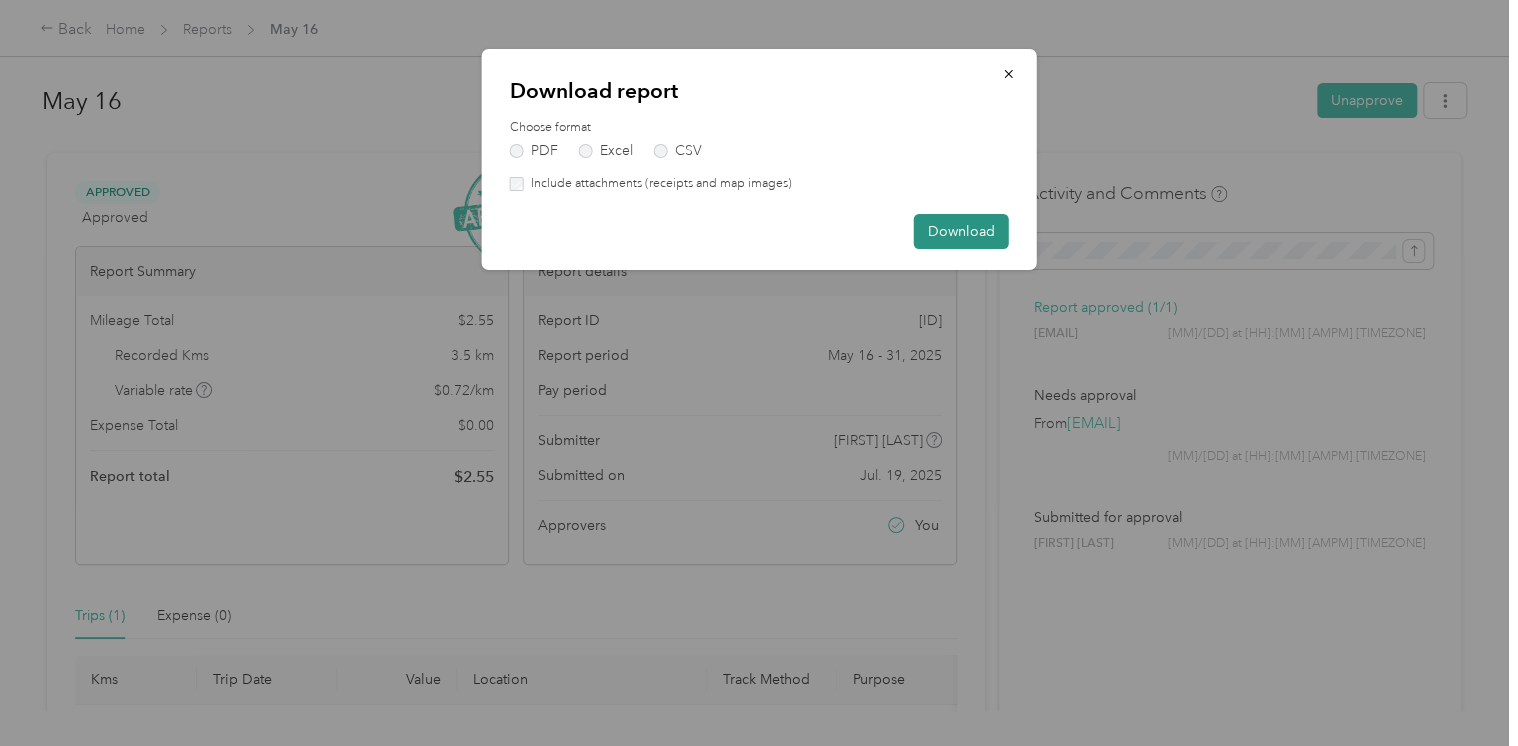 click on "Download" at bounding box center [961, 231] 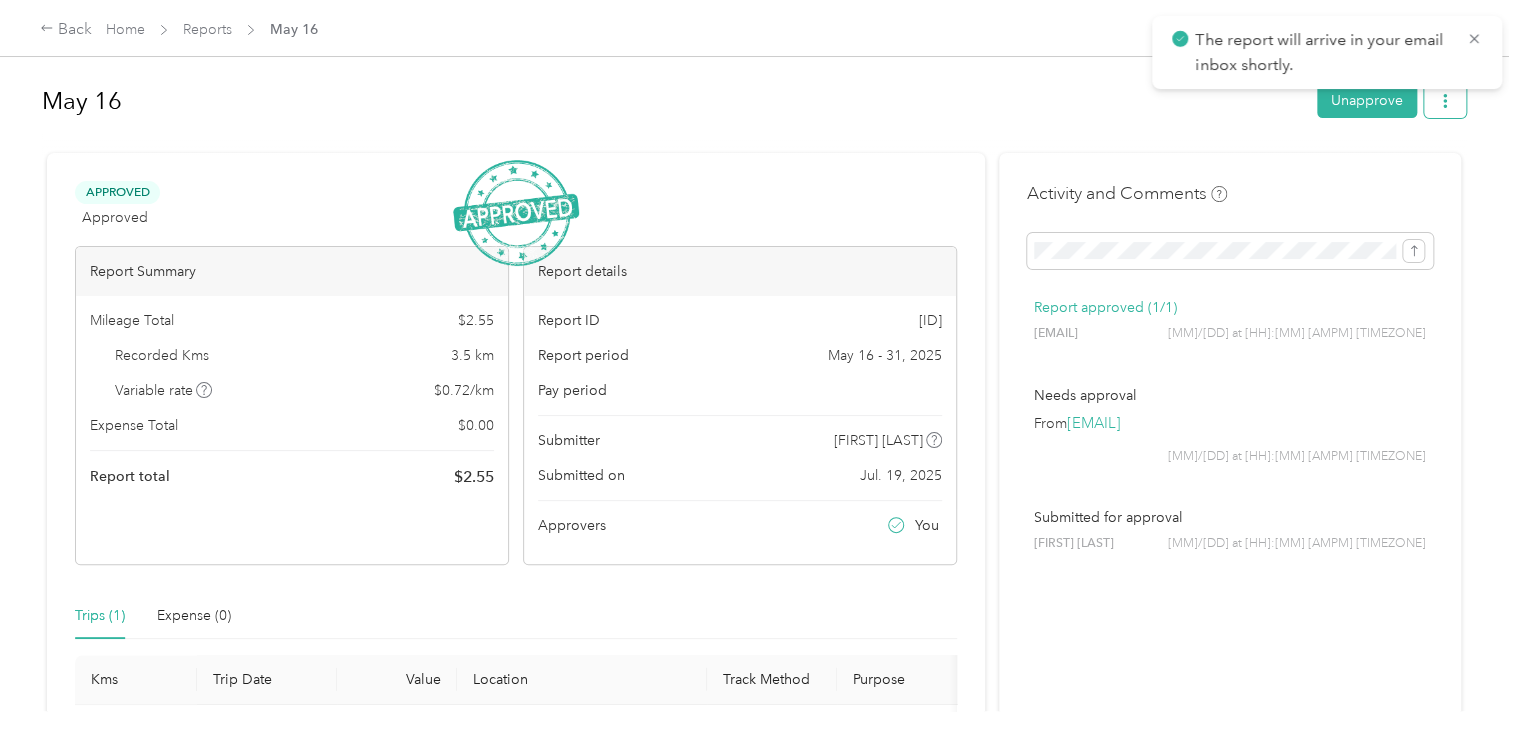 click at bounding box center [1445, 100] 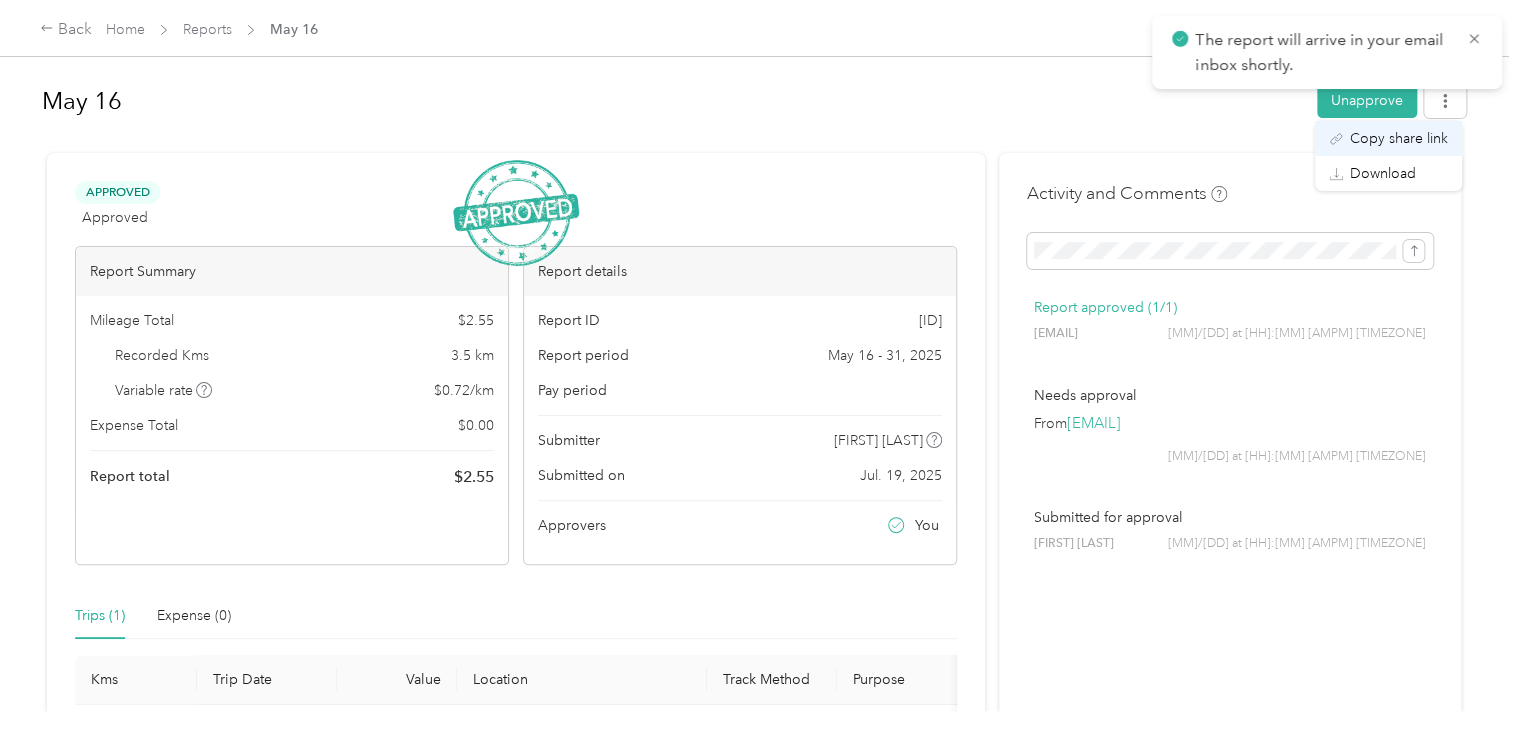 click on "Copy share link" at bounding box center (1399, 138) 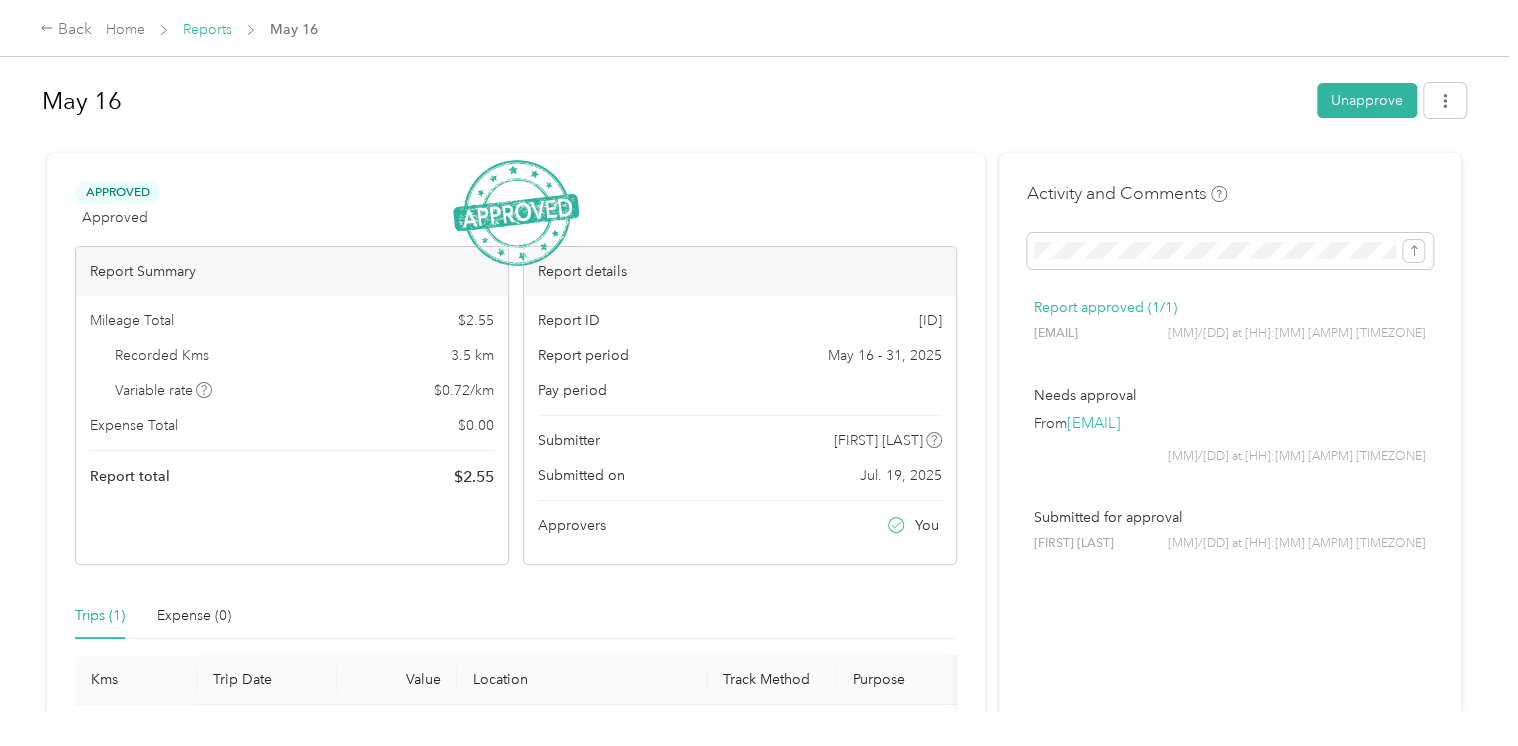 click on "Reports" at bounding box center (207, 29) 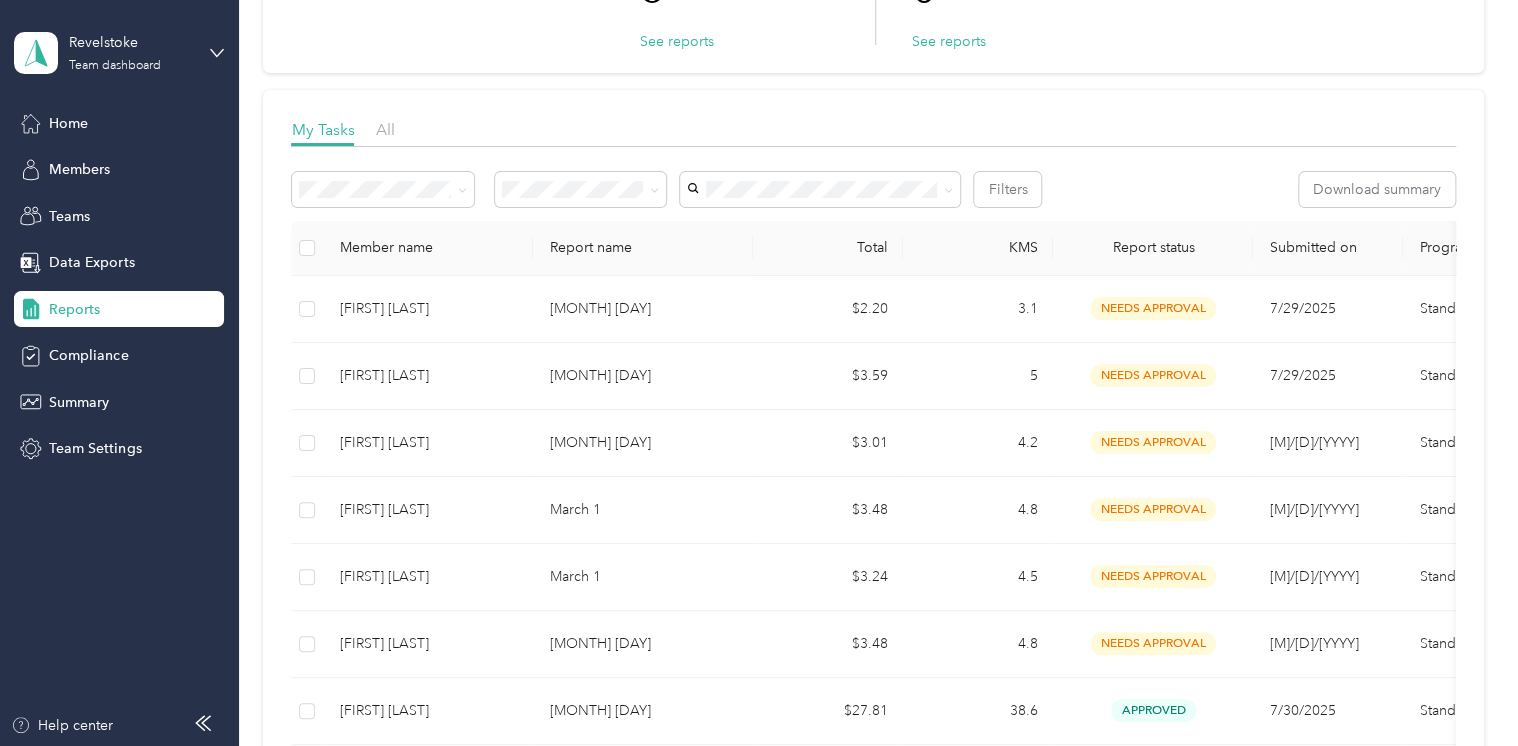 scroll, scrollTop: 300, scrollLeft: 0, axis: vertical 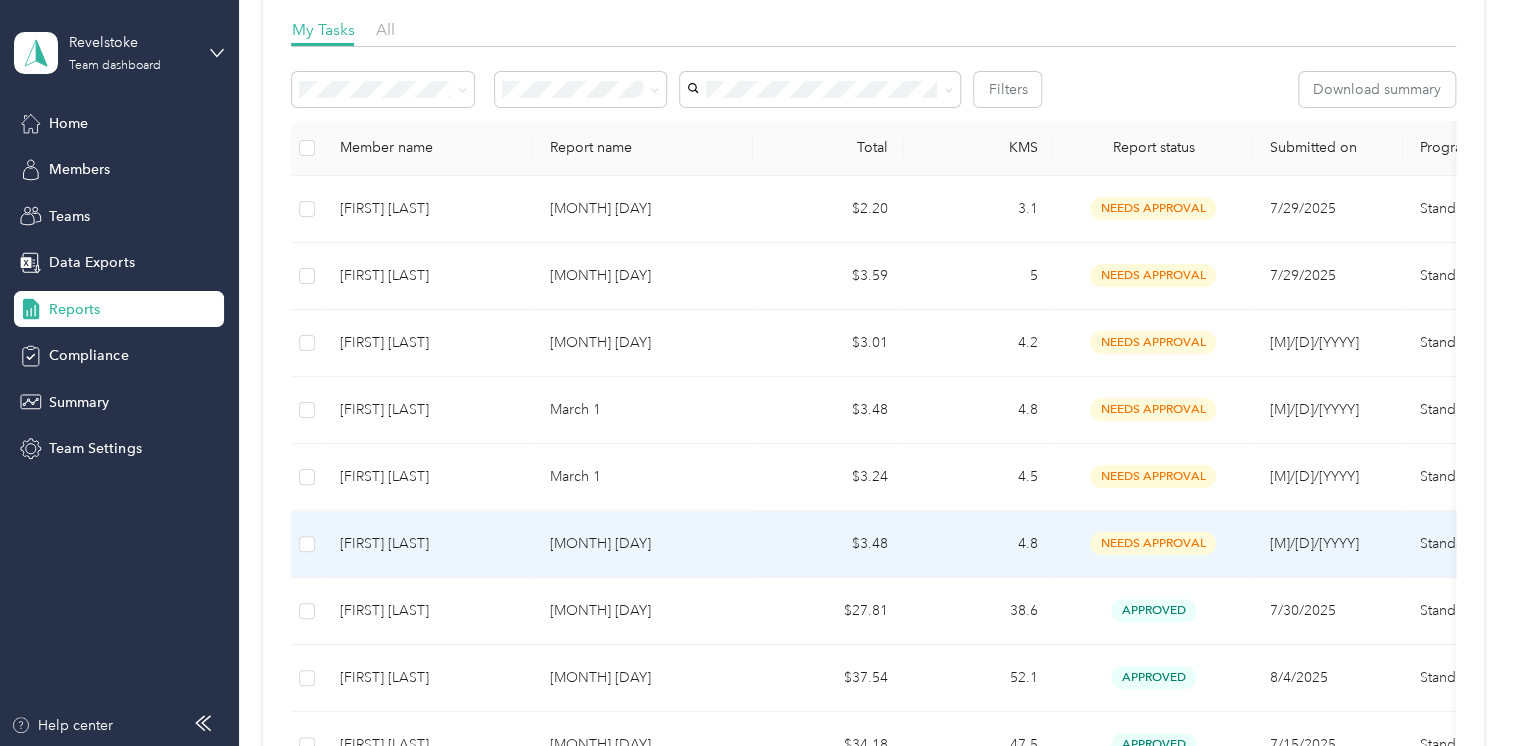 click on "needs approval" at bounding box center [1153, 543] 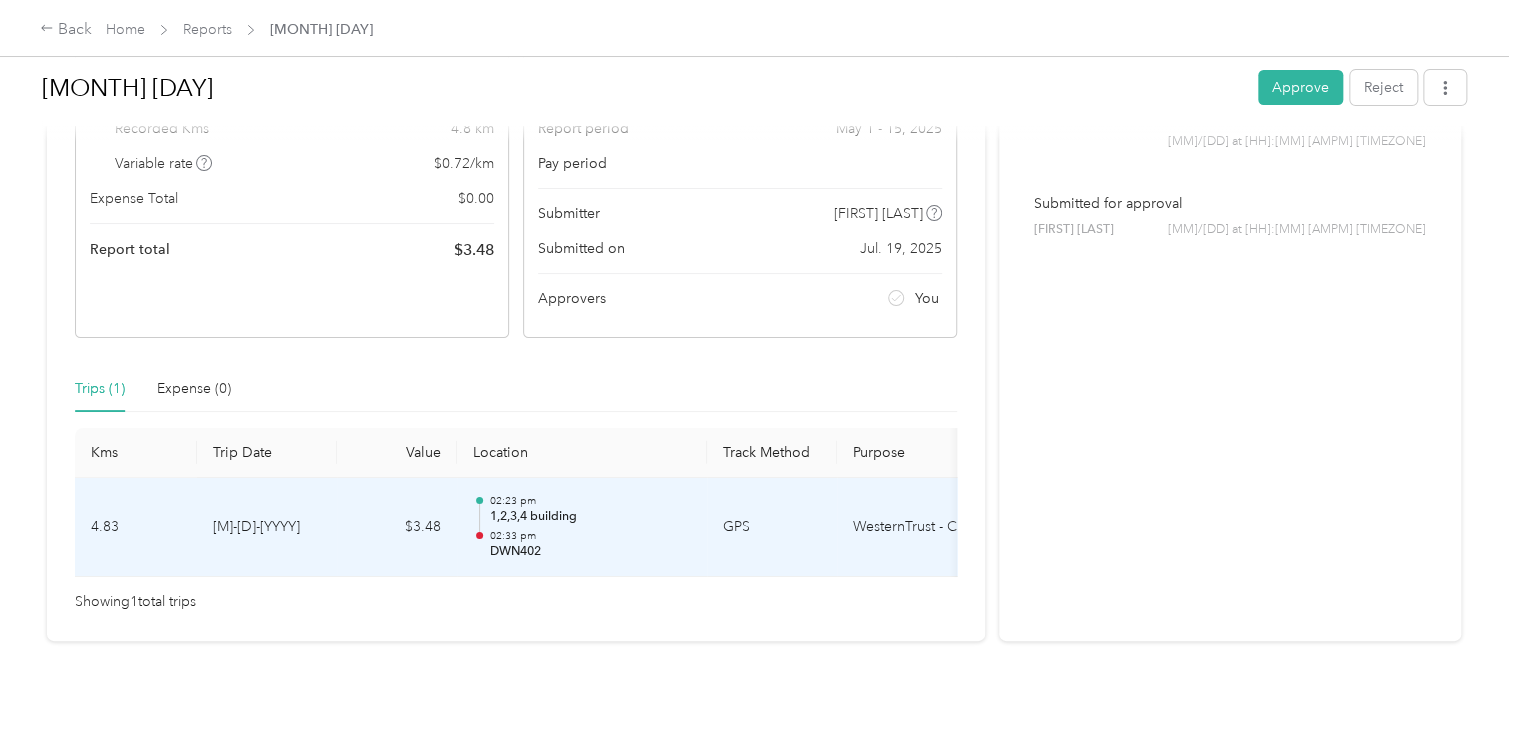 scroll, scrollTop: 0, scrollLeft: 0, axis: both 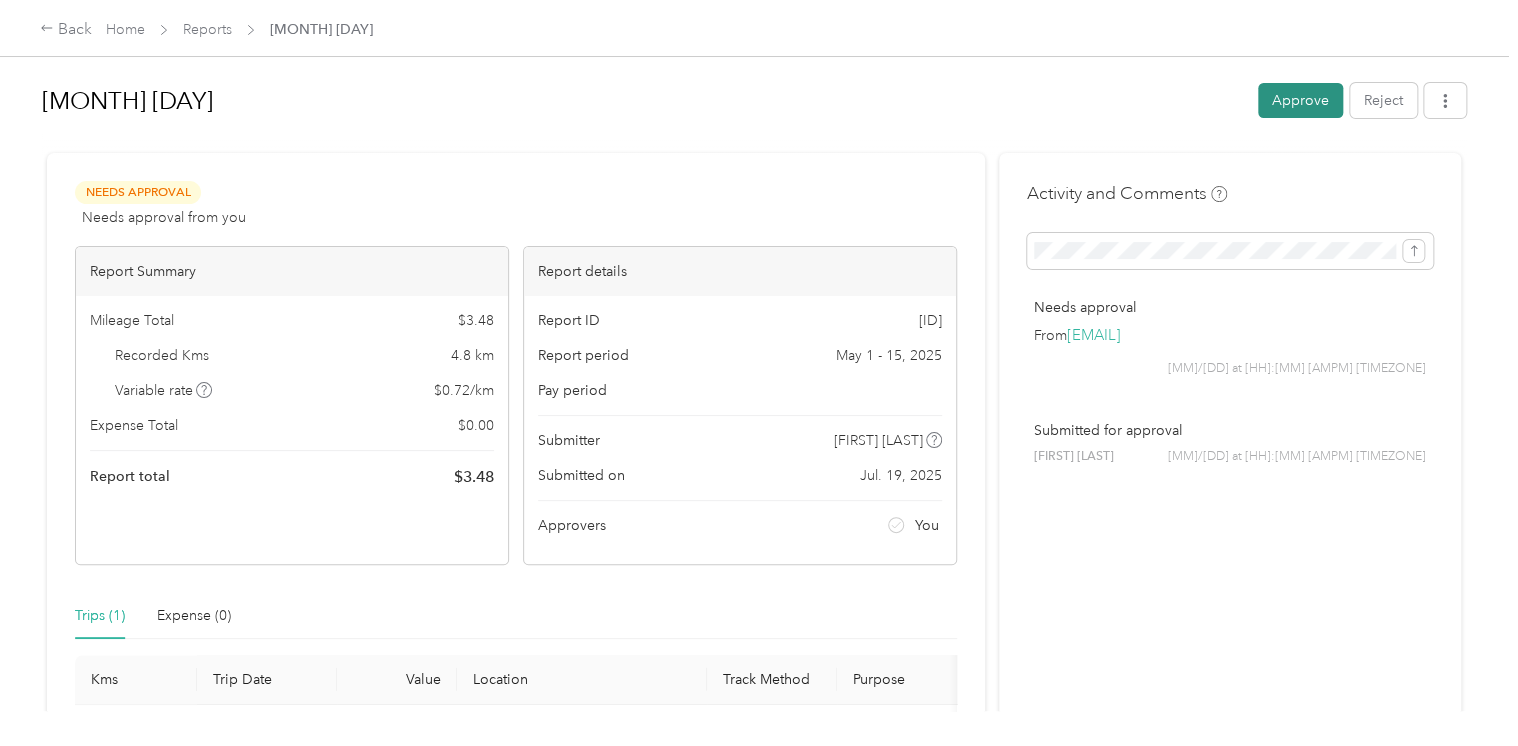 click on "Approve" at bounding box center [1300, 100] 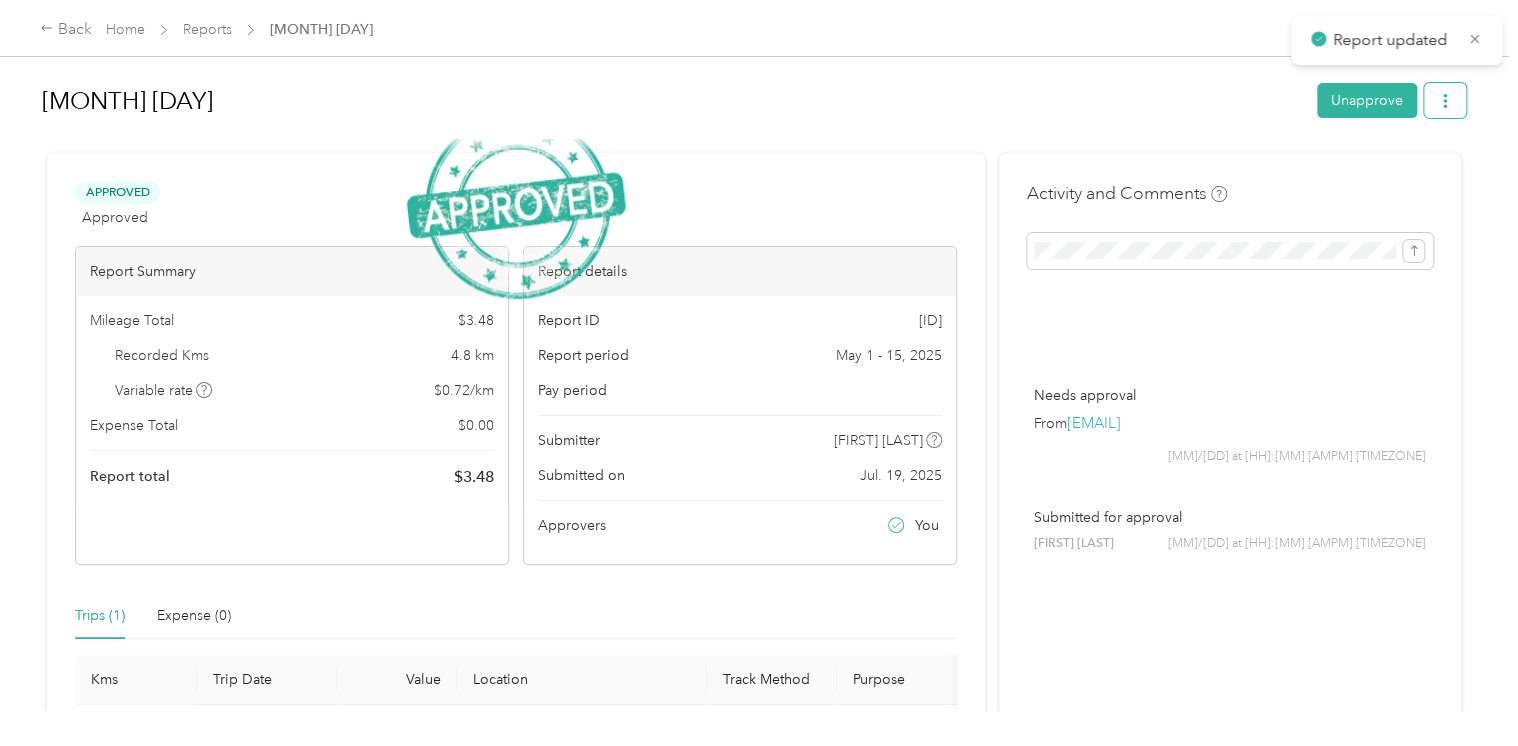 click 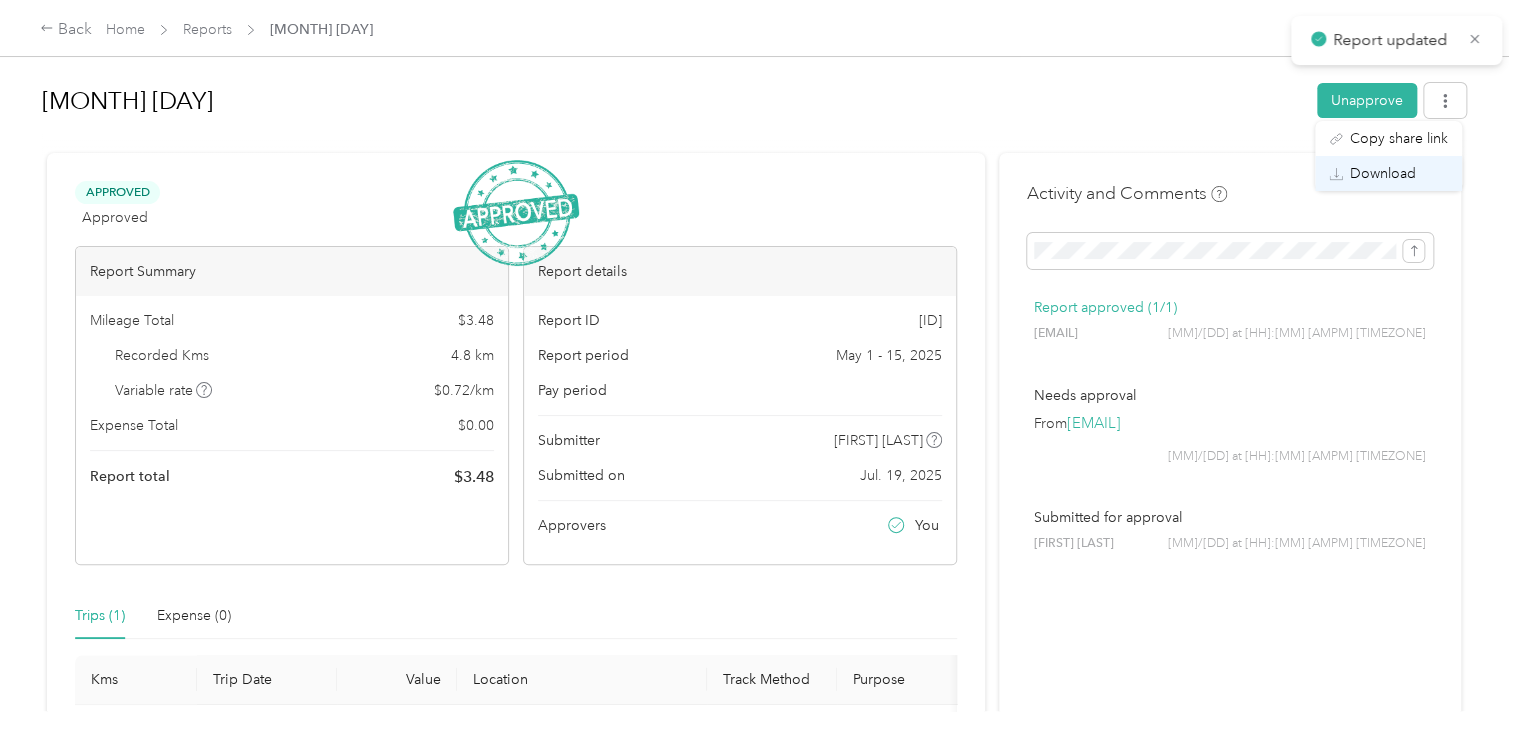 click on "Download" at bounding box center [1388, 173] 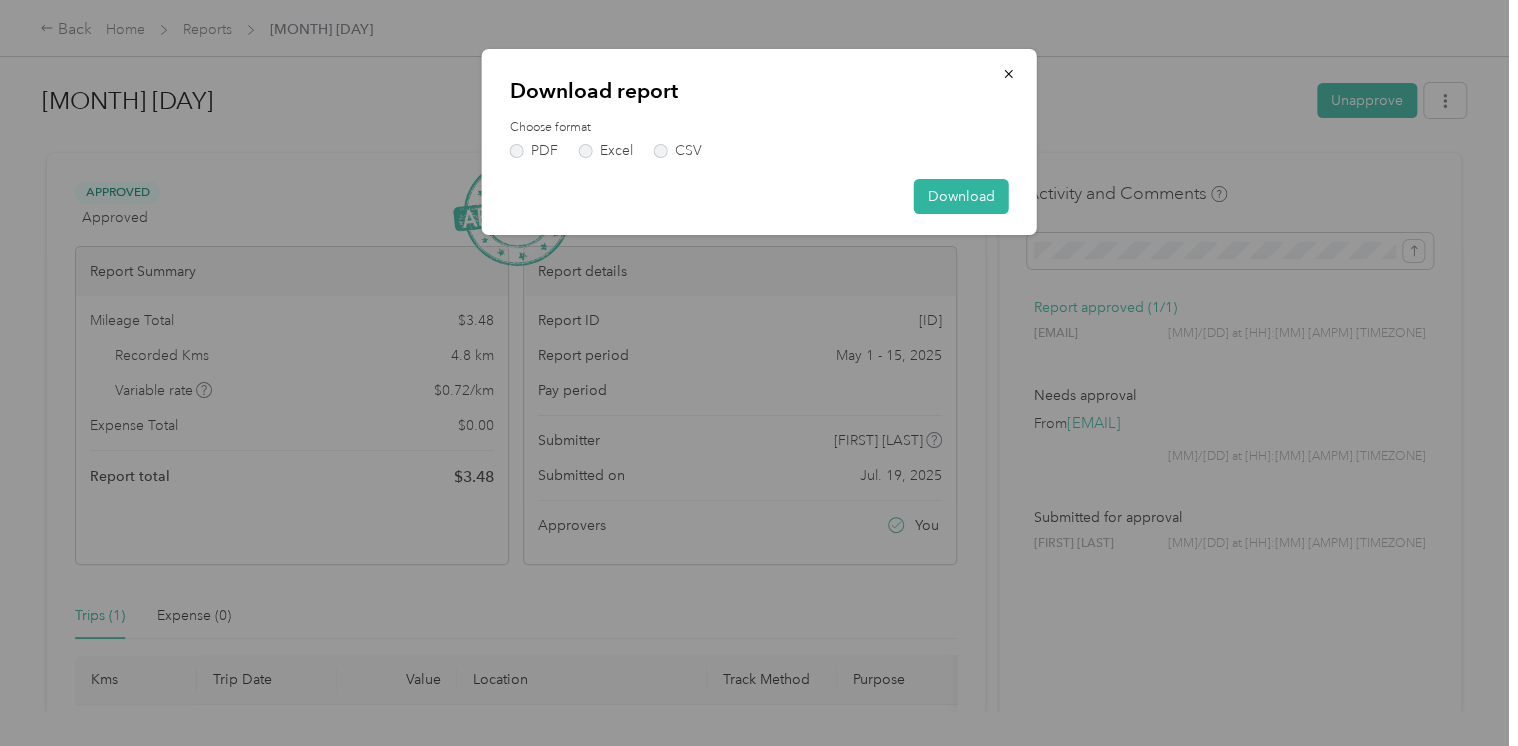 click on "Download report Choose format   PDF Excel CSV Download" at bounding box center [759, 142] 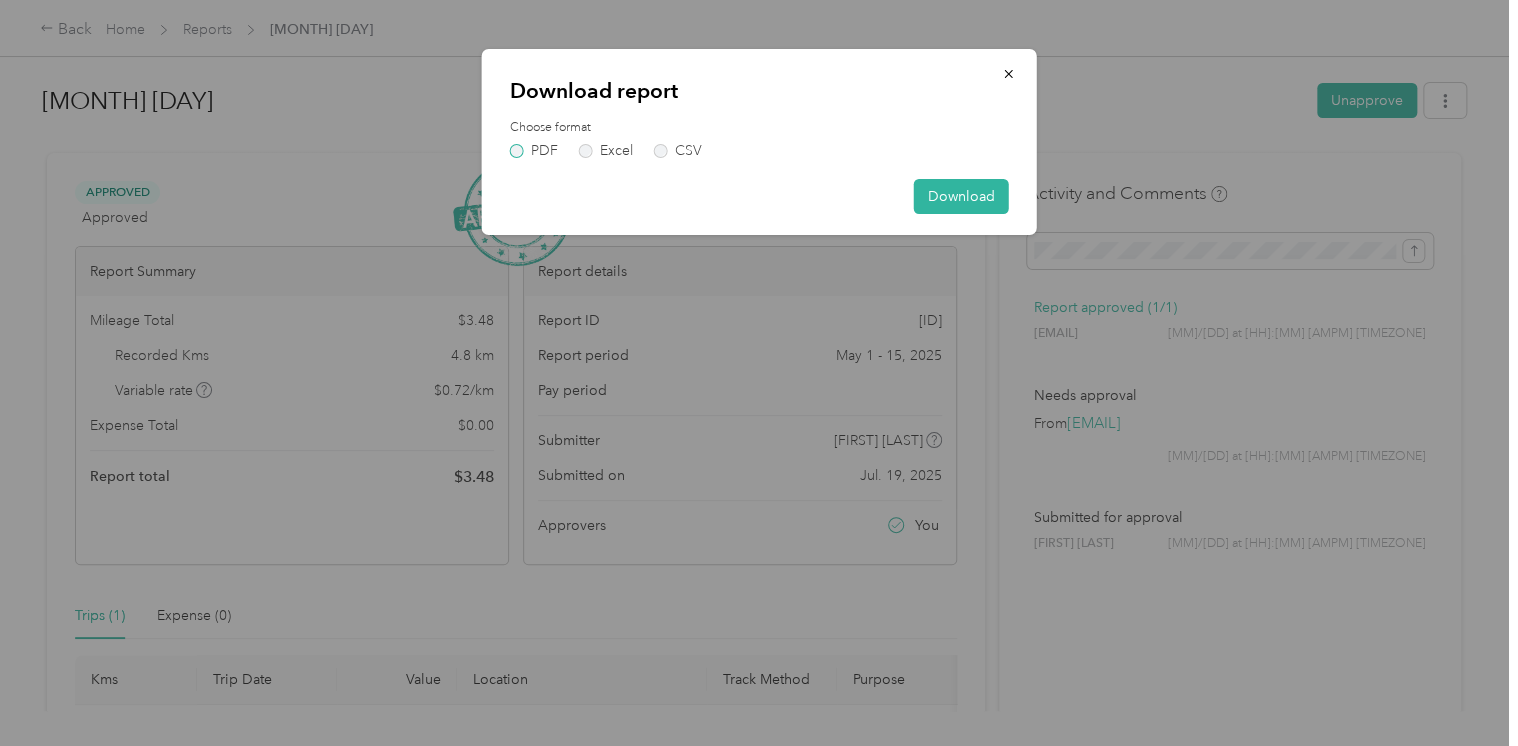 click on "PDF" at bounding box center [534, 151] 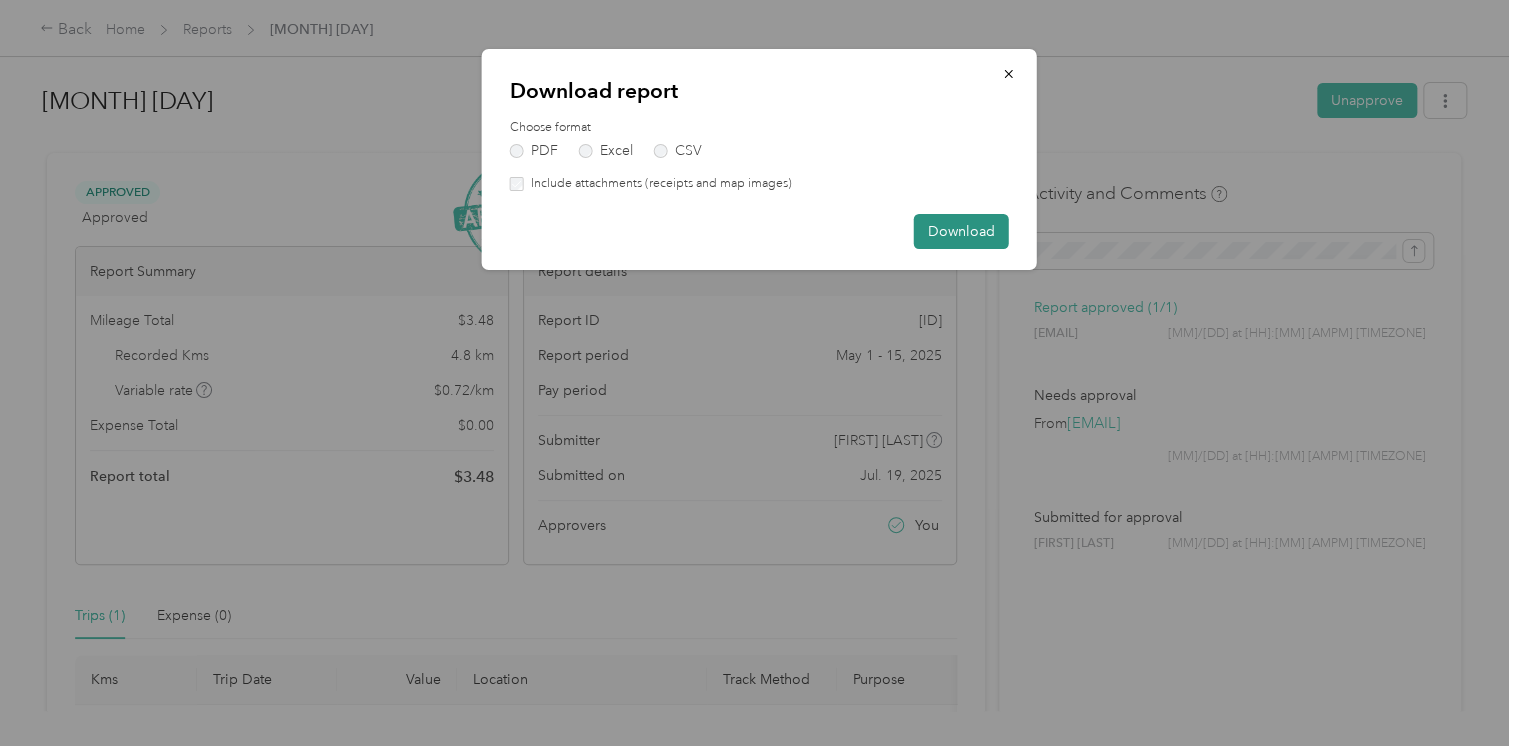 click on "Download" at bounding box center (961, 231) 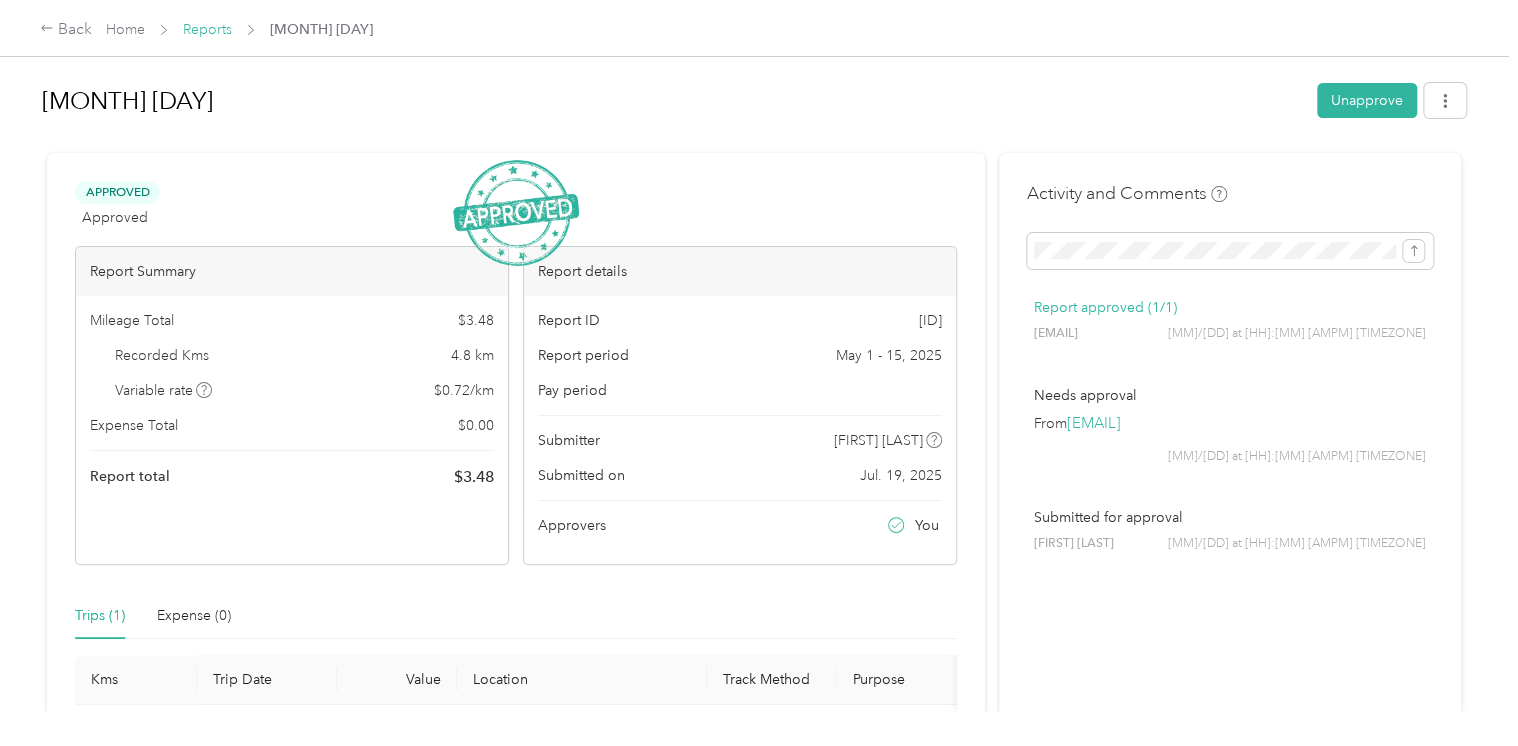 click on "Reports" at bounding box center (207, 29) 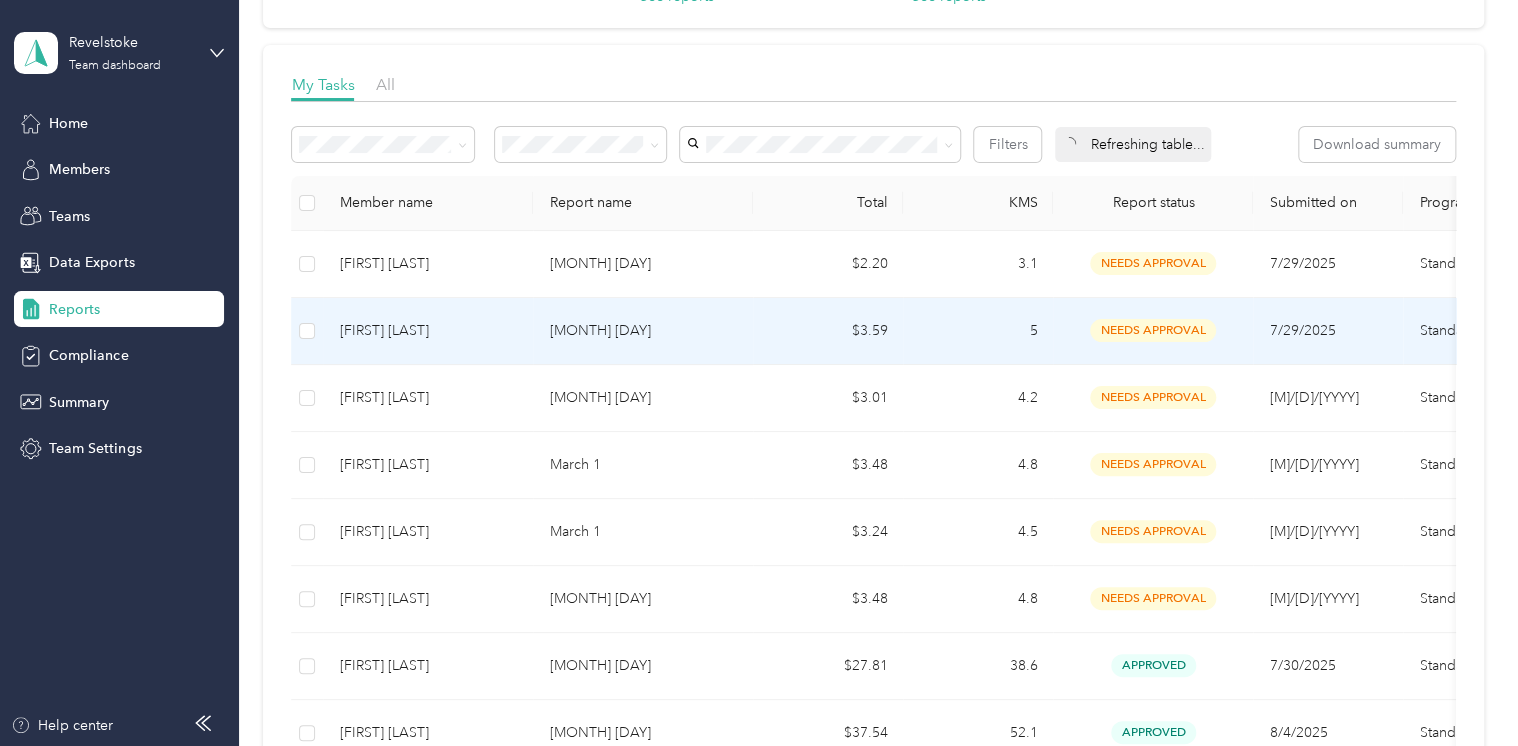 scroll, scrollTop: 300, scrollLeft: 0, axis: vertical 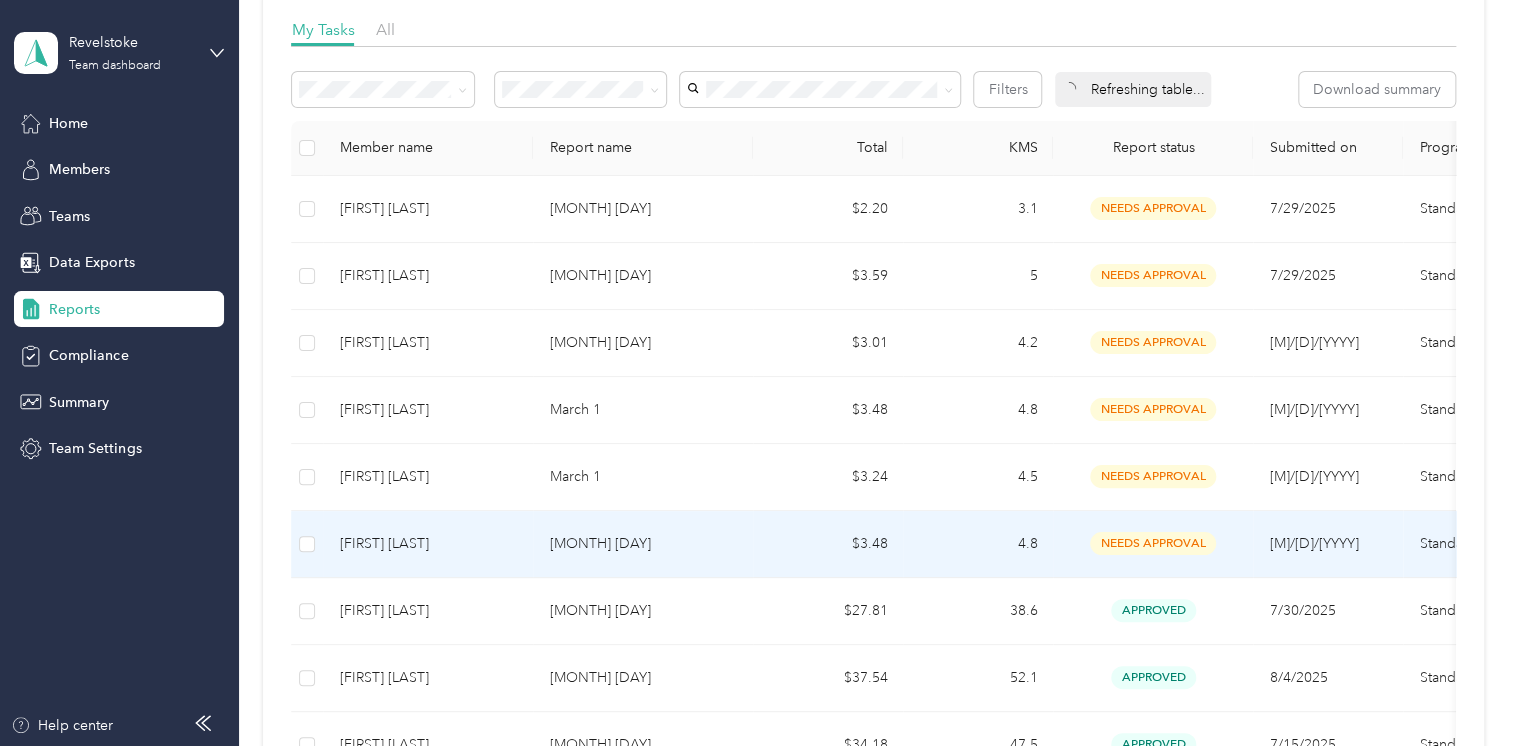 click on "needs approval" at bounding box center (1153, 543) 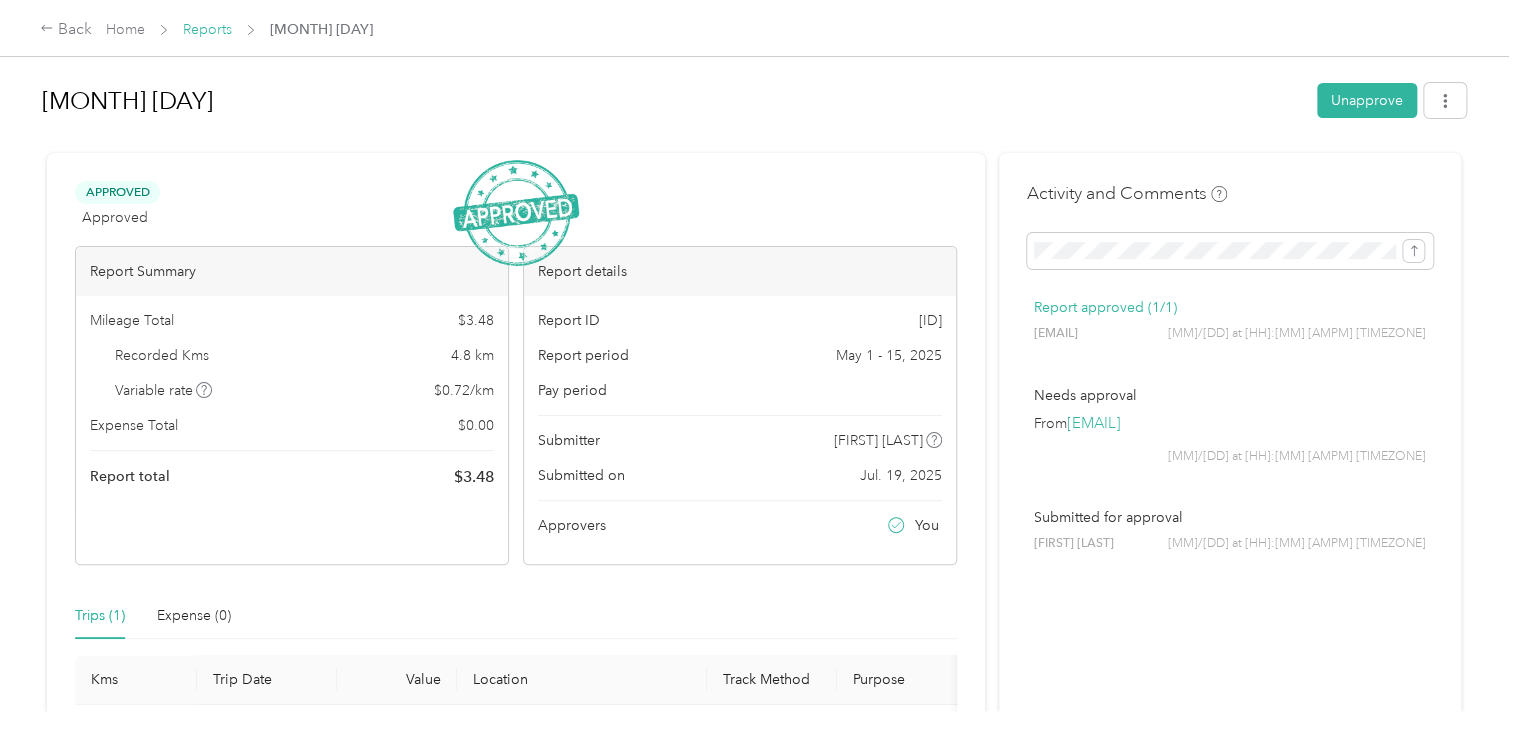 click on "Reports" at bounding box center [207, 29] 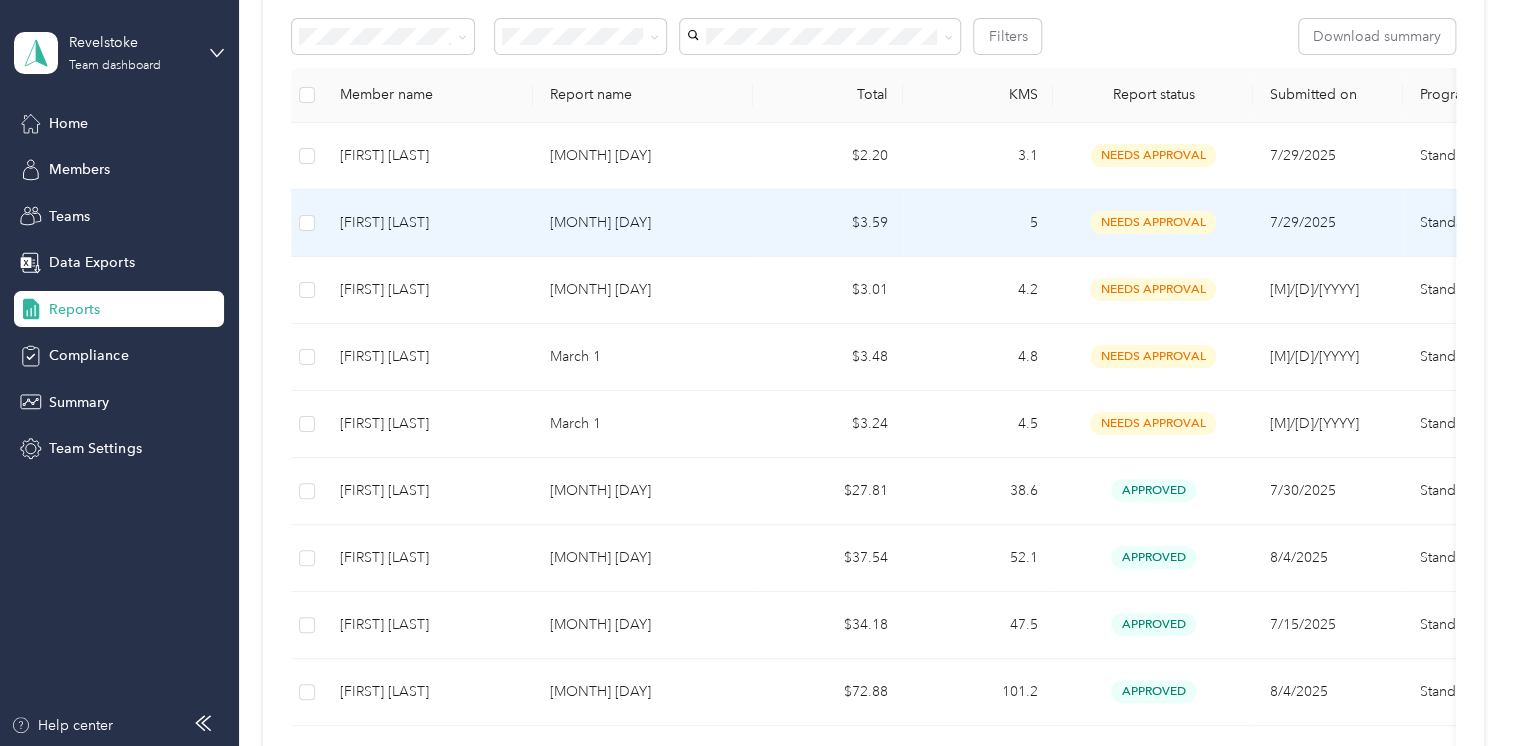 scroll, scrollTop: 400, scrollLeft: 0, axis: vertical 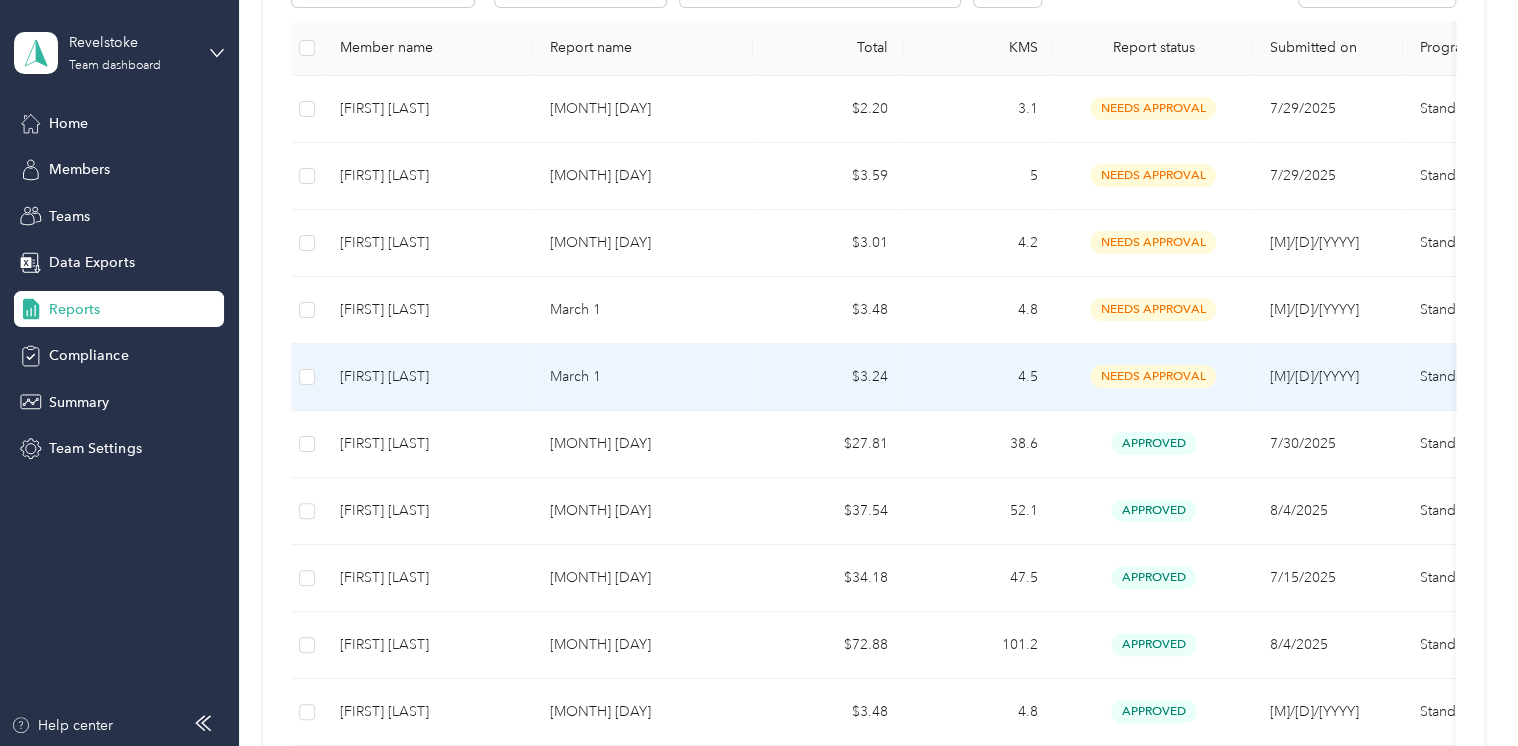 click on "needs approval" at bounding box center [1153, 376] 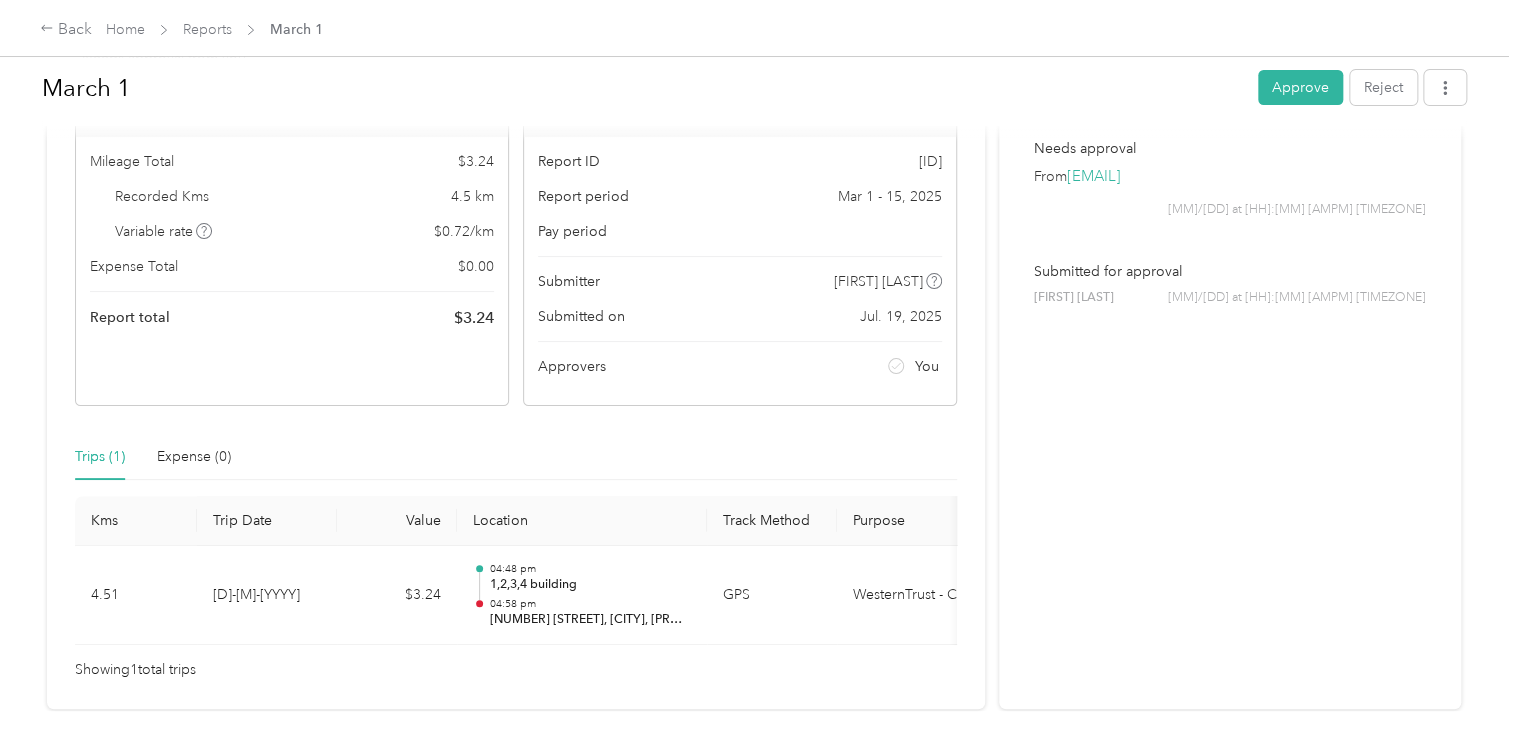 scroll, scrollTop: 0, scrollLeft: 0, axis: both 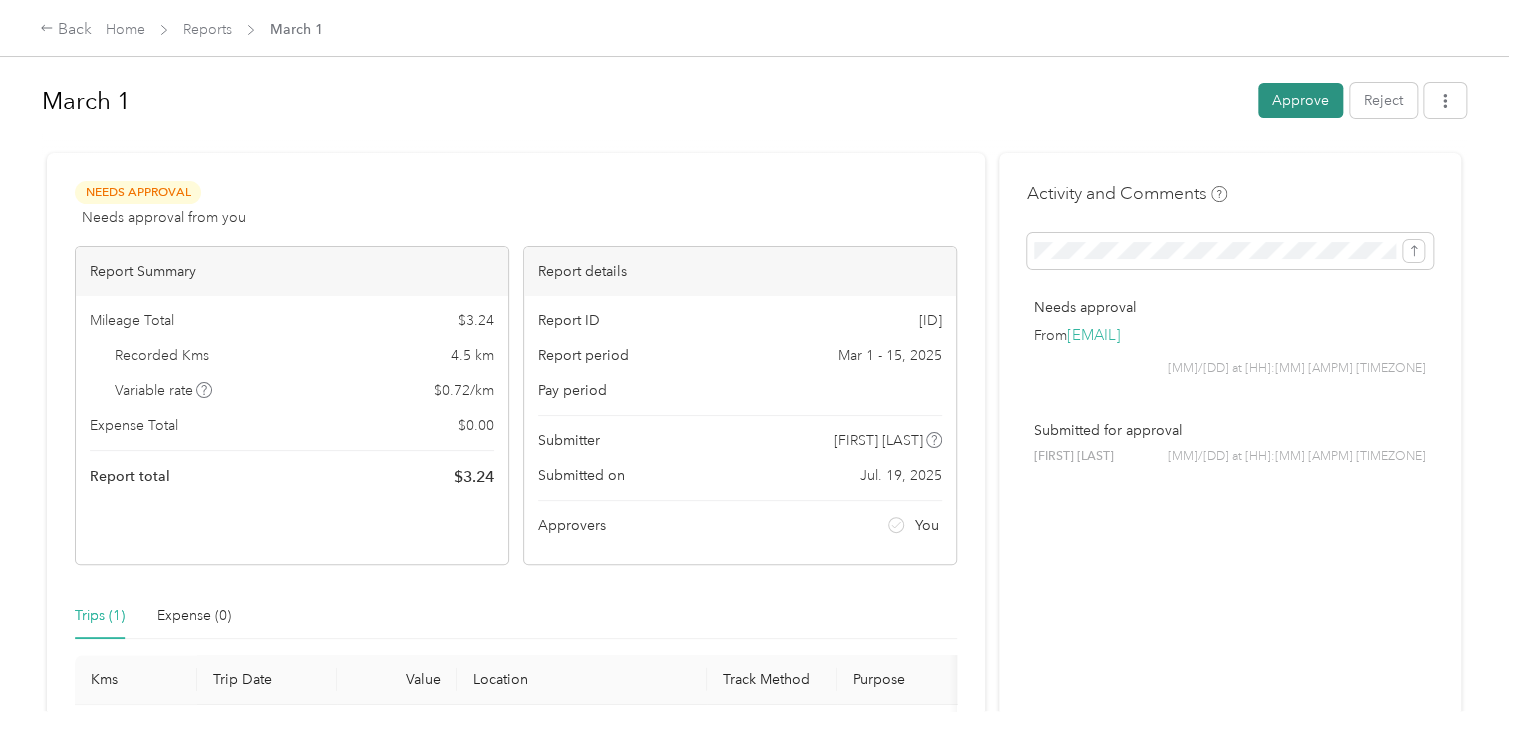 click on "Approve" at bounding box center (1300, 100) 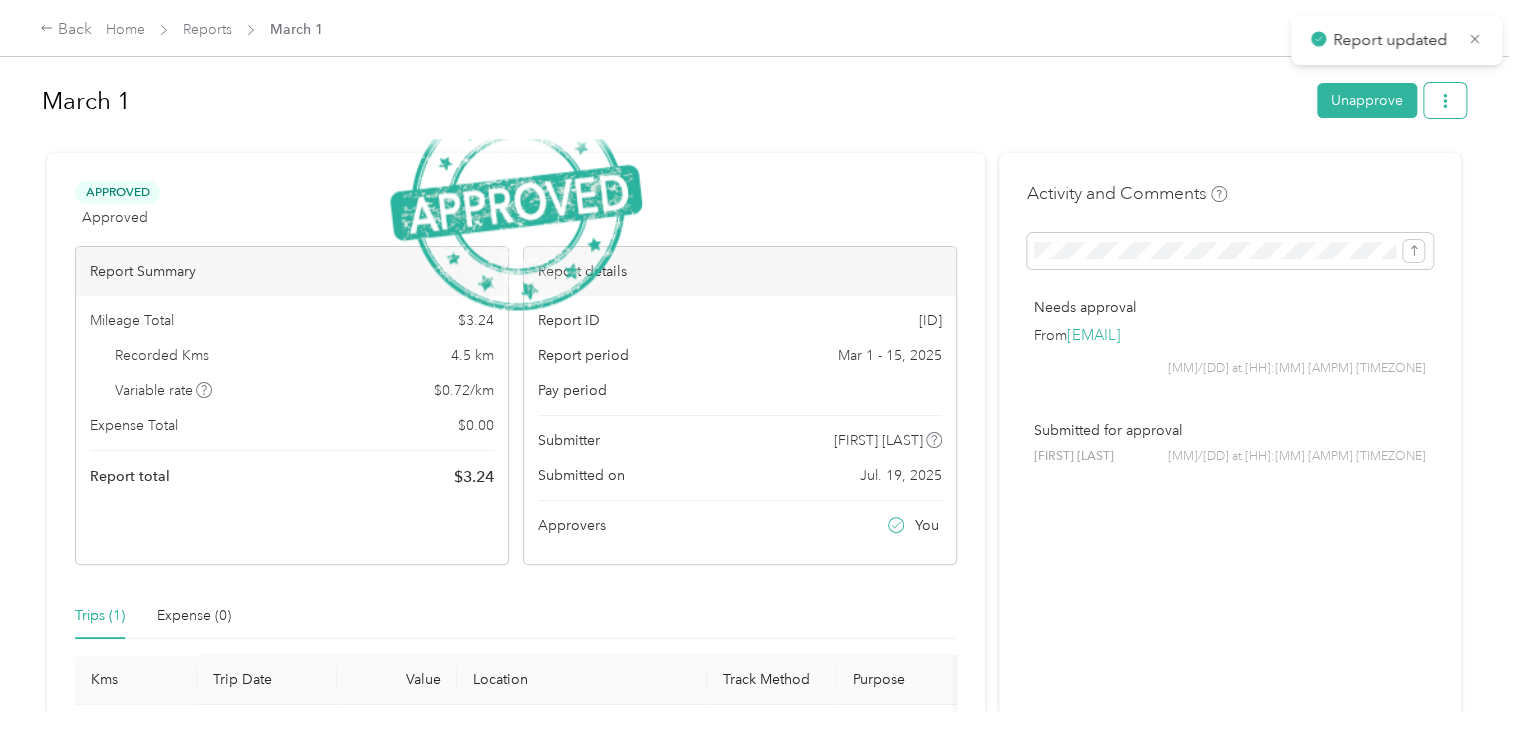 click at bounding box center (1445, 100) 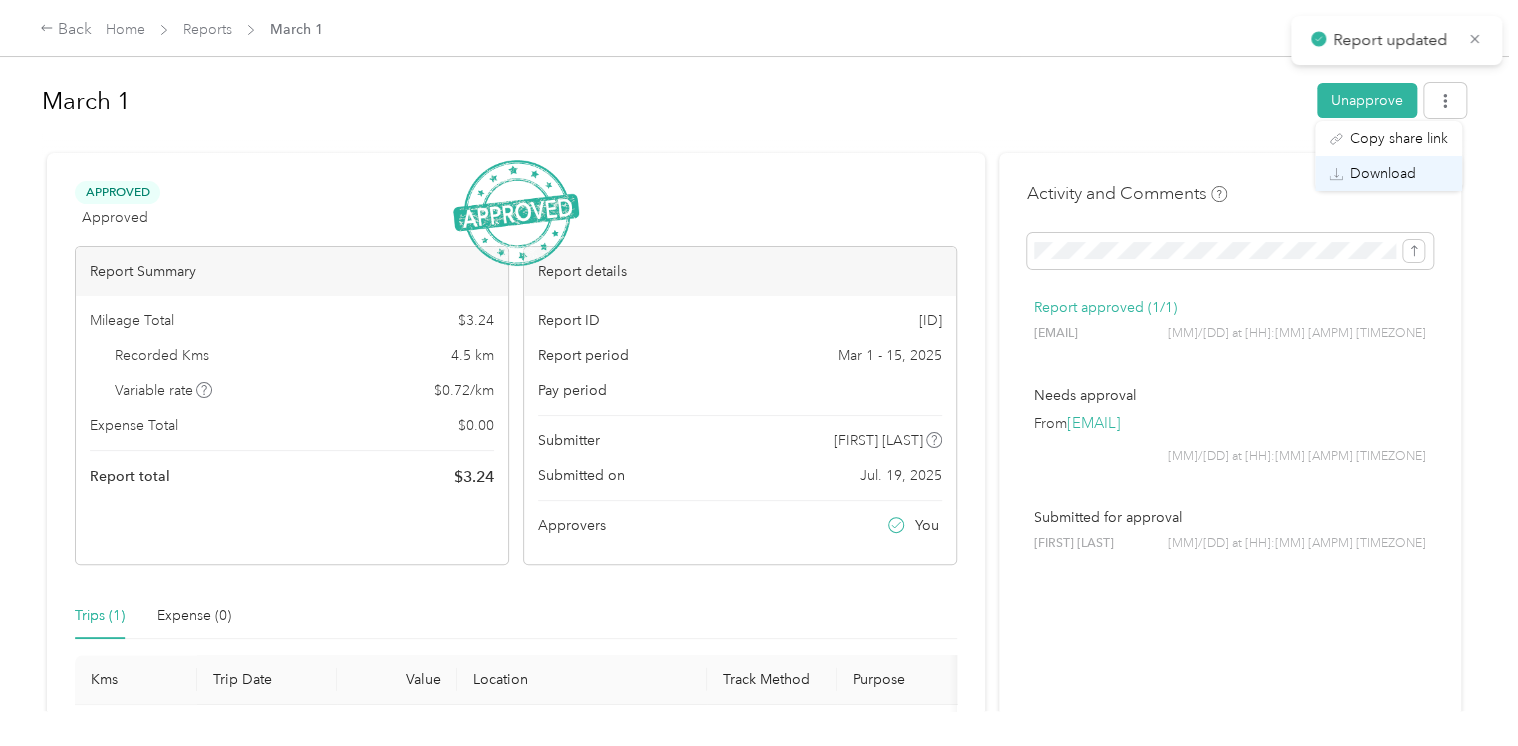 click on "Download" at bounding box center (1383, 173) 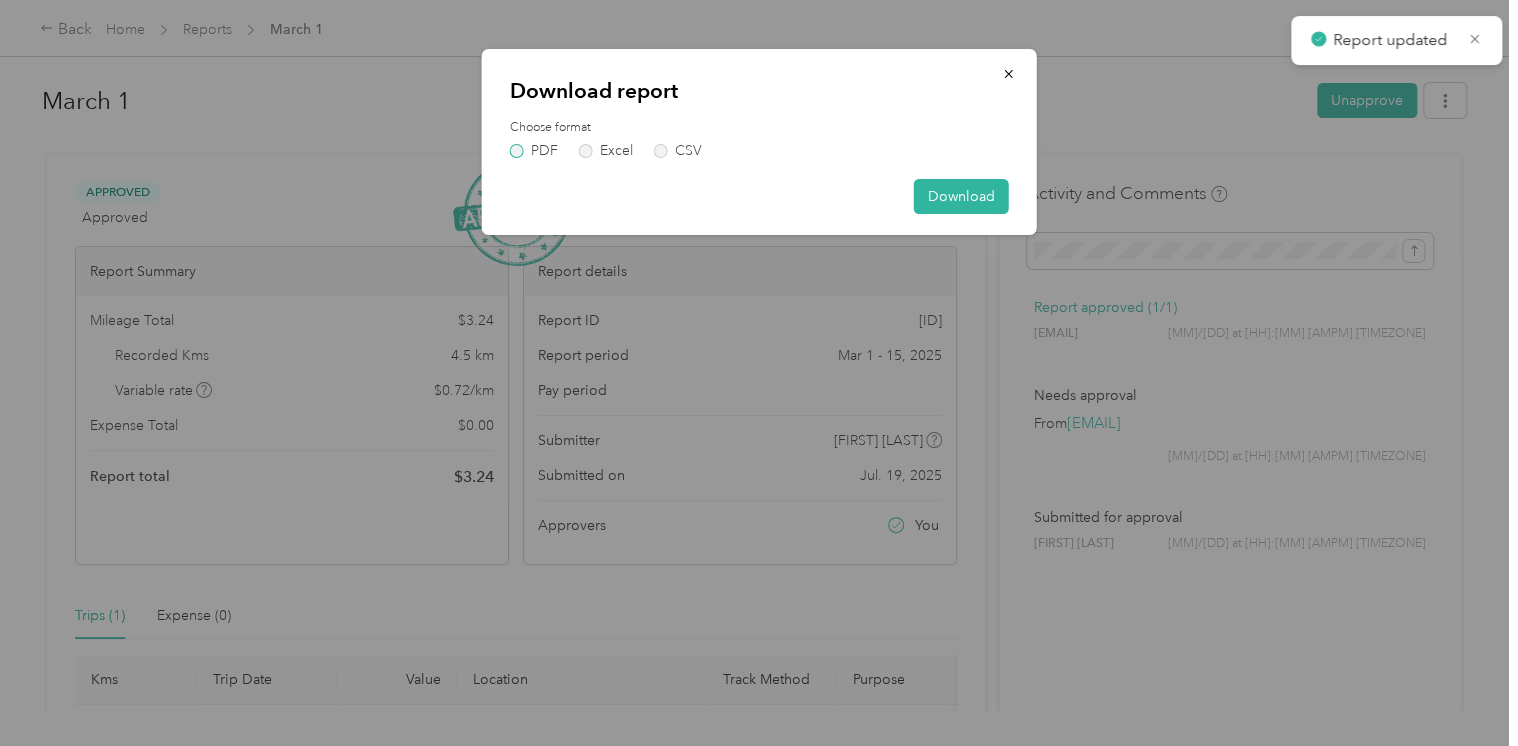 click on "PDF" at bounding box center [534, 151] 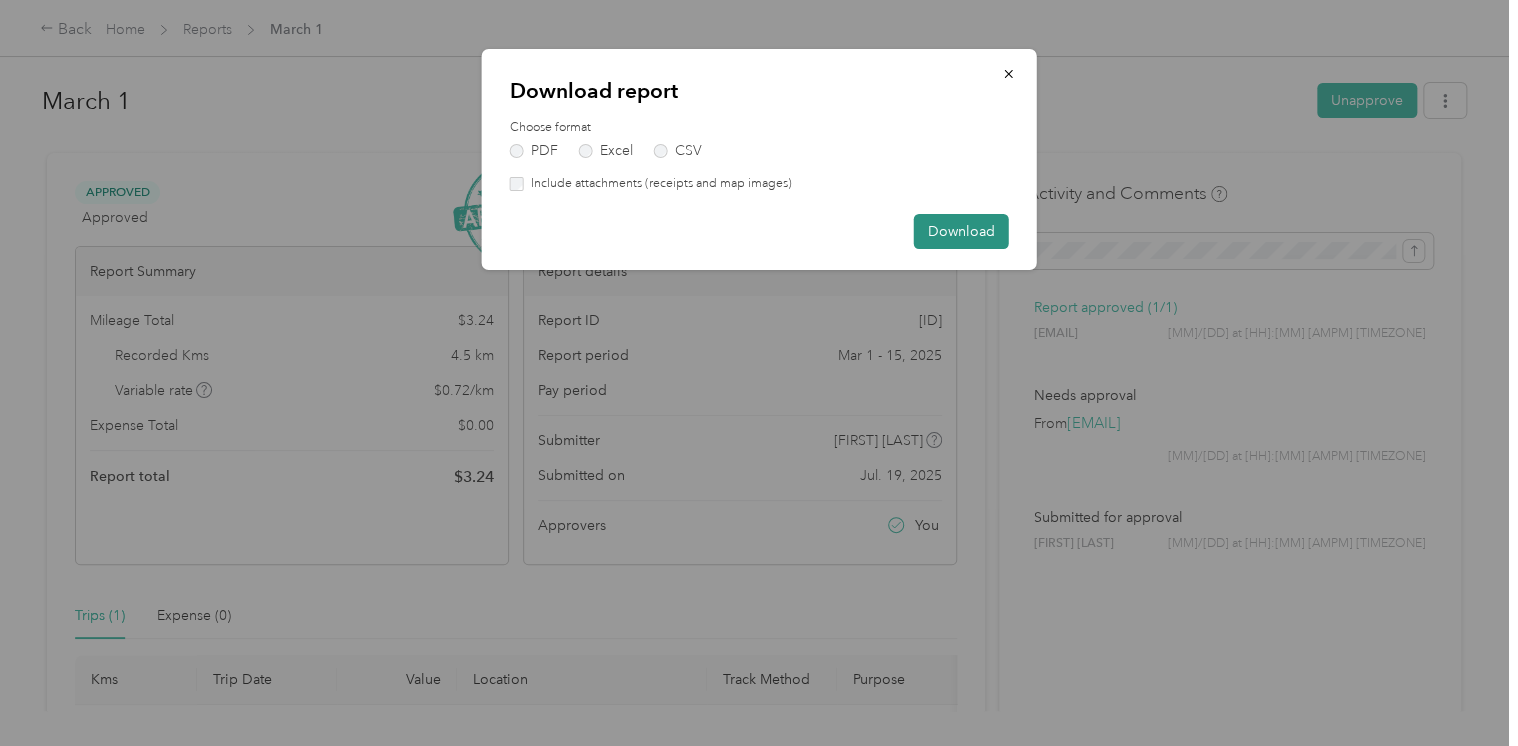 click on "Download" at bounding box center [961, 231] 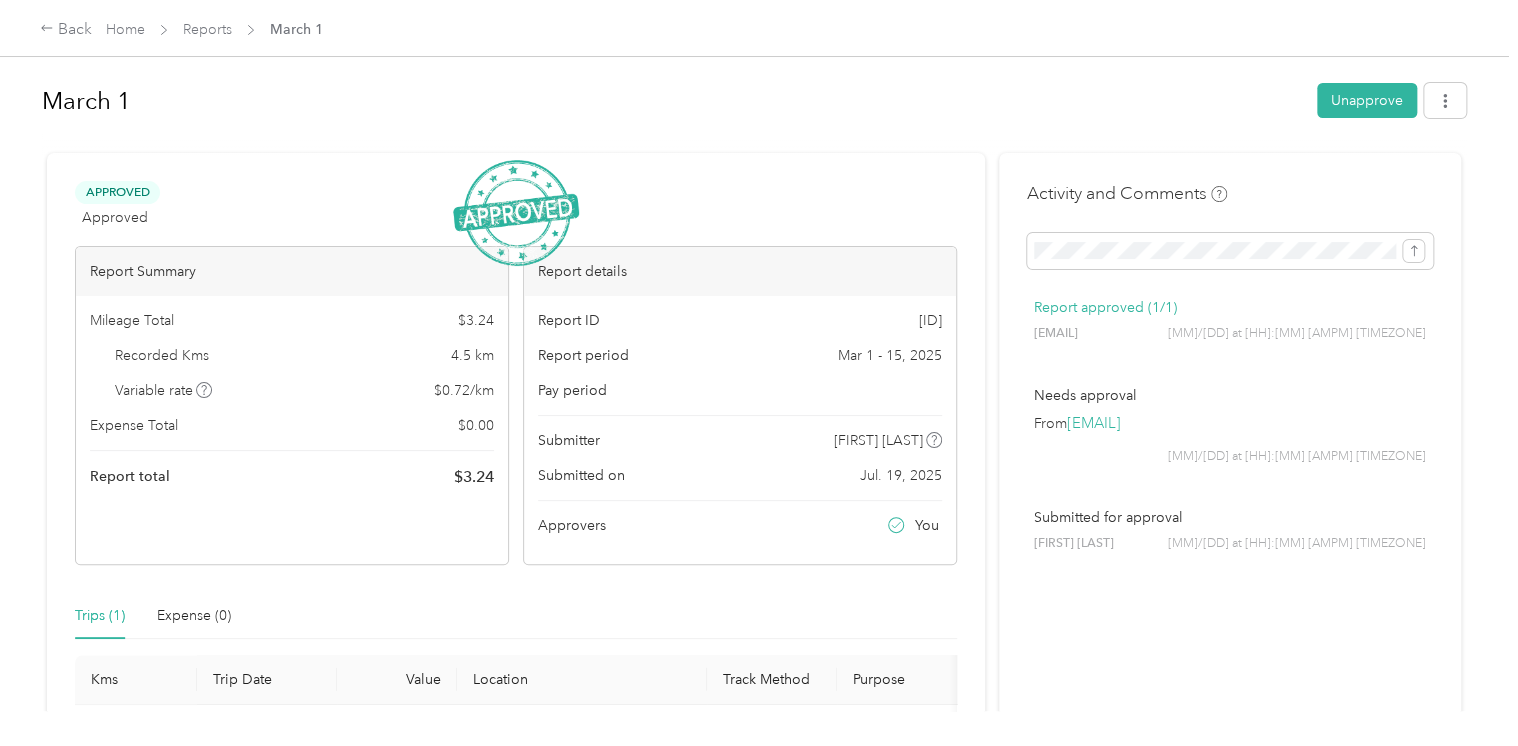 click on "Reports" at bounding box center [207, 29] 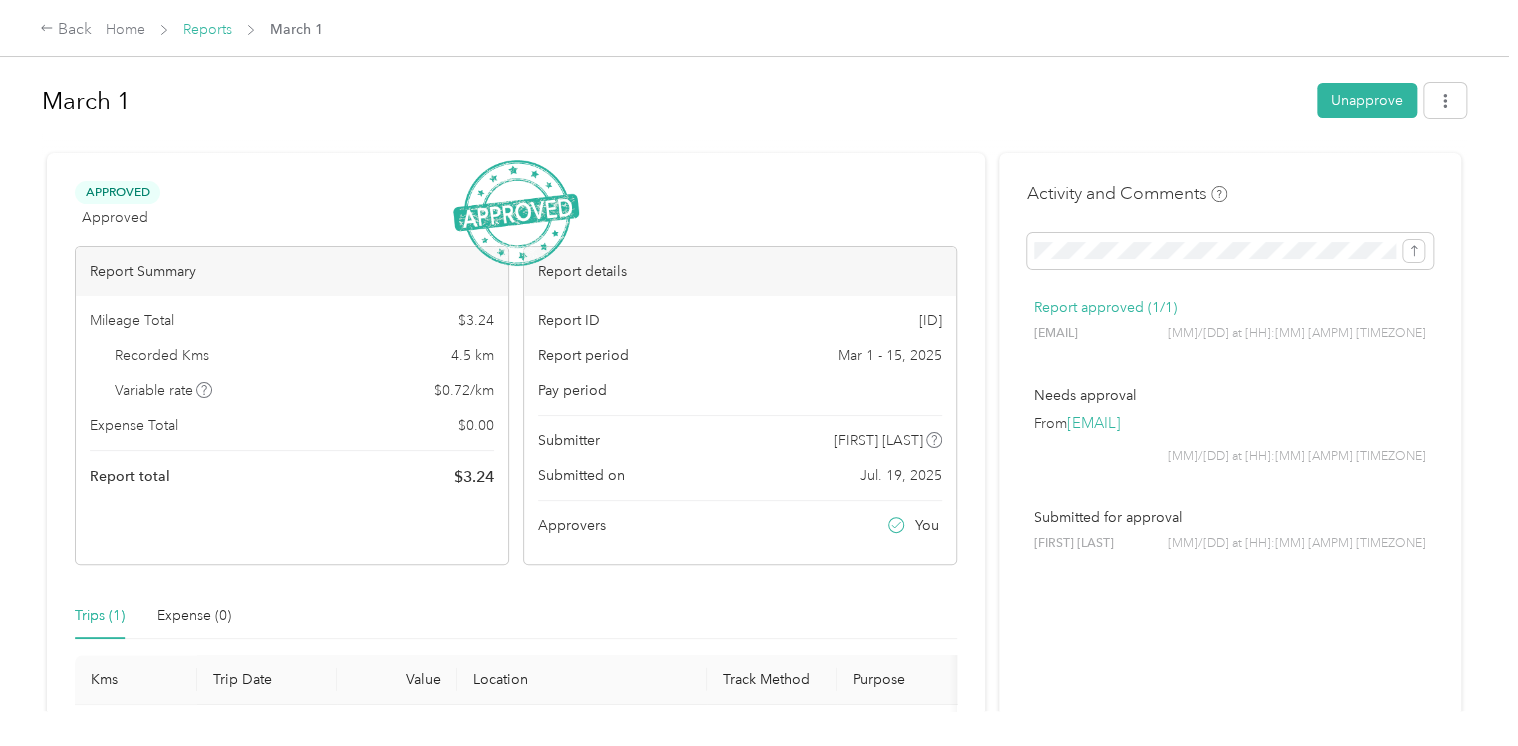 click on "Reports" at bounding box center (207, 29) 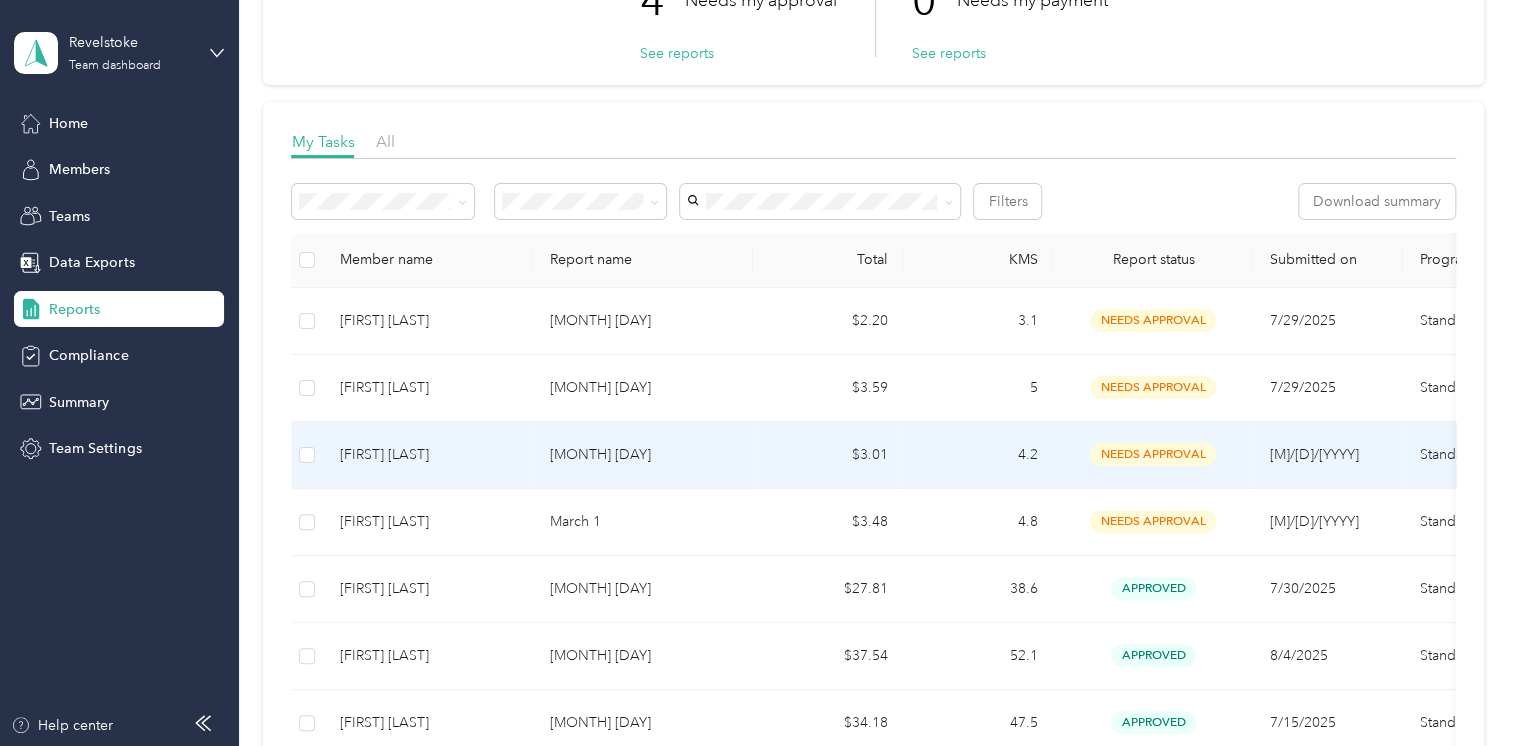 scroll, scrollTop: 200, scrollLeft: 0, axis: vertical 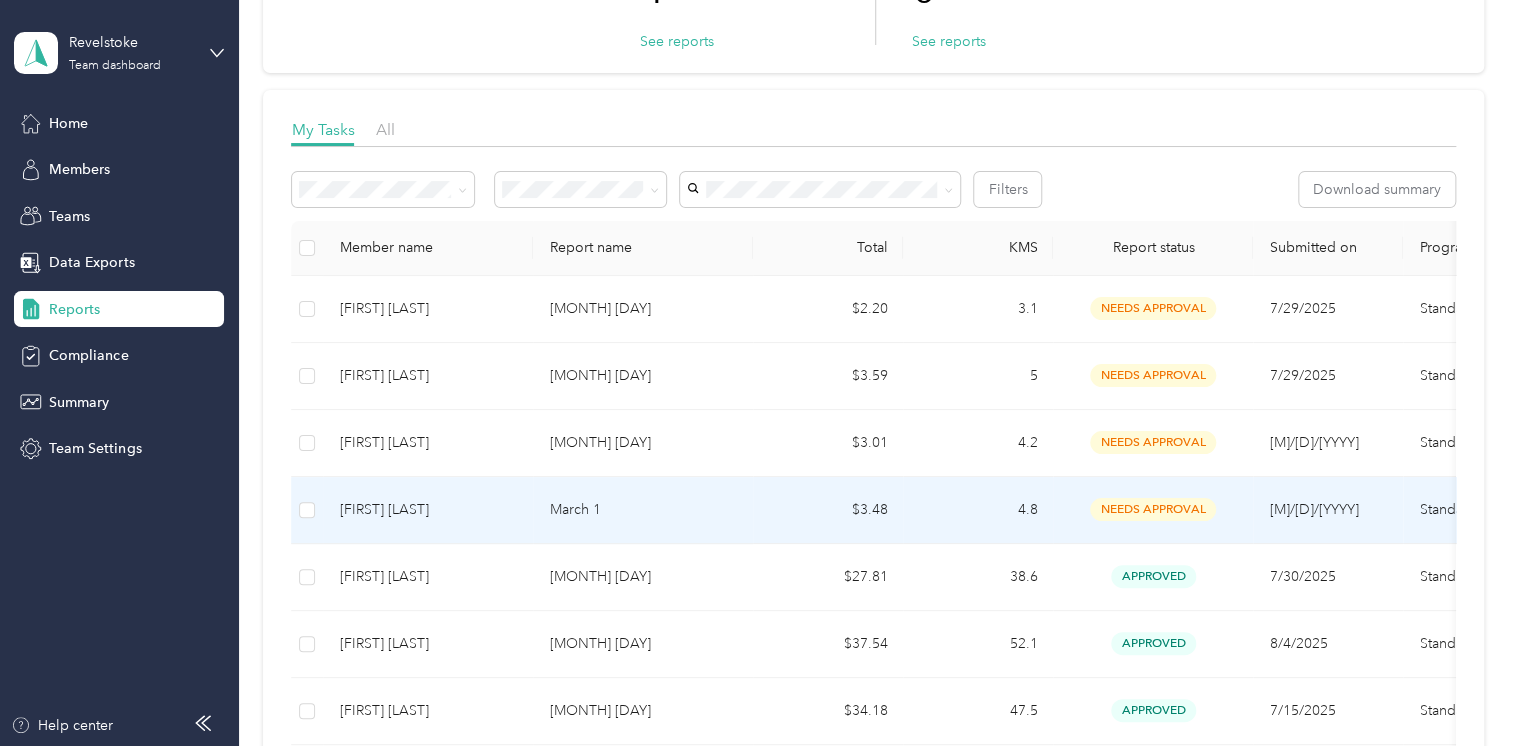 click on "needs approval" at bounding box center [1153, 509] 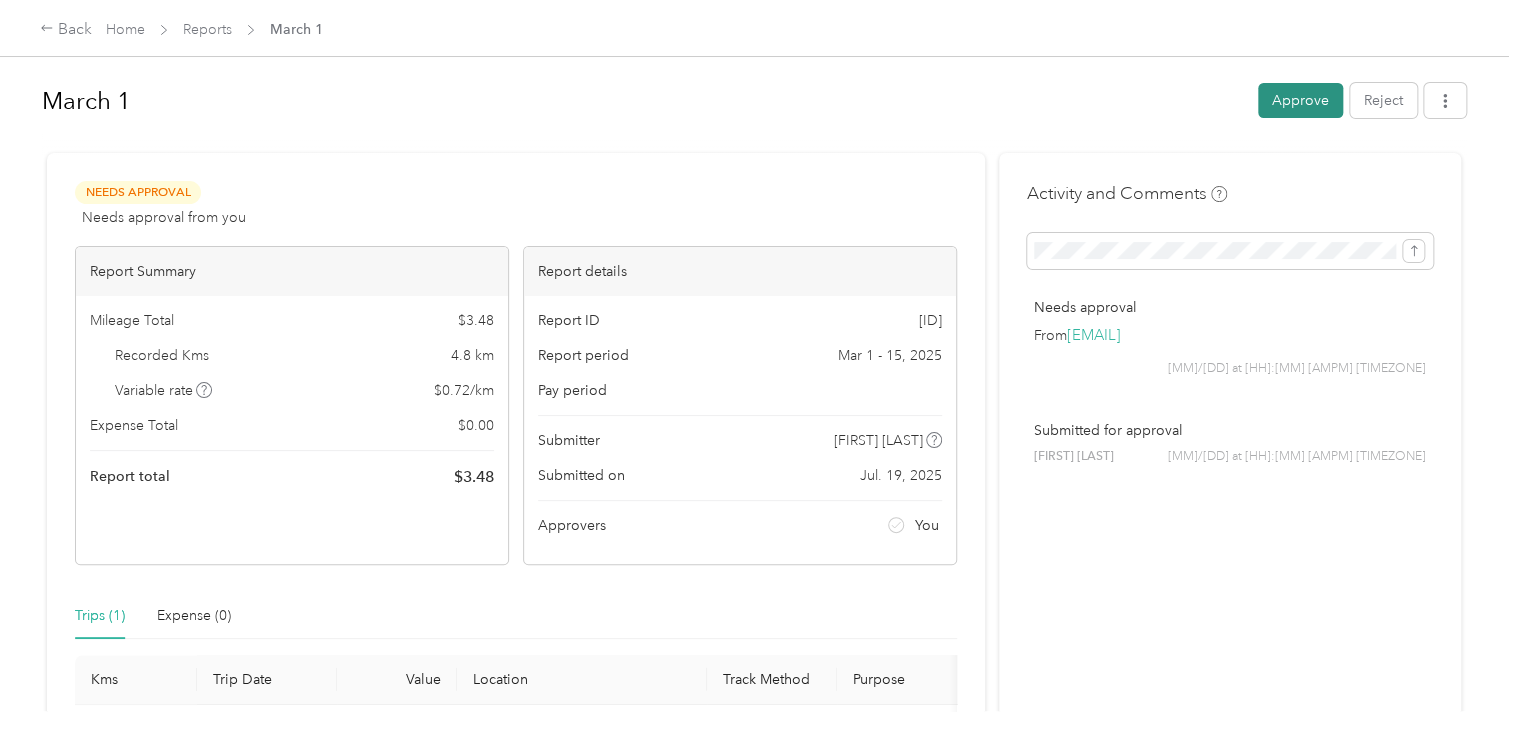 click on "Approve" at bounding box center [1300, 100] 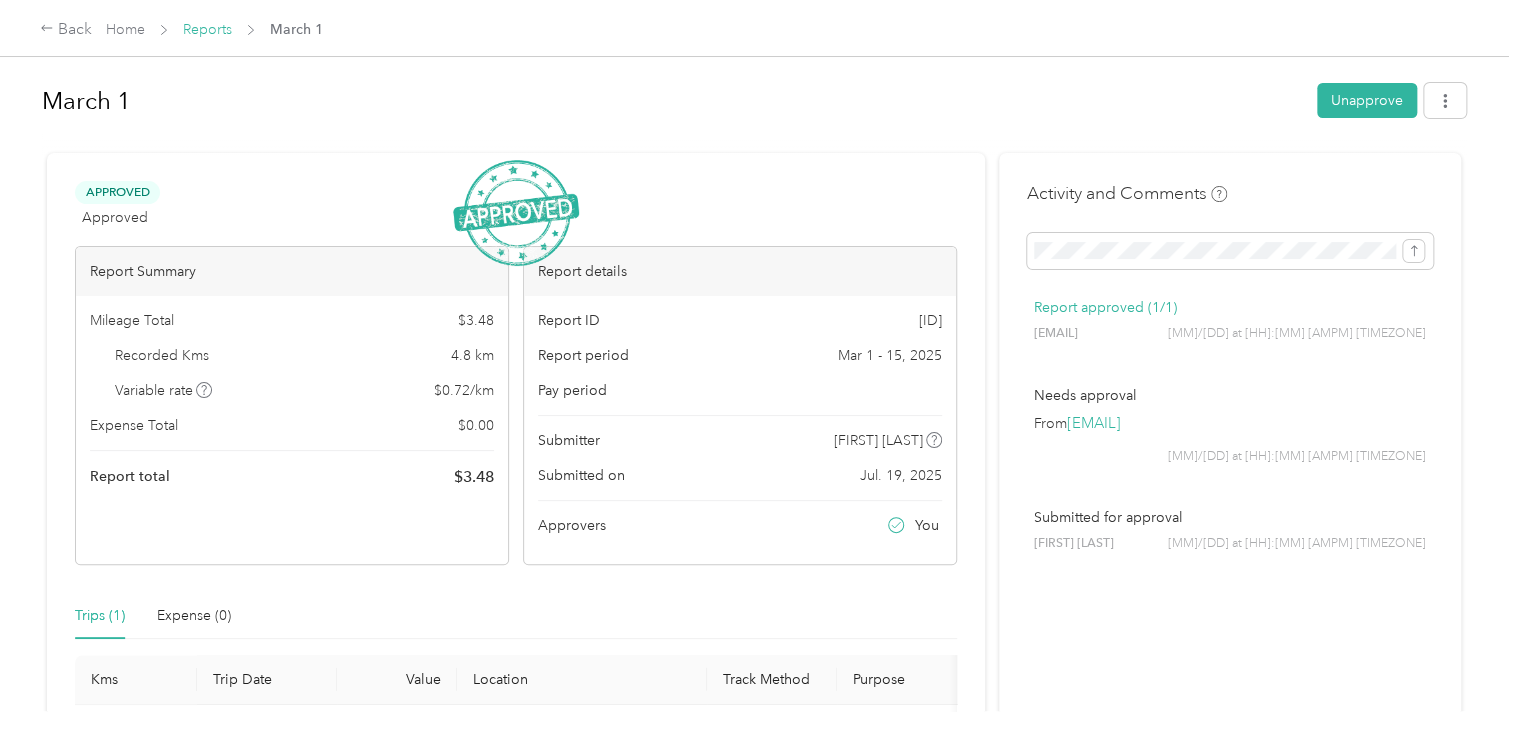 click on "Reports" at bounding box center (207, 29) 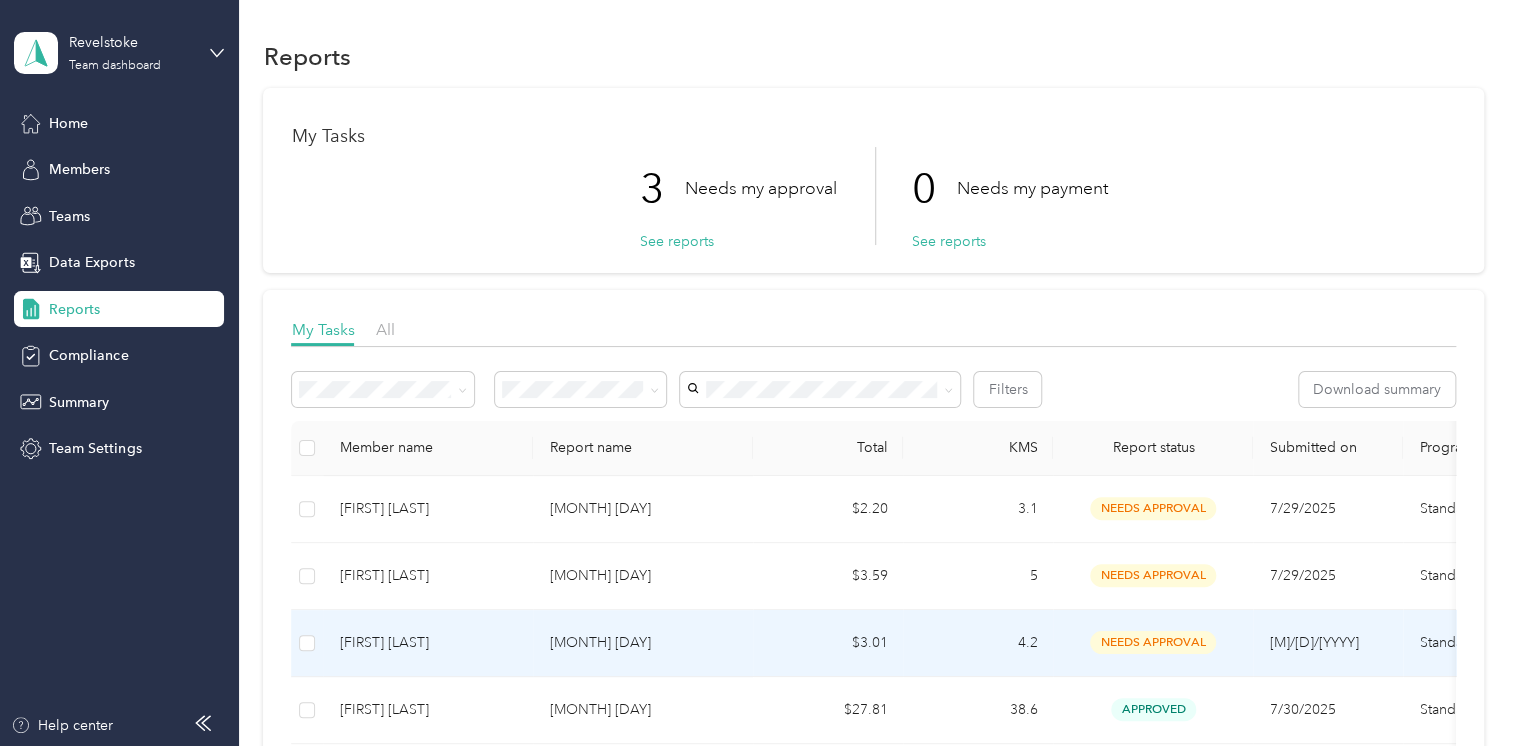 scroll, scrollTop: 100, scrollLeft: 0, axis: vertical 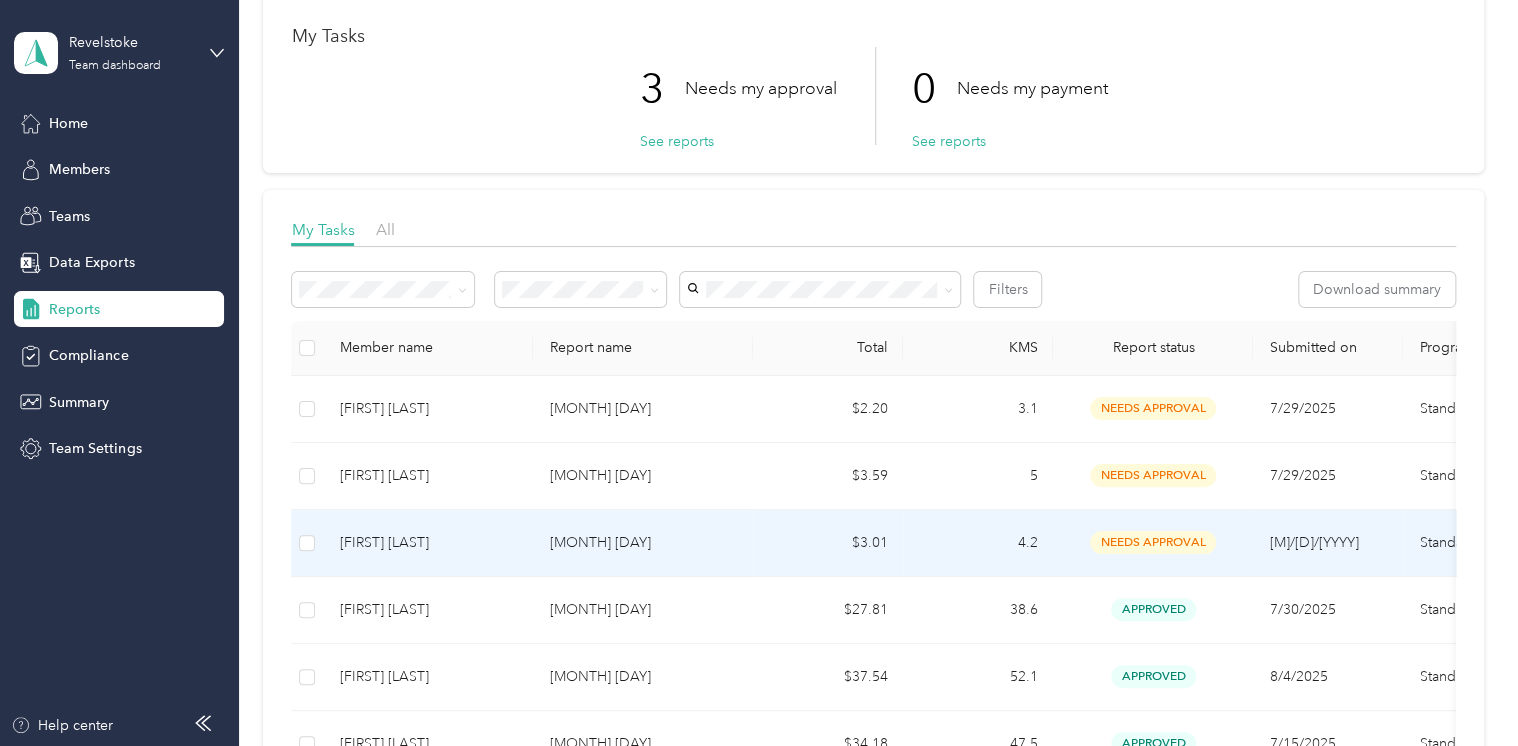 click on "needs approval" at bounding box center (1153, 542) 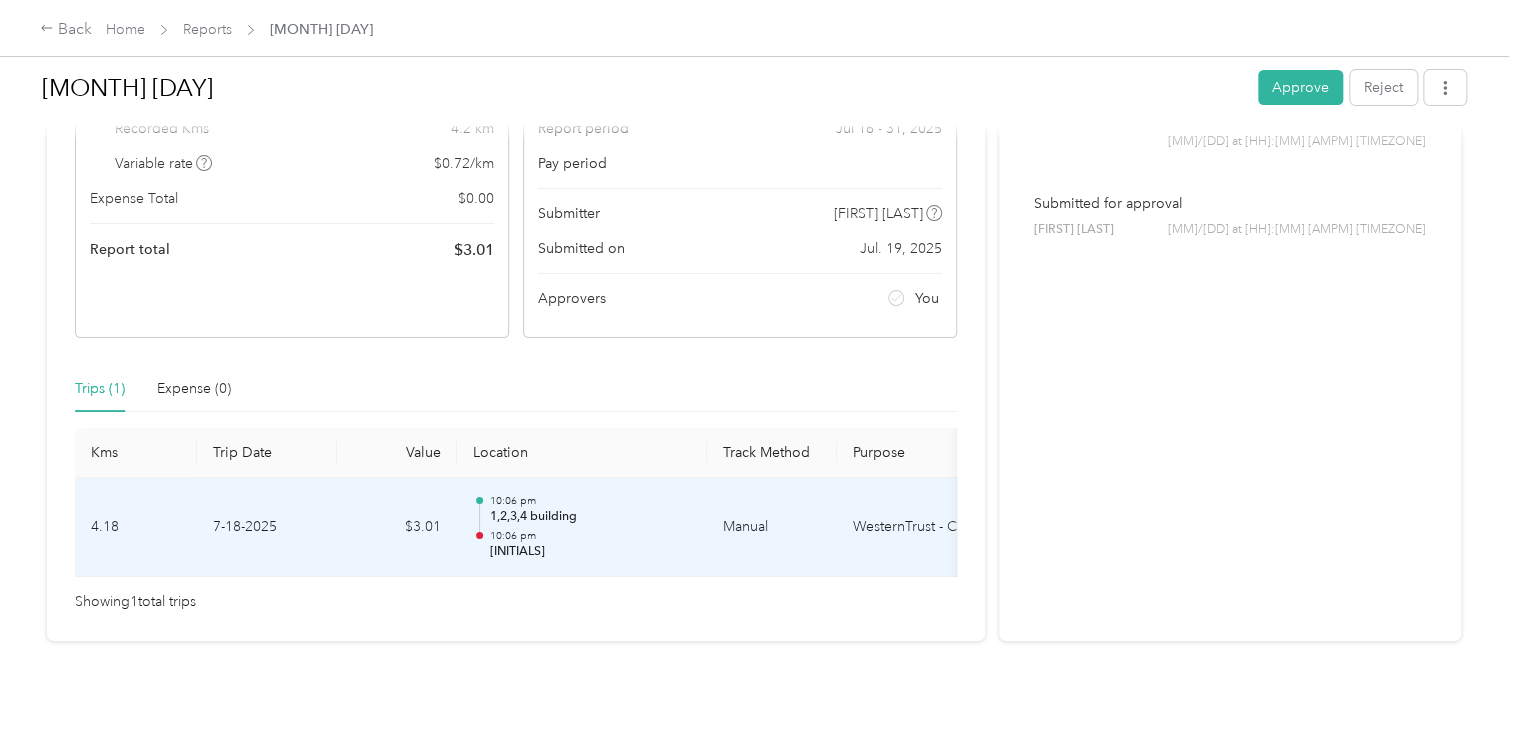 scroll, scrollTop: 0, scrollLeft: 0, axis: both 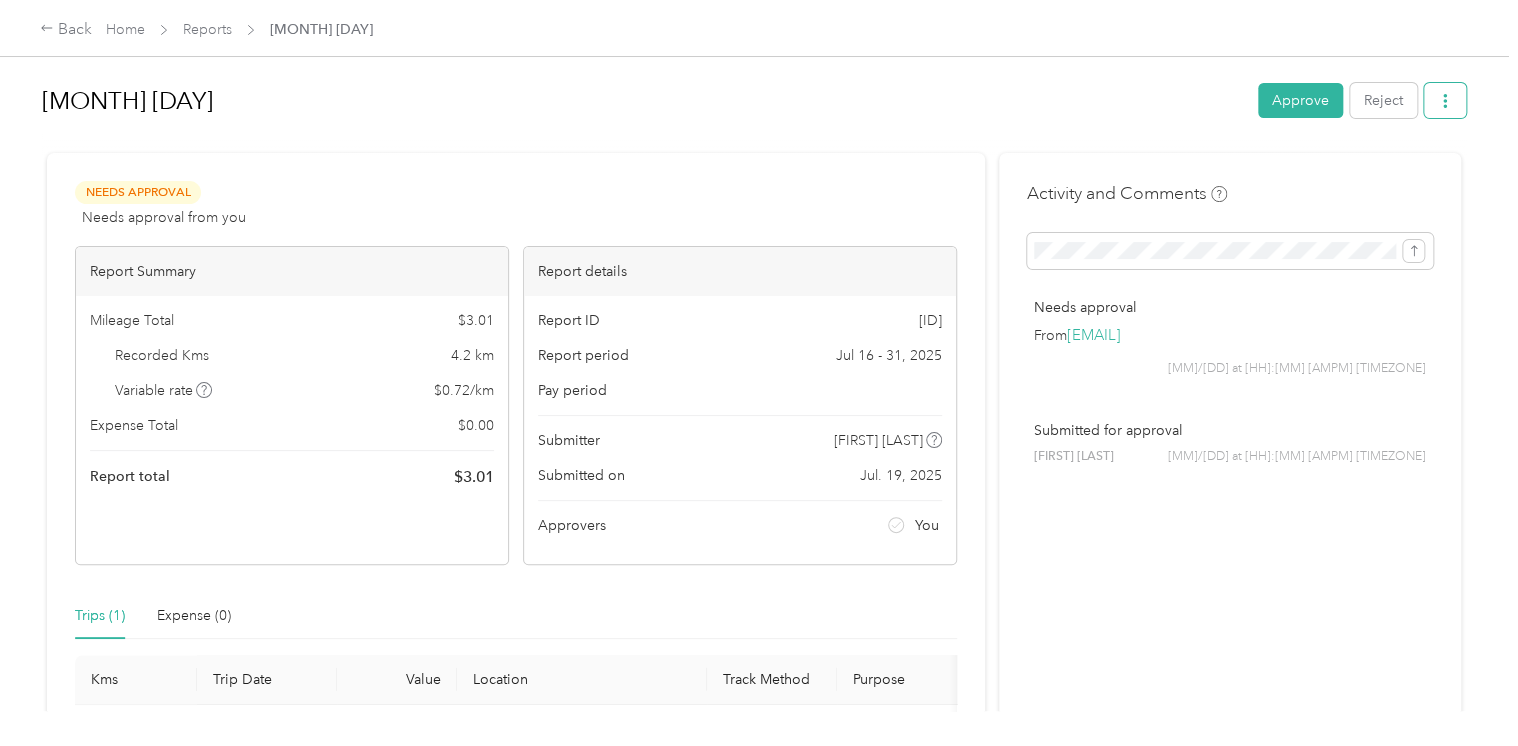 click at bounding box center [1445, 100] 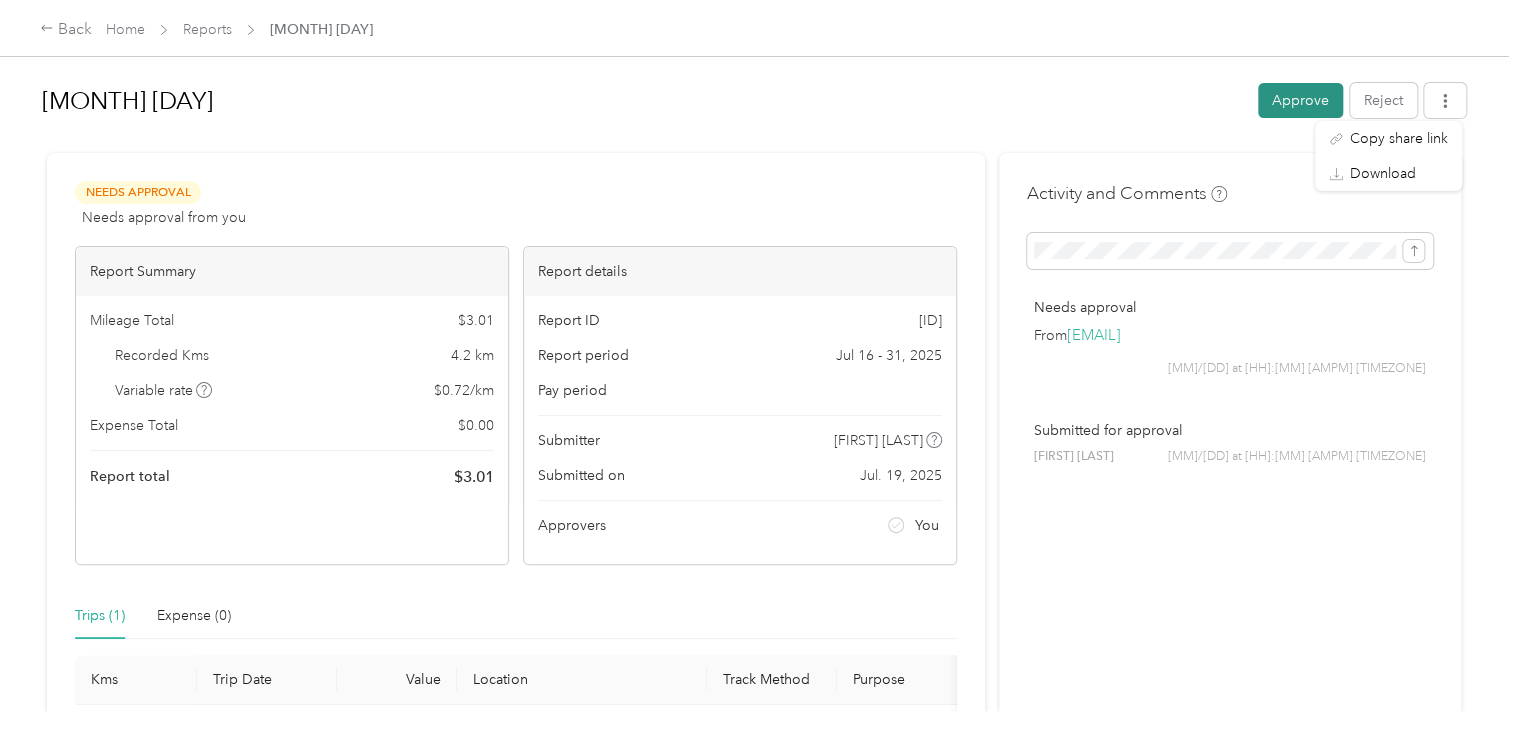 click on "Approve" at bounding box center [1300, 100] 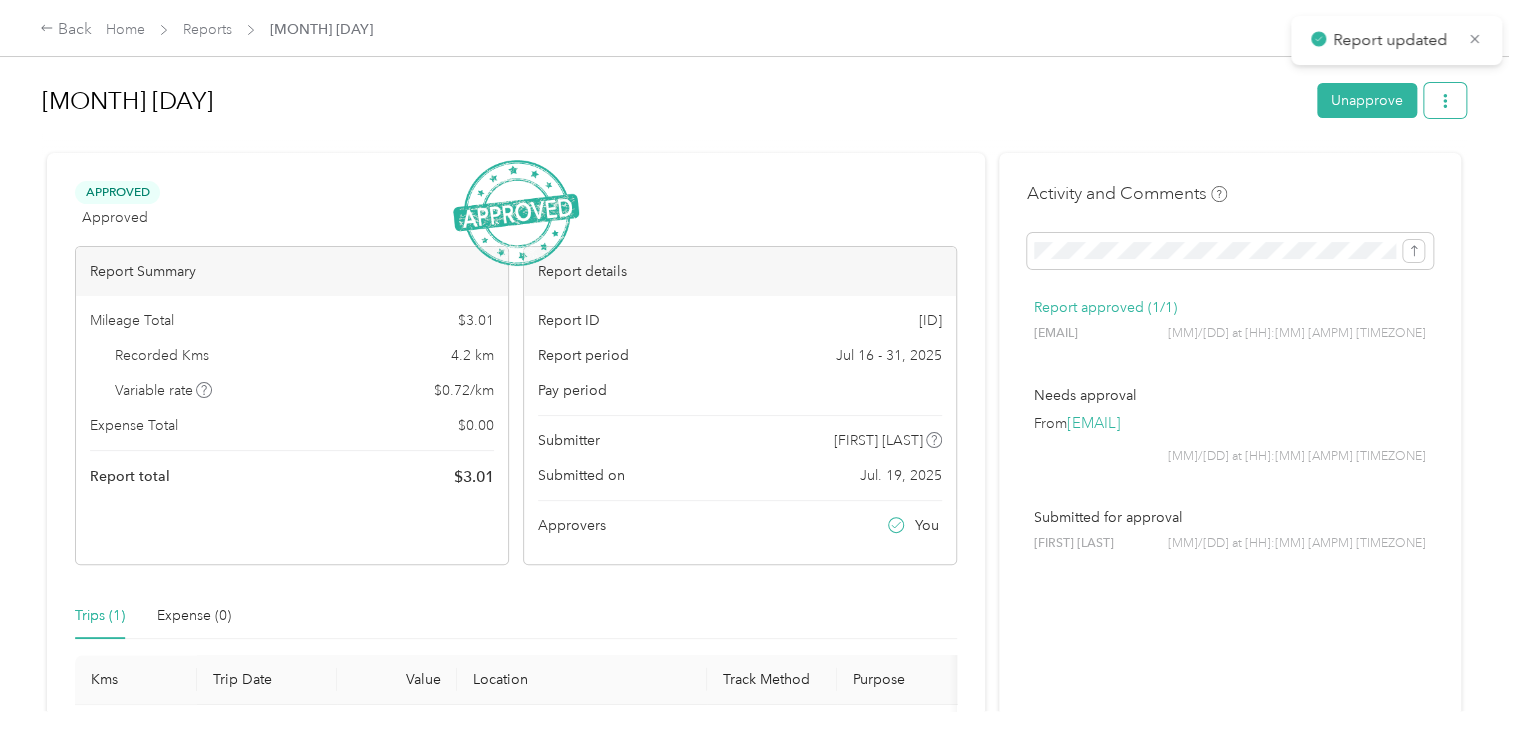 click at bounding box center (1445, 100) 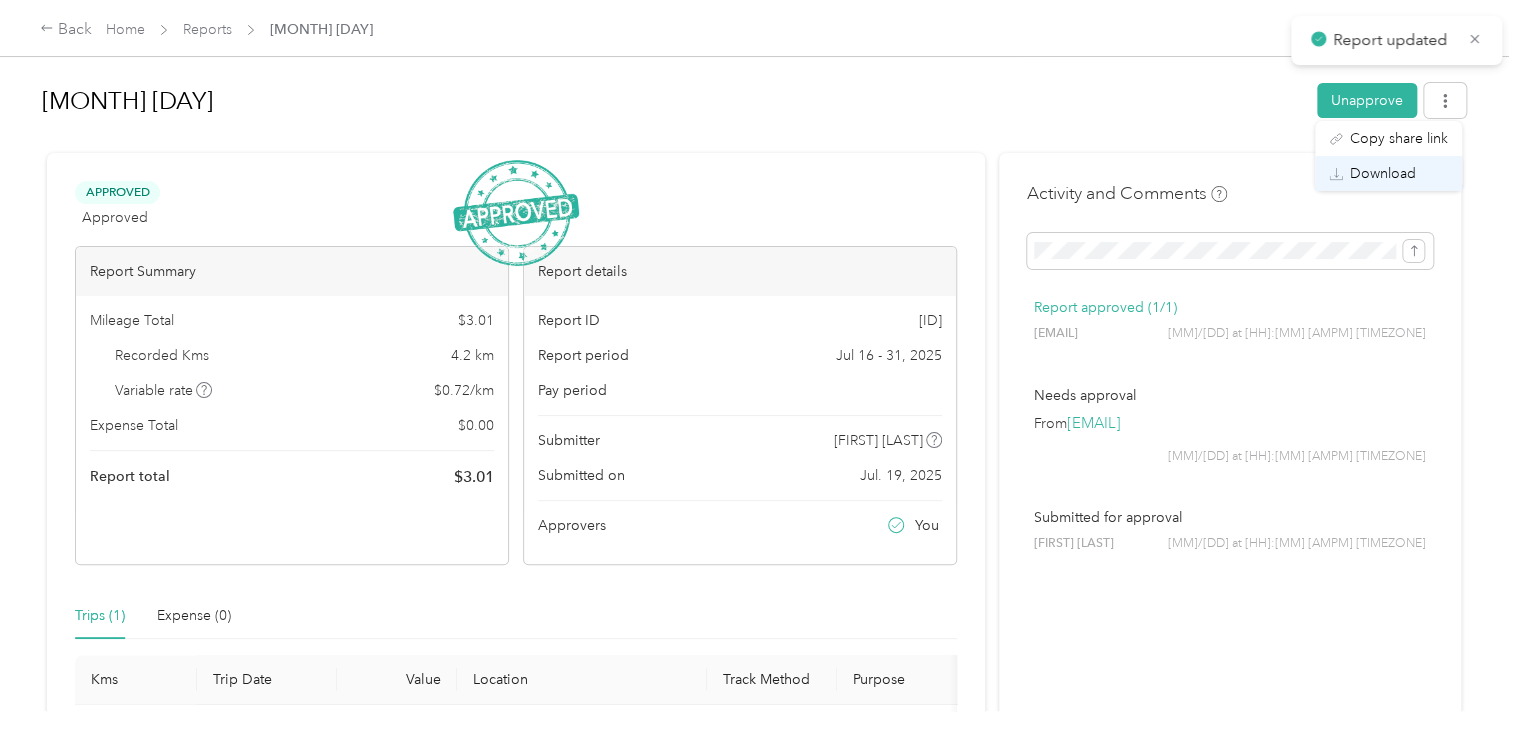 click on "Download" at bounding box center [1383, 173] 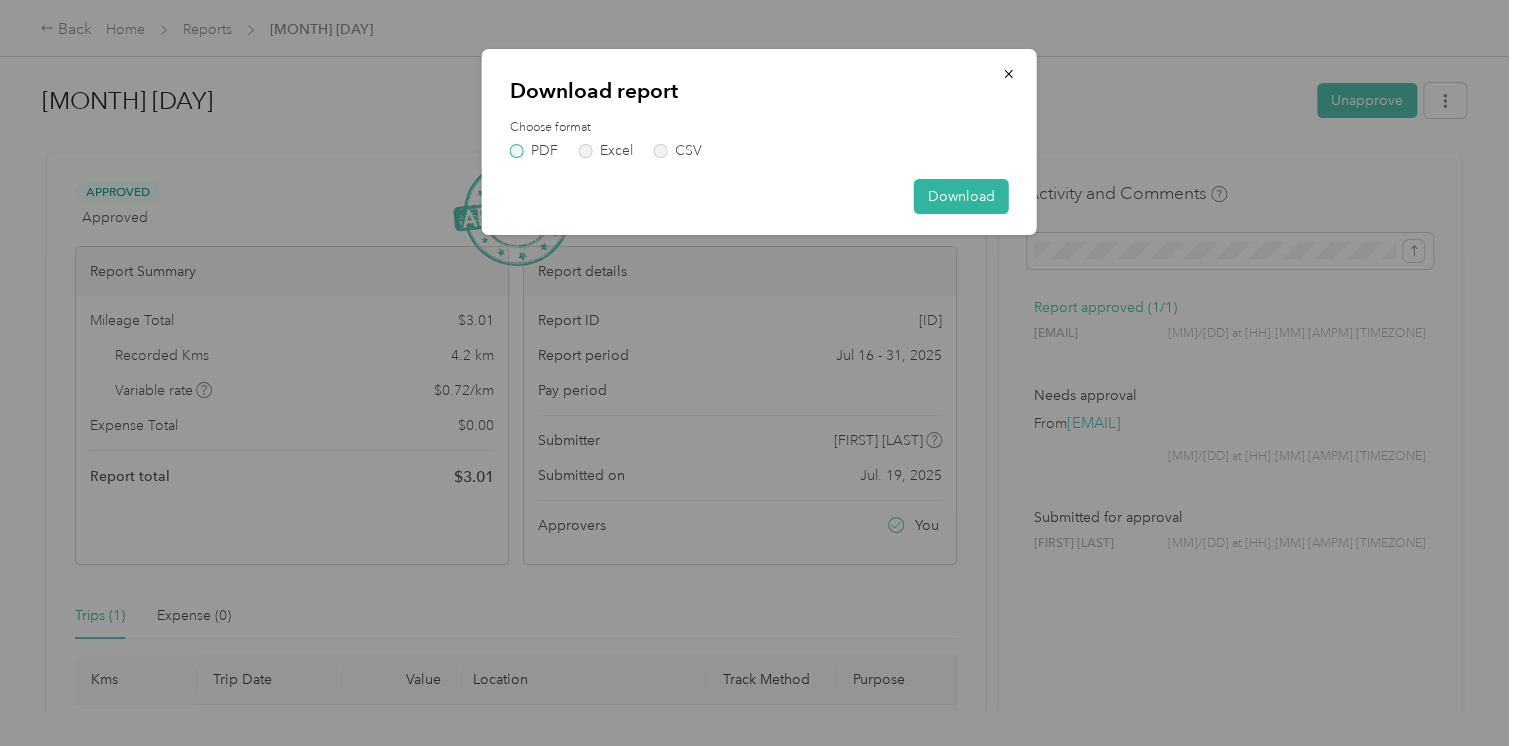 click on "PDF" at bounding box center (534, 151) 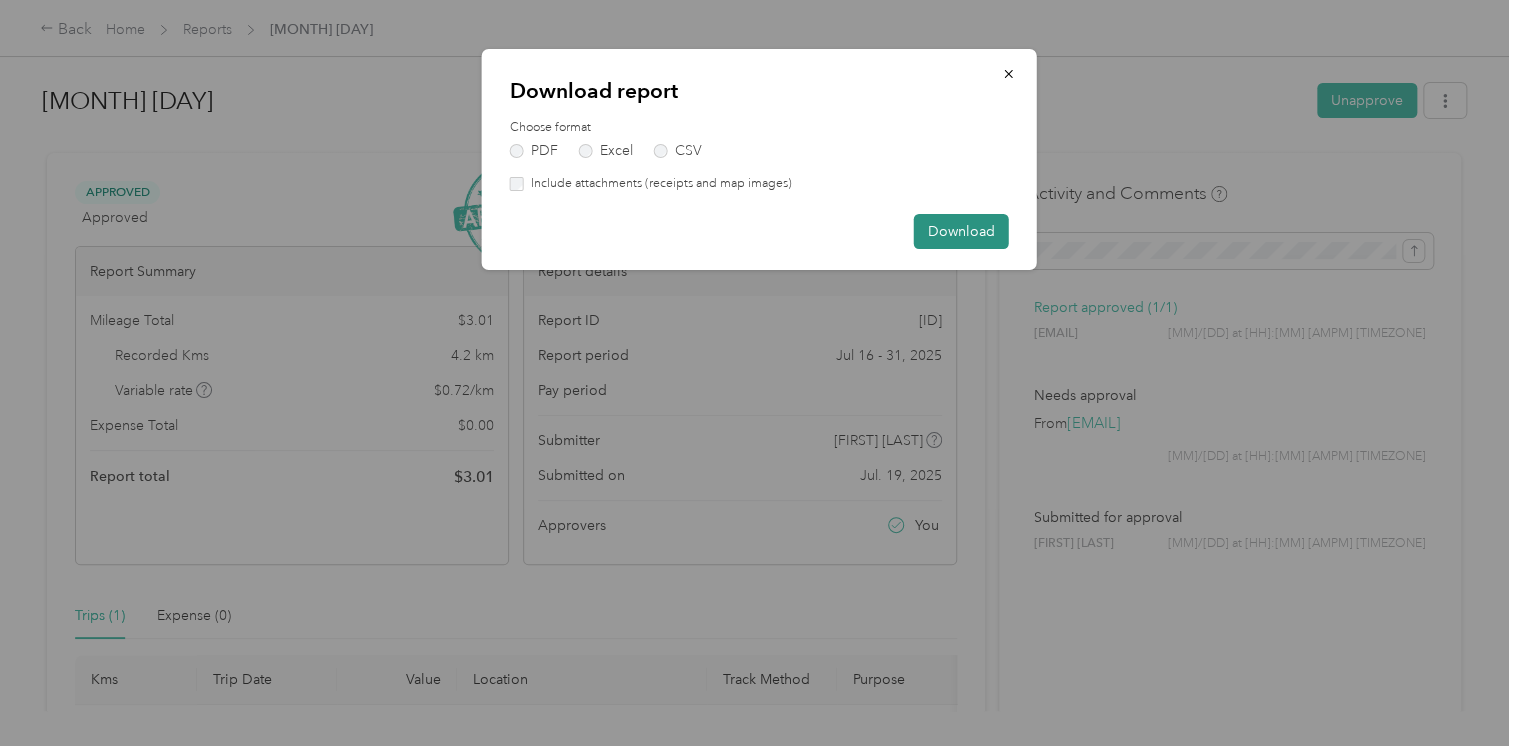 click on "Download" at bounding box center [961, 231] 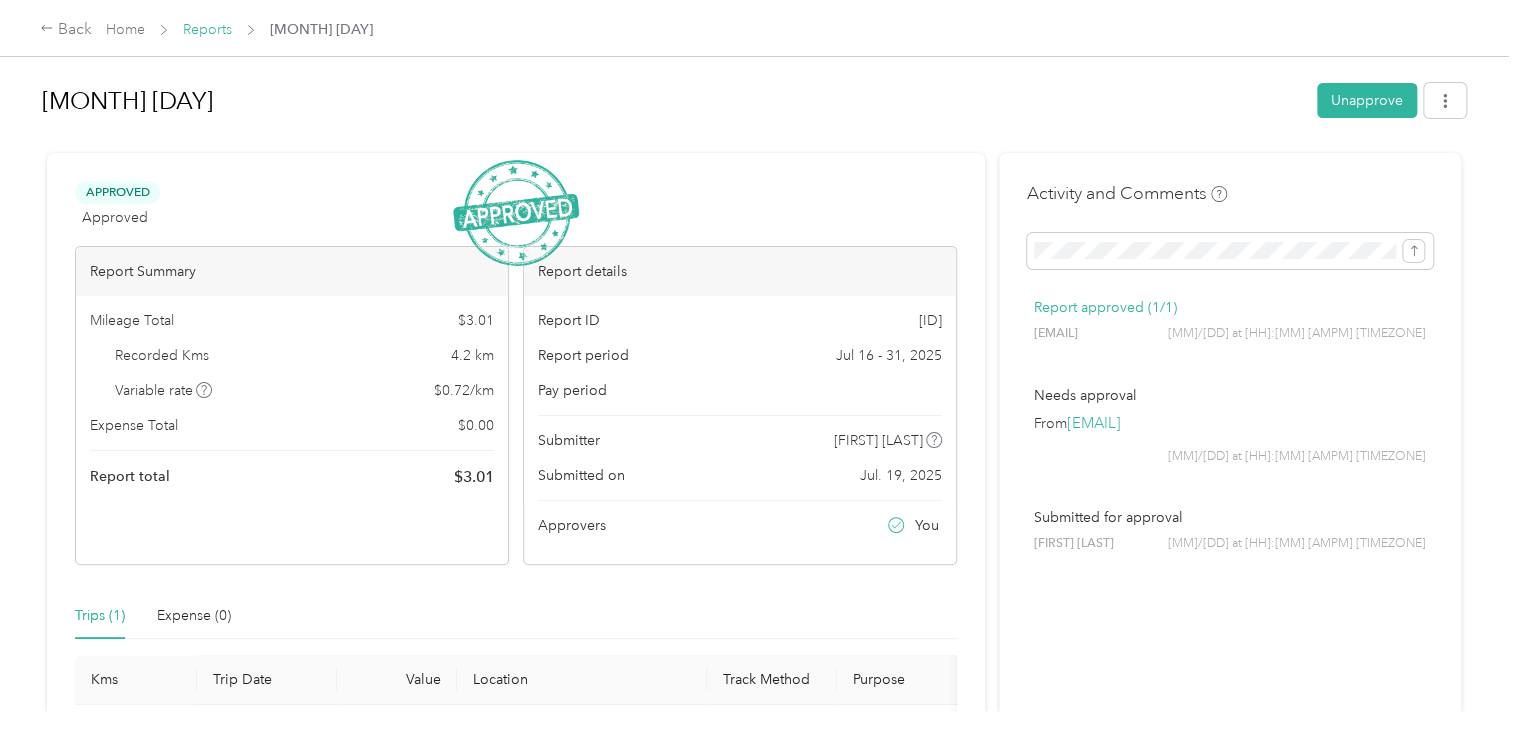 click on "Reports" at bounding box center (207, 29) 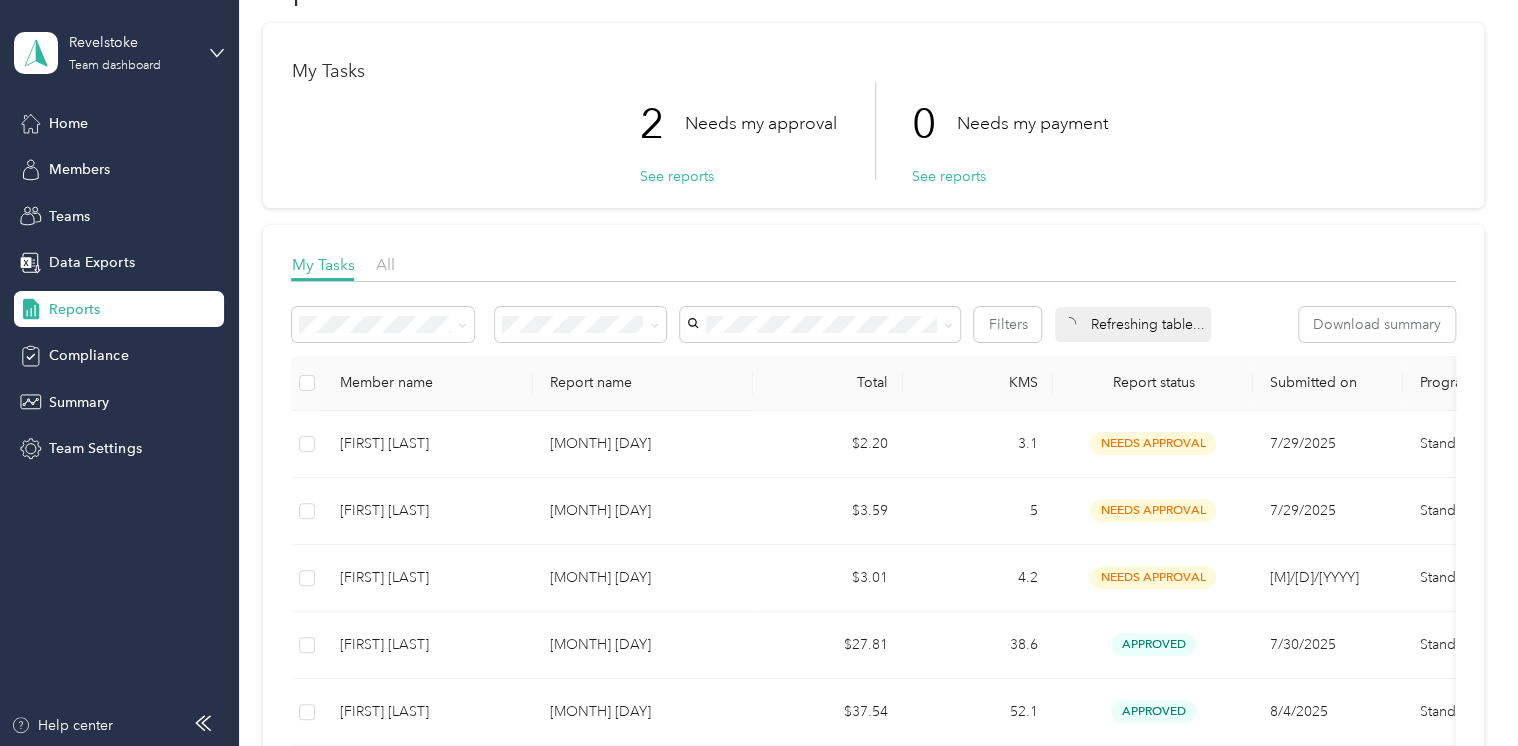 scroll, scrollTop: 100, scrollLeft: 0, axis: vertical 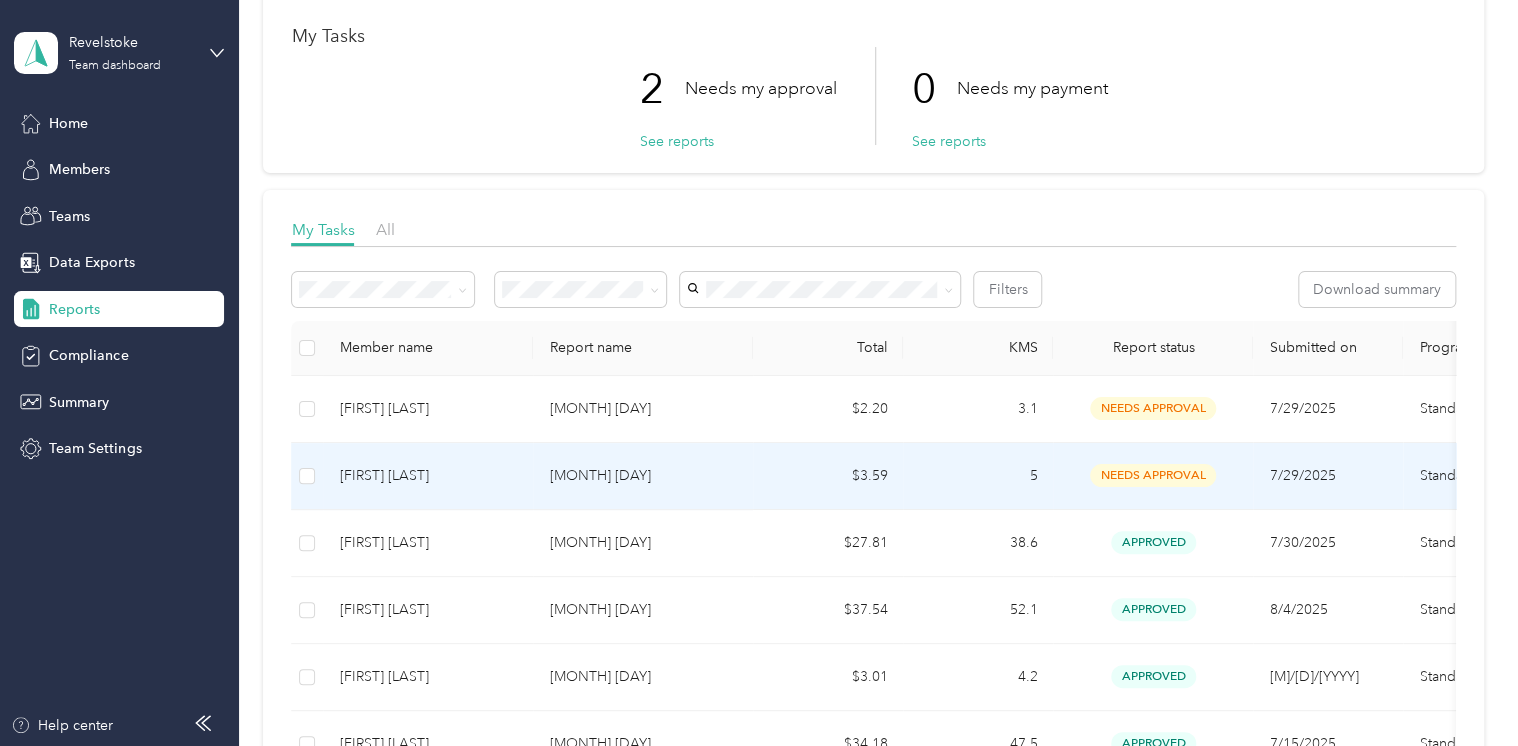 click on "needs approval" at bounding box center [1153, 475] 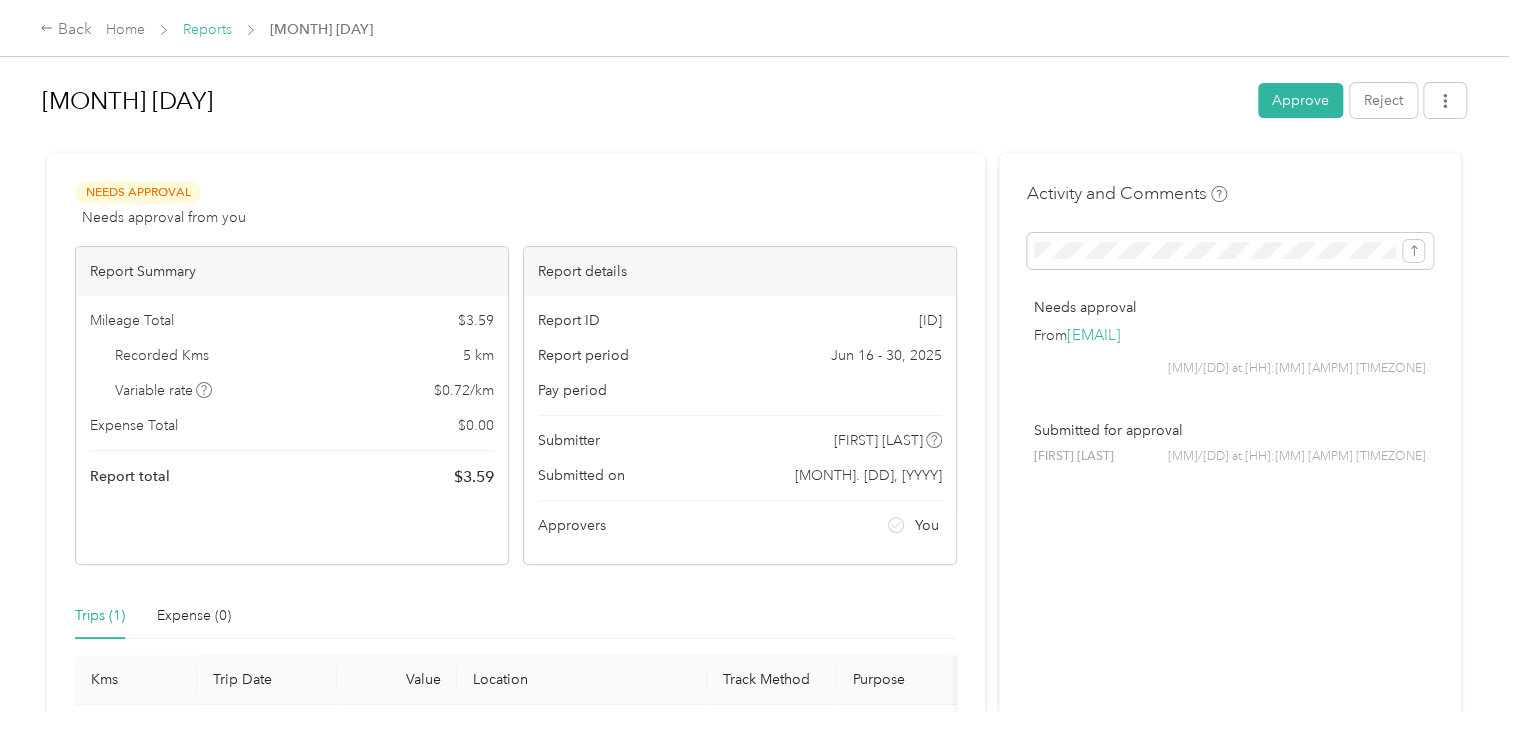 click on "Reports" at bounding box center [207, 29] 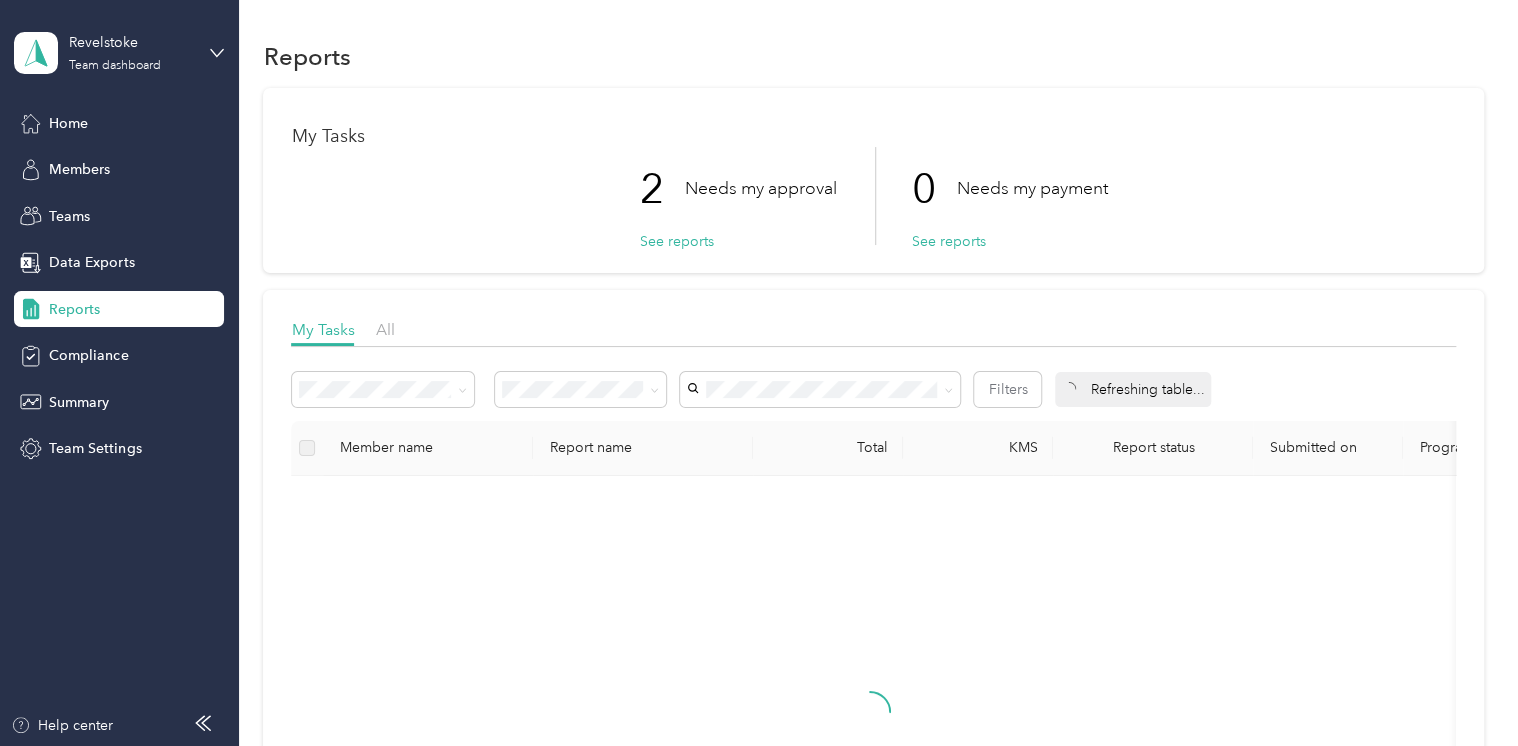 scroll, scrollTop: 100, scrollLeft: 0, axis: vertical 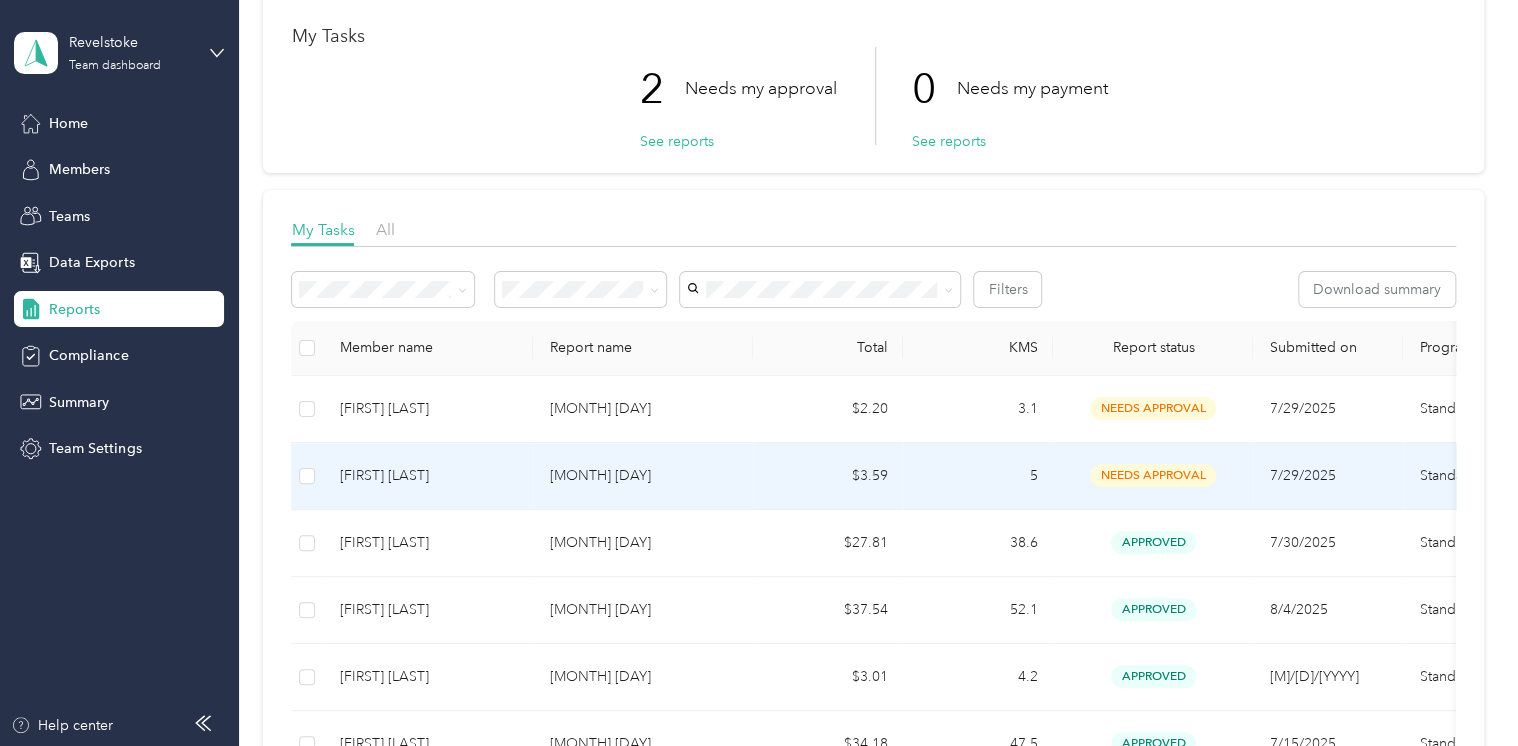 click on "needs approval" at bounding box center [1153, 475] 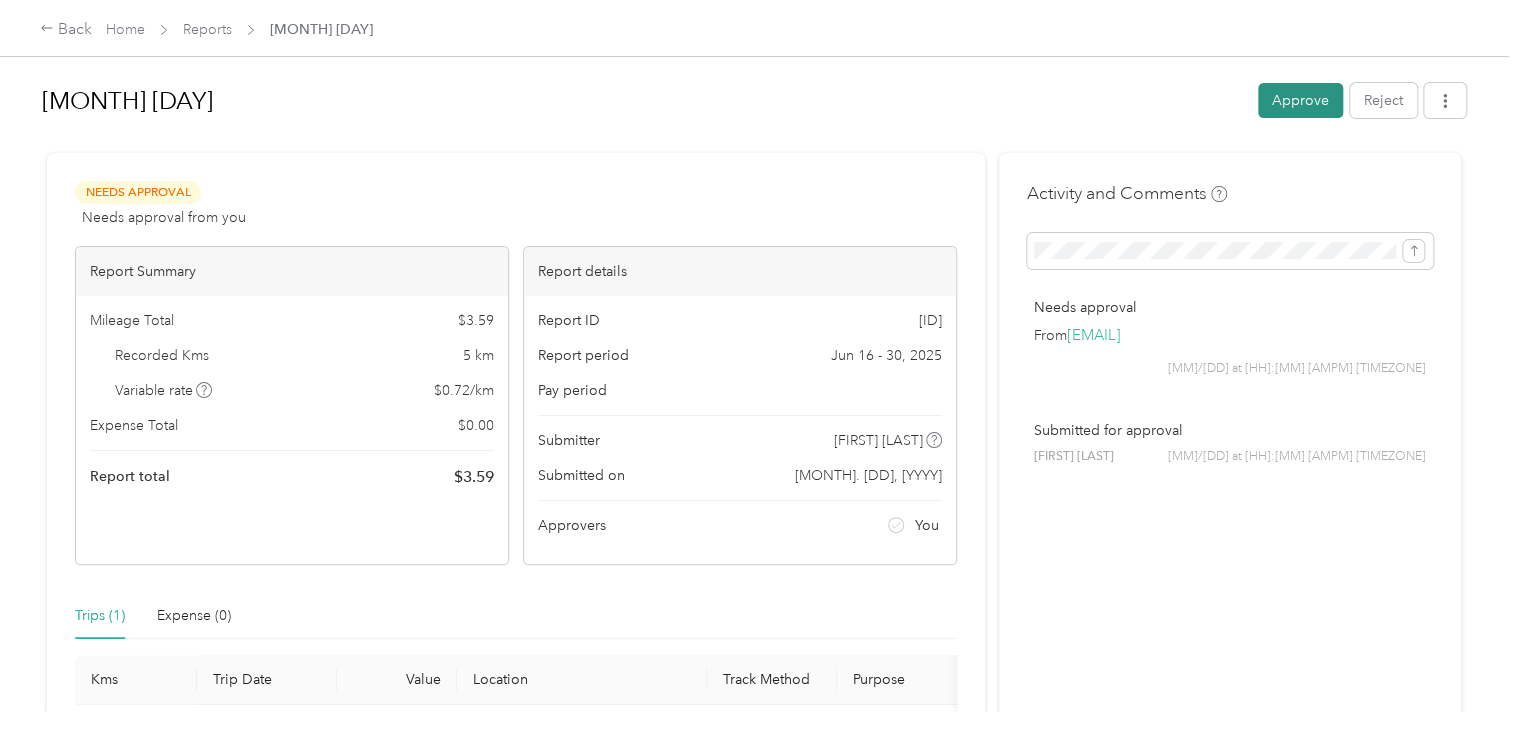 click on "Approve" at bounding box center [1300, 100] 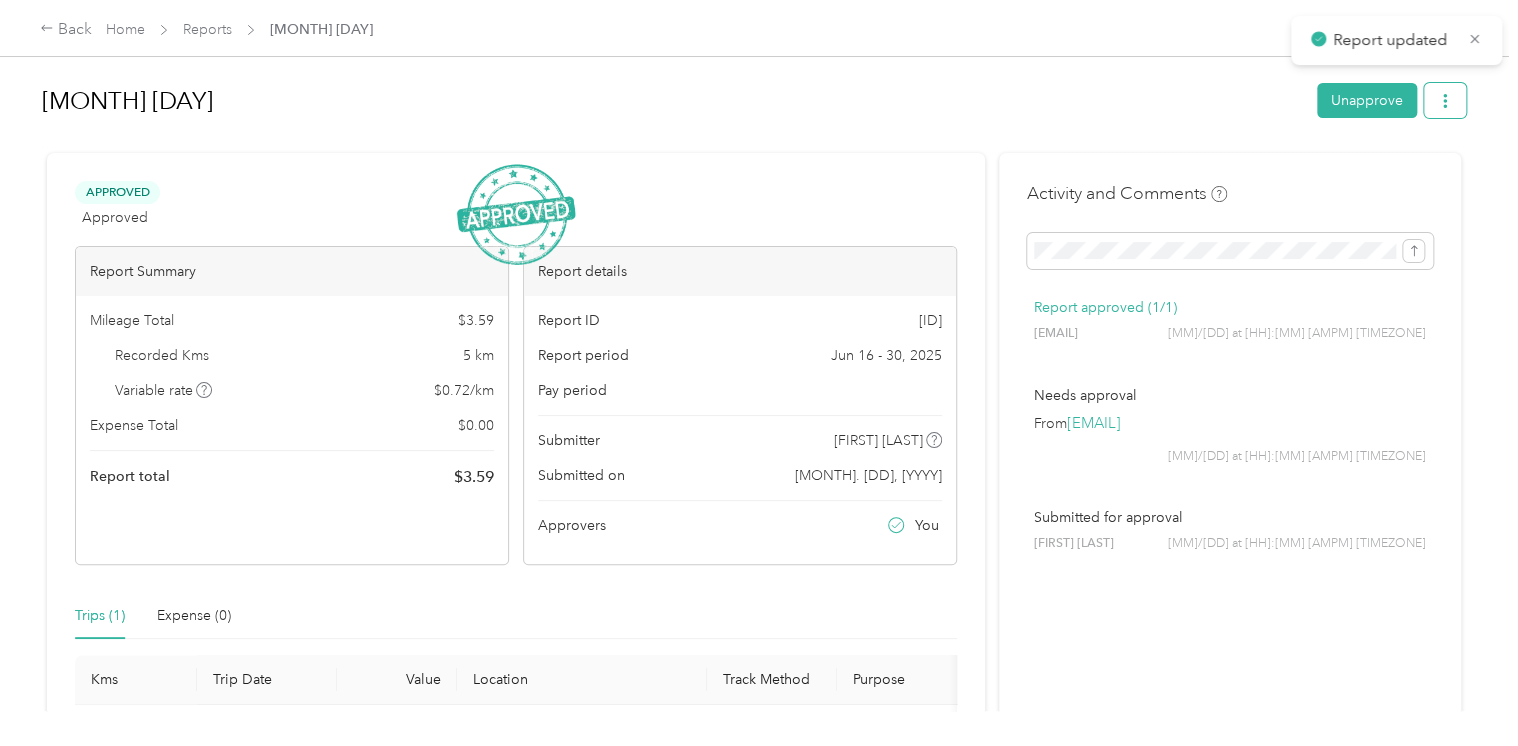 click at bounding box center [1445, 100] 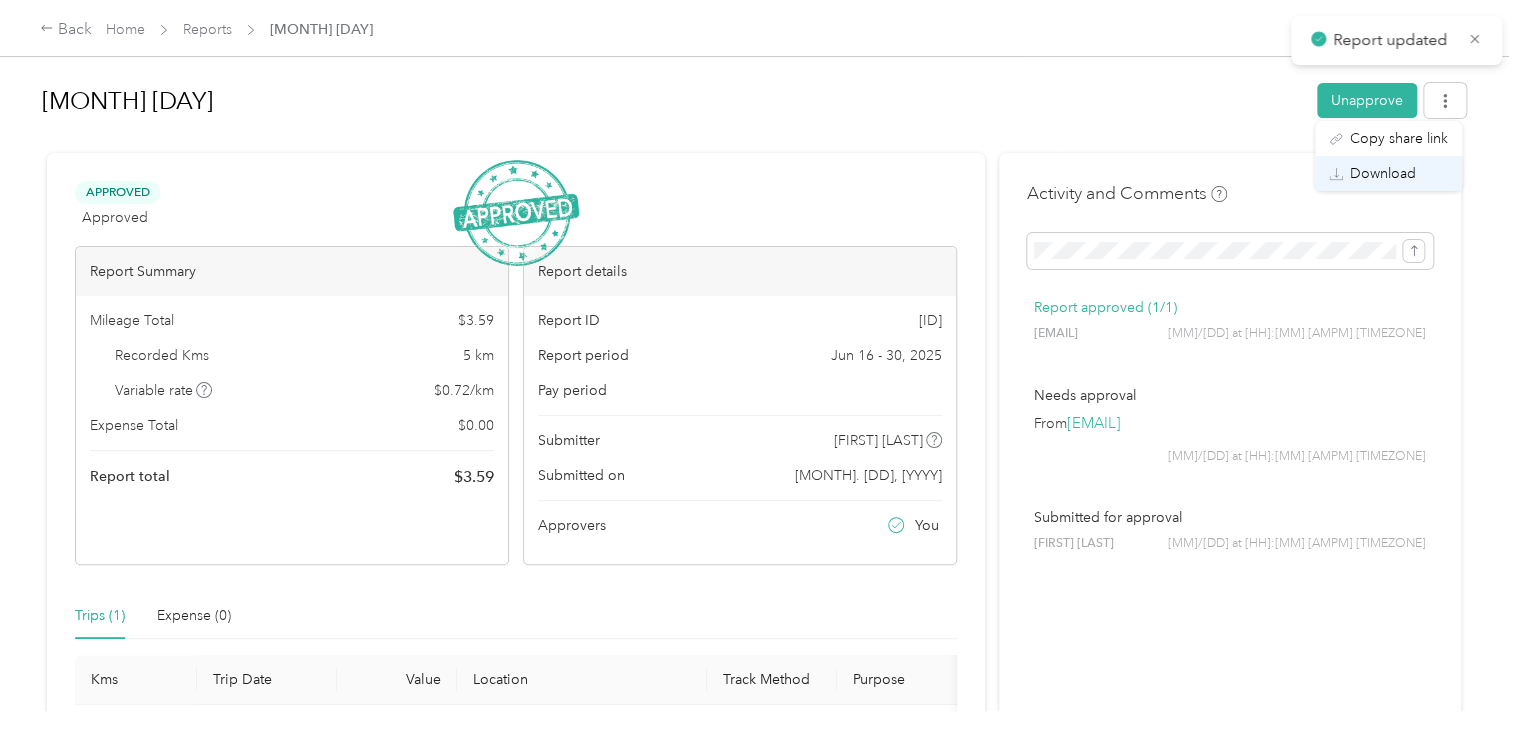click on "Download" at bounding box center (1383, 173) 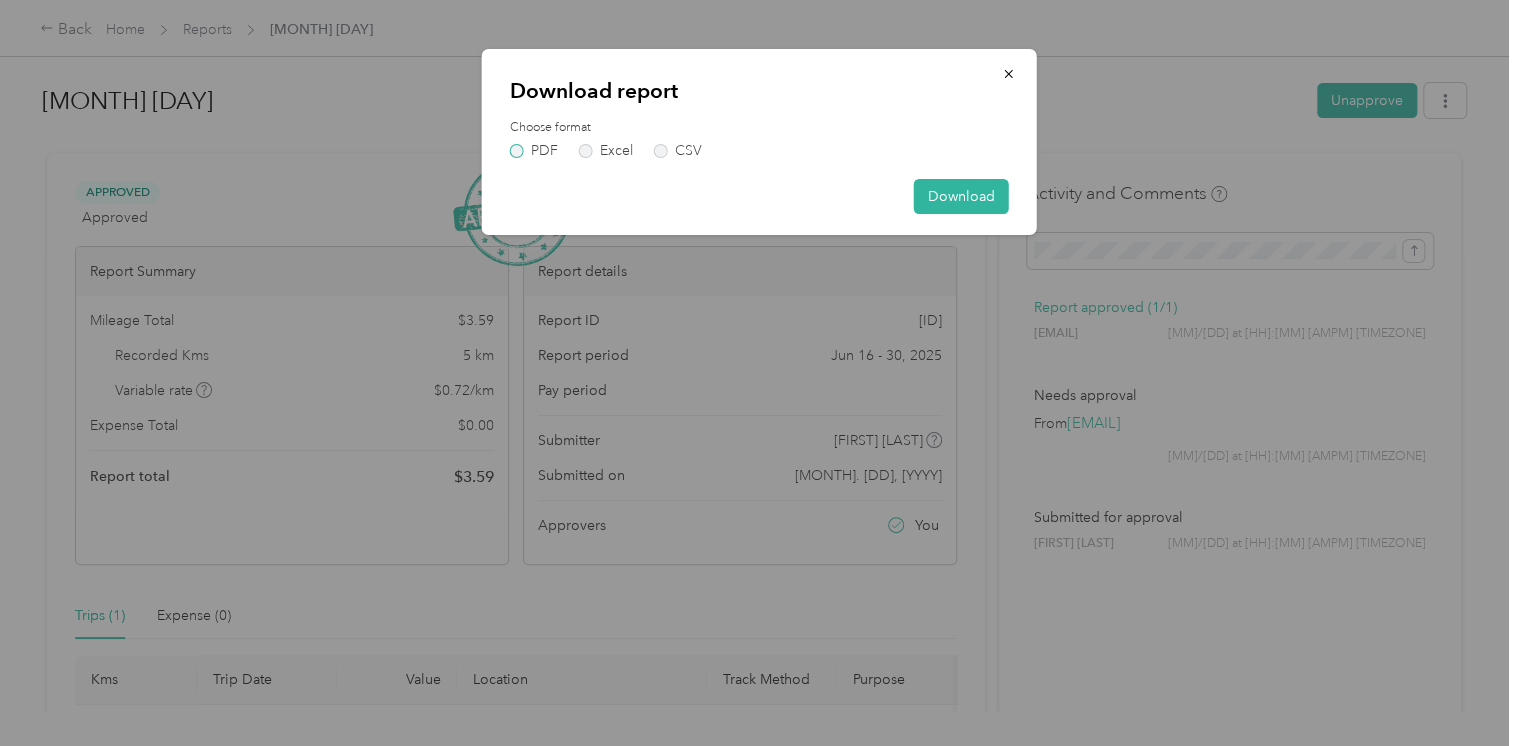 click on "PDF" at bounding box center (534, 151) 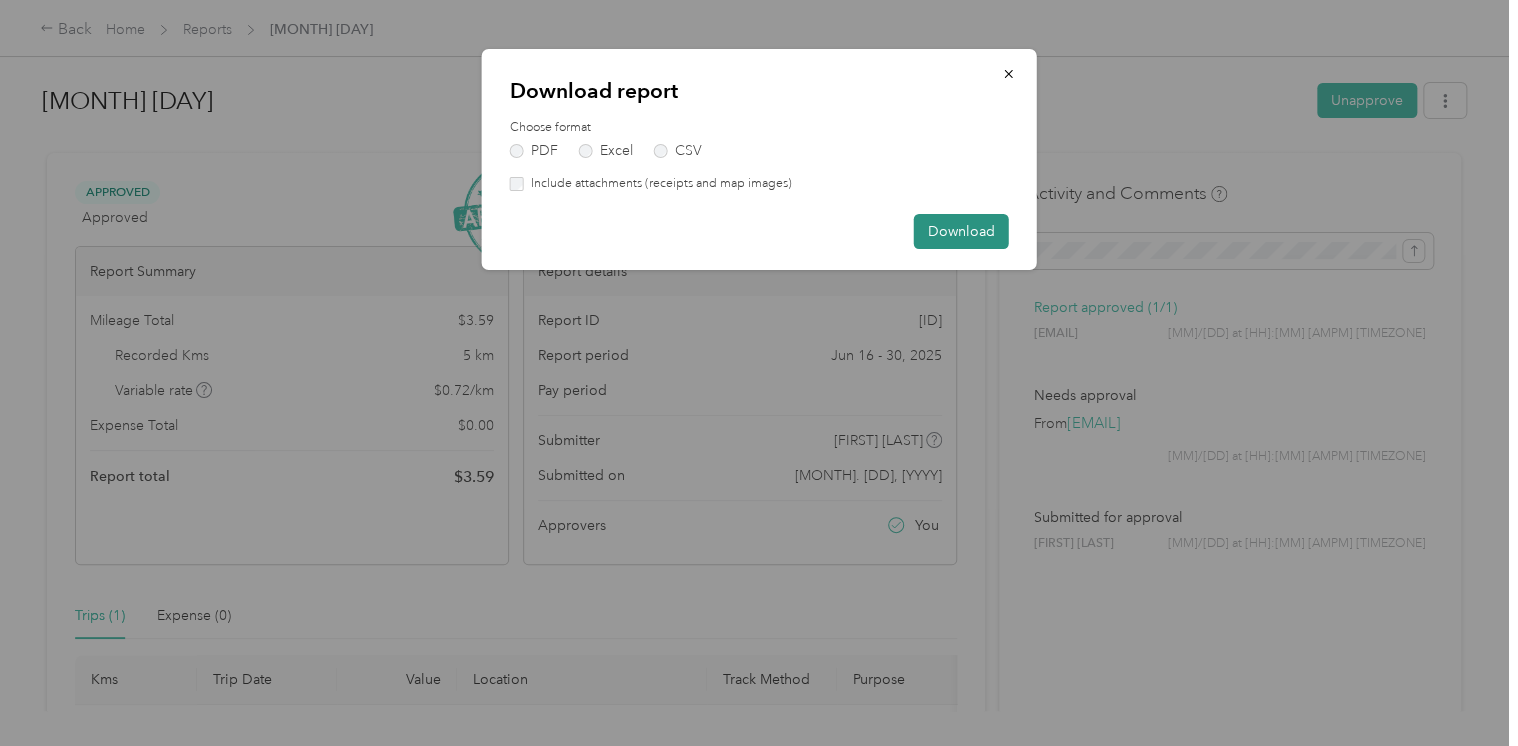 click on "Download" at bounding box center [961, 231] 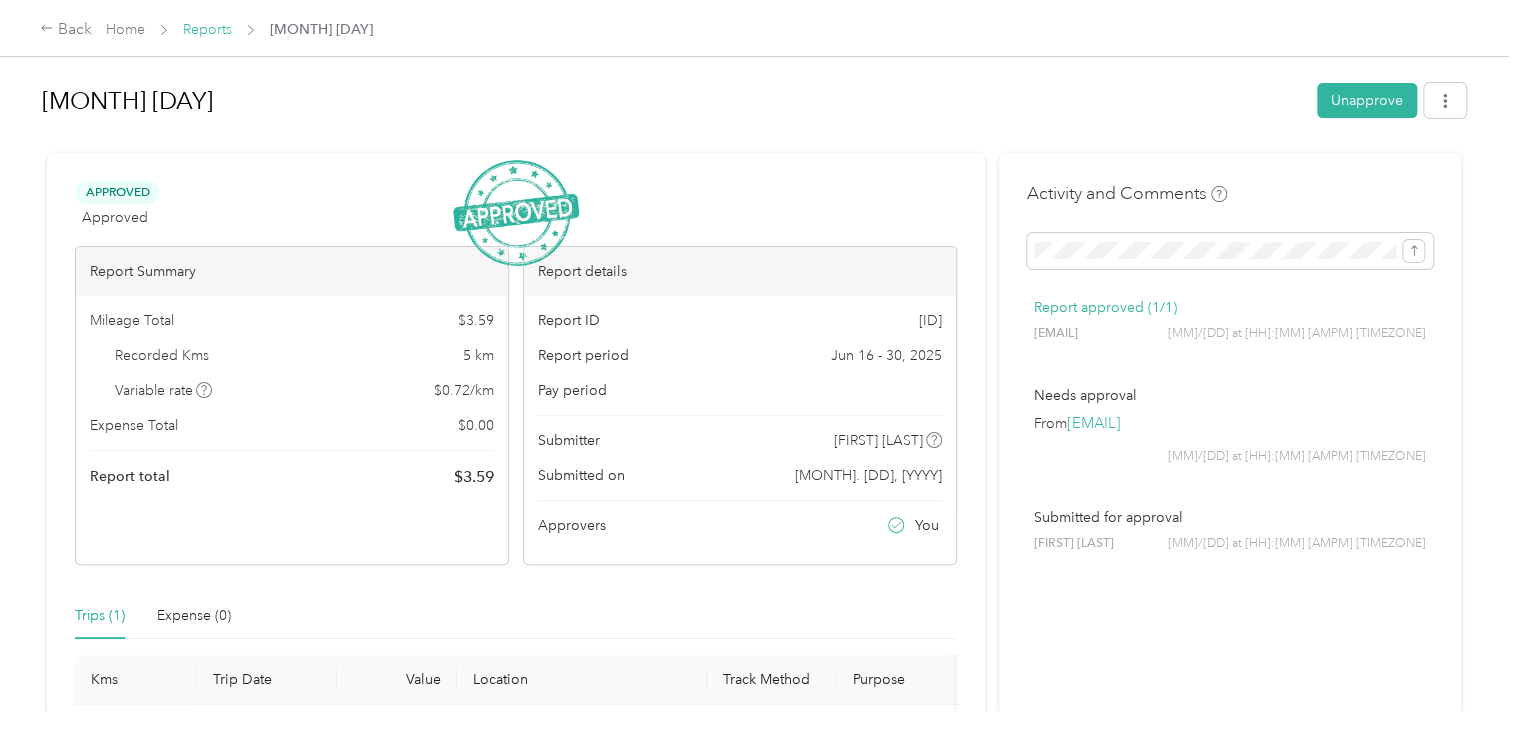 click on "Reports" at bounding box center (207, 29) 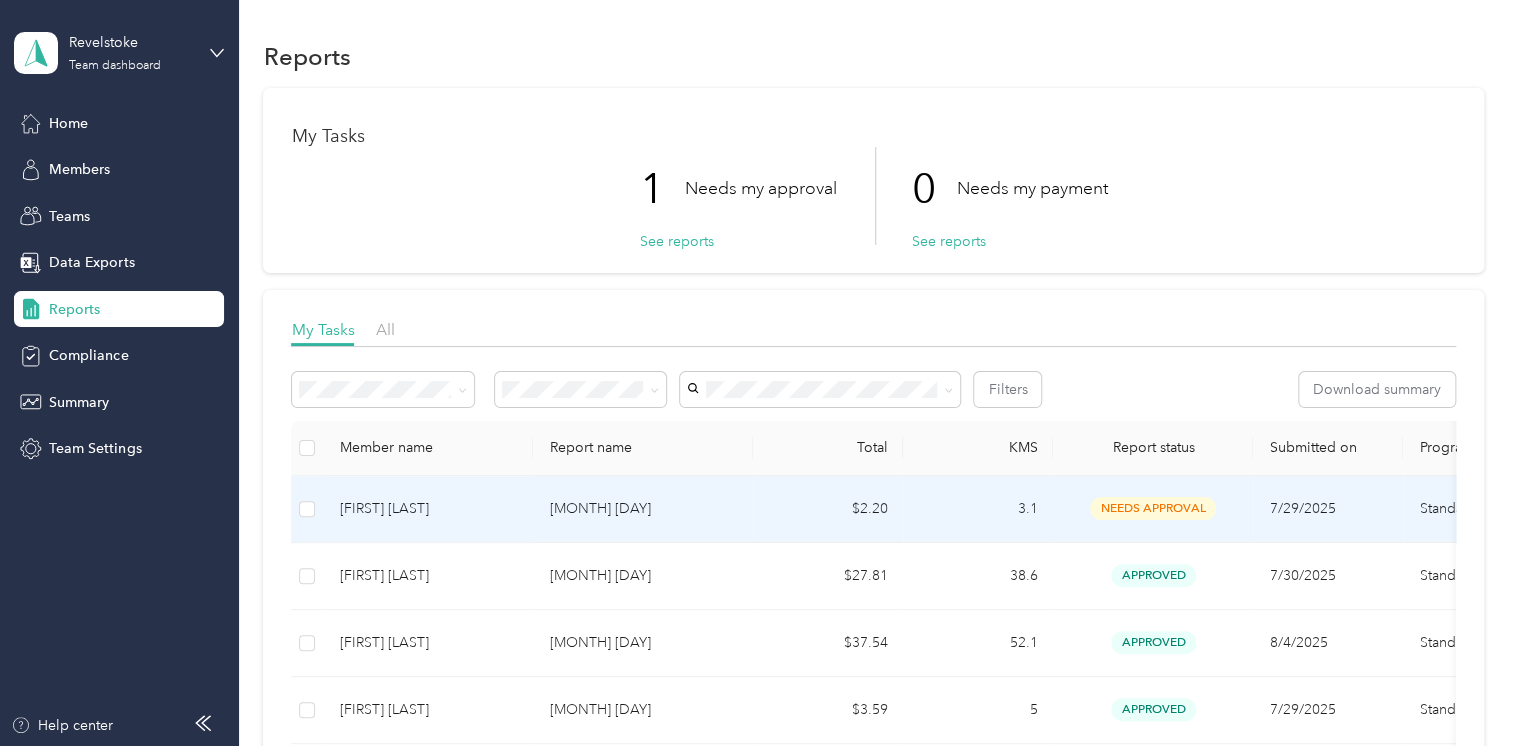 click on "needs approval" at bounding box center (1153, 508) 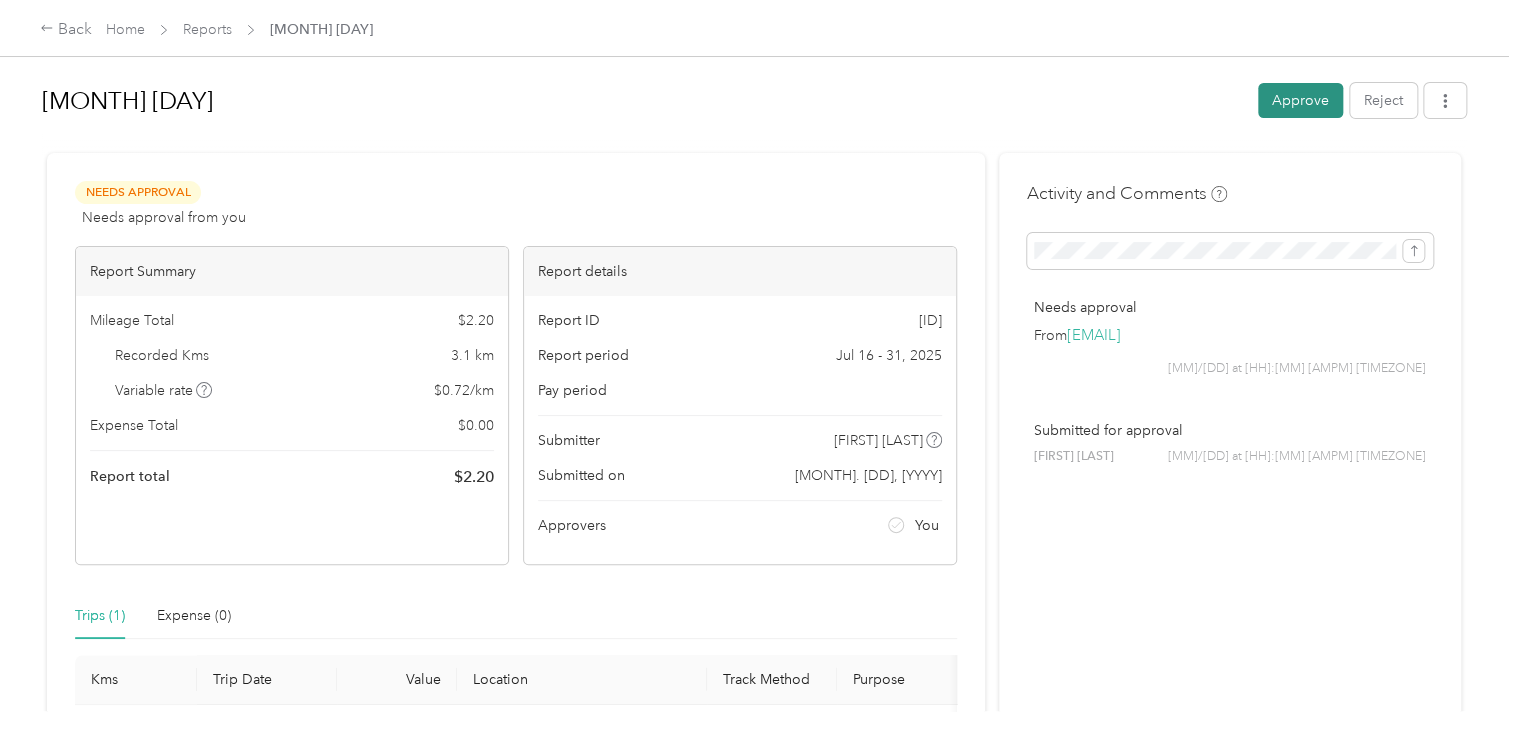 click on "Approve" at bounding box center (1300, 100) 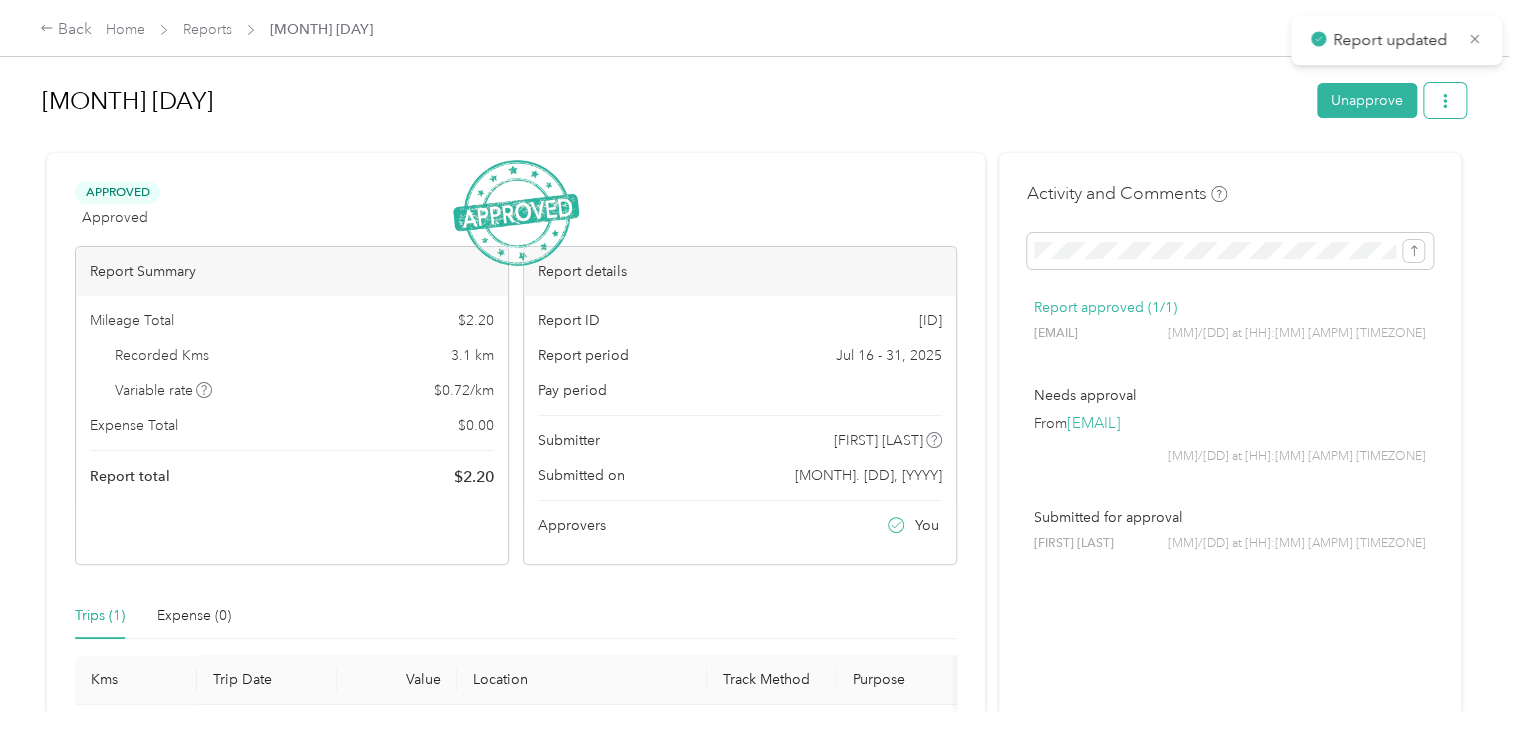 click 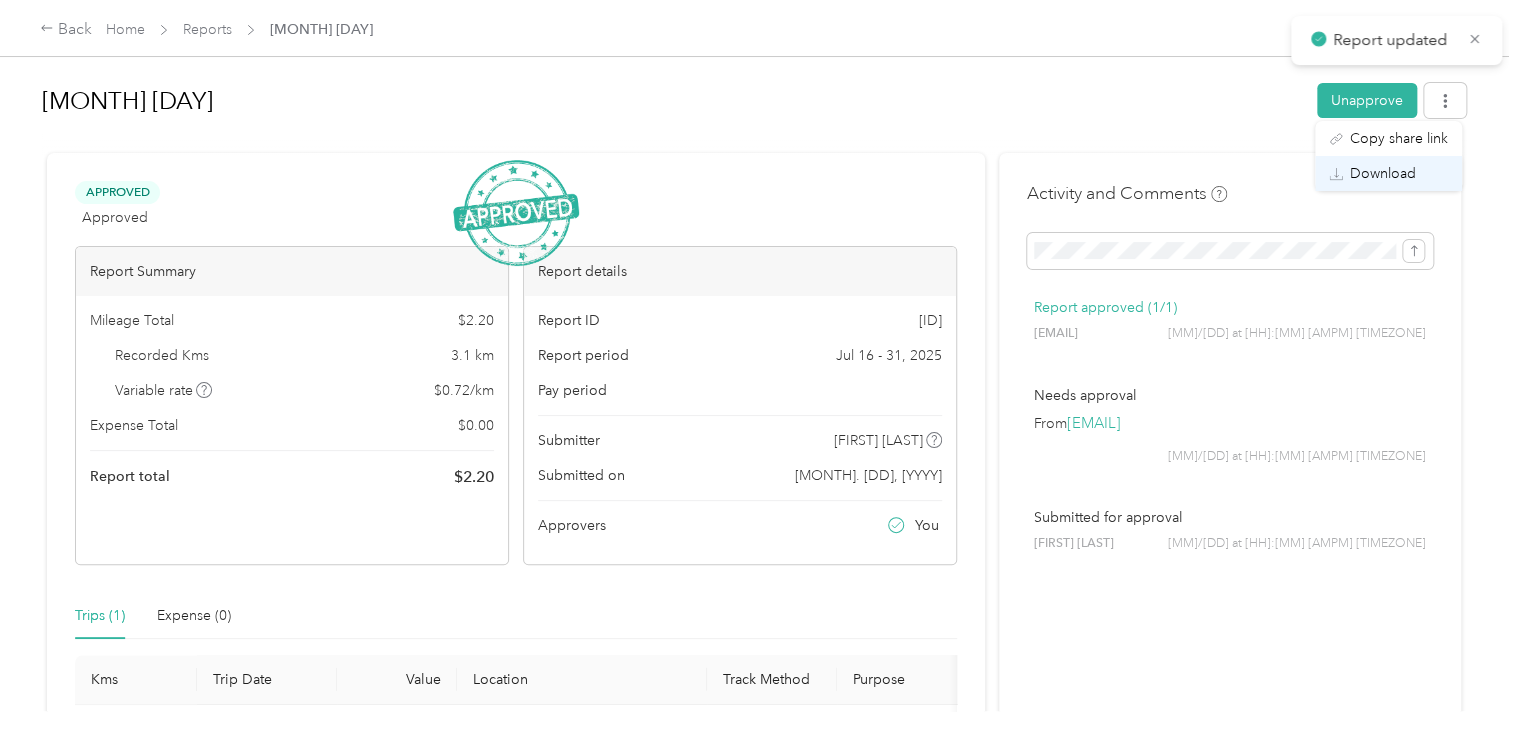 click on "Download" at bounding box center (1383, 173) 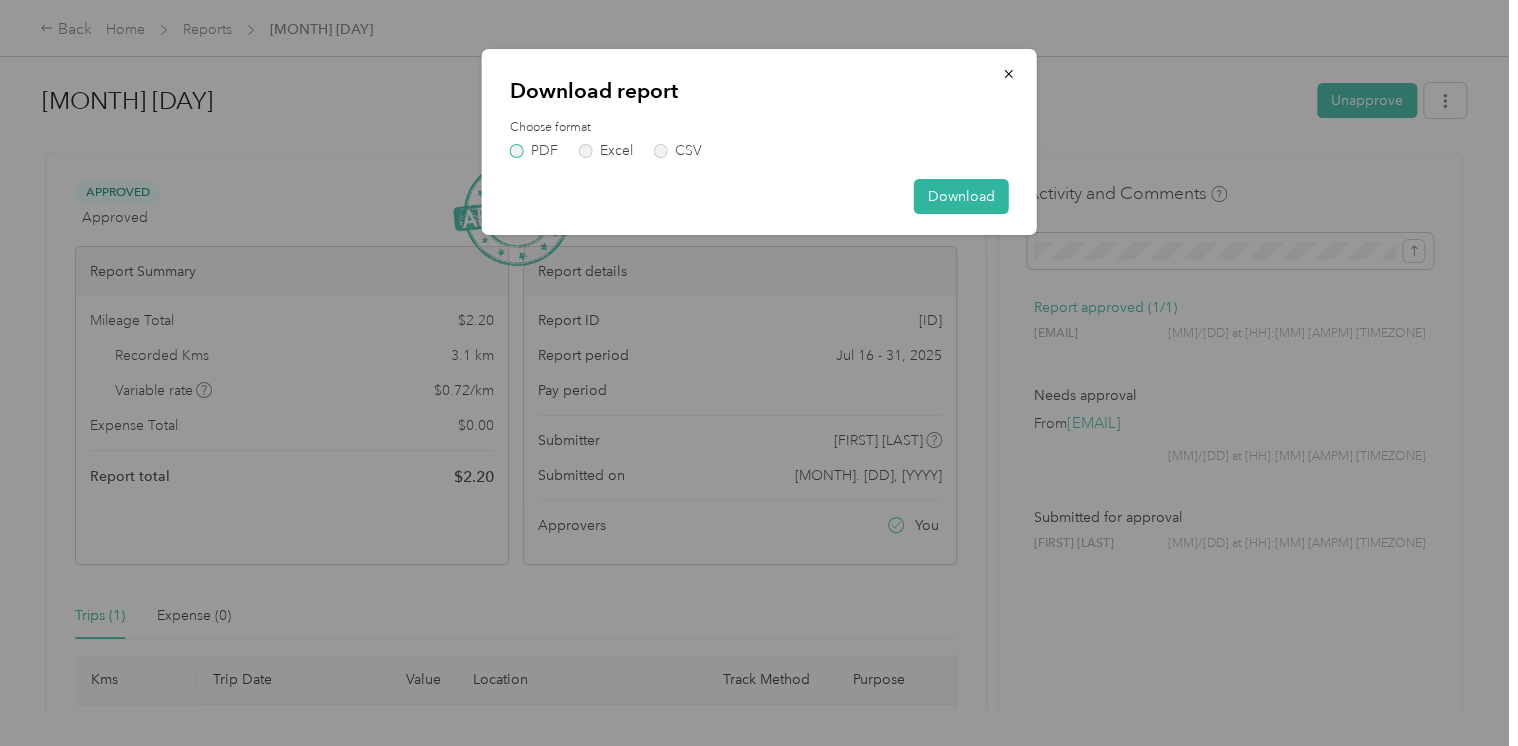 click on "PDF" at bounding box center (534, 151) 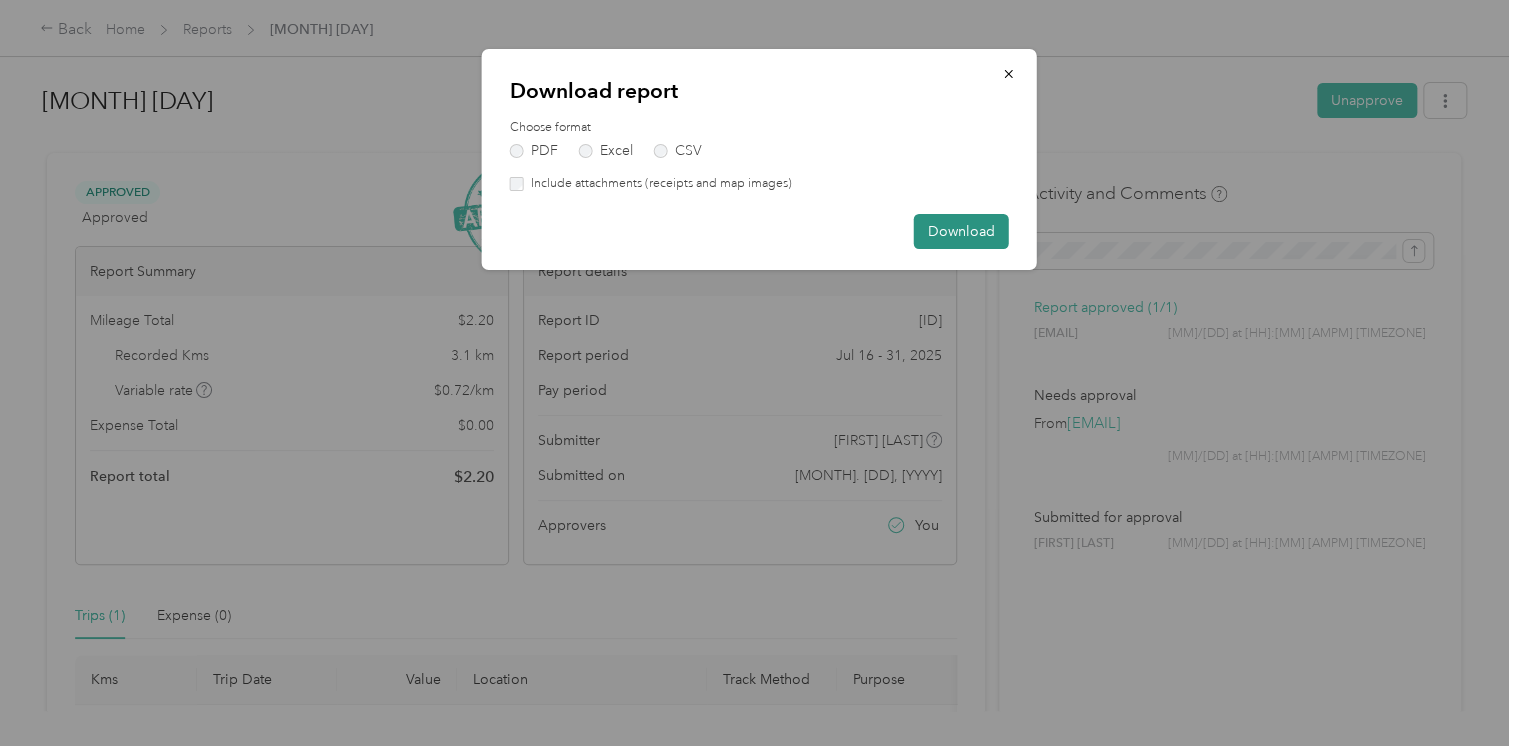 click on "Download" at bounding box center (961, 231) 